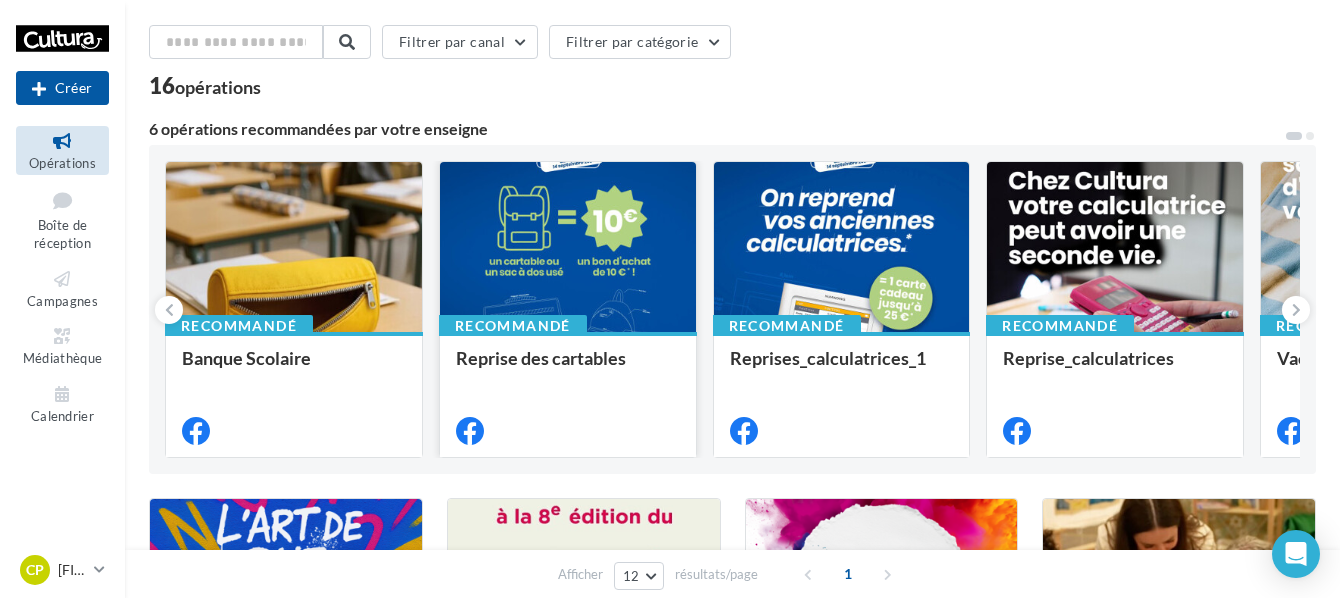 scroll, scrollTop: 100, scrollLeft: 0, axis: vertical 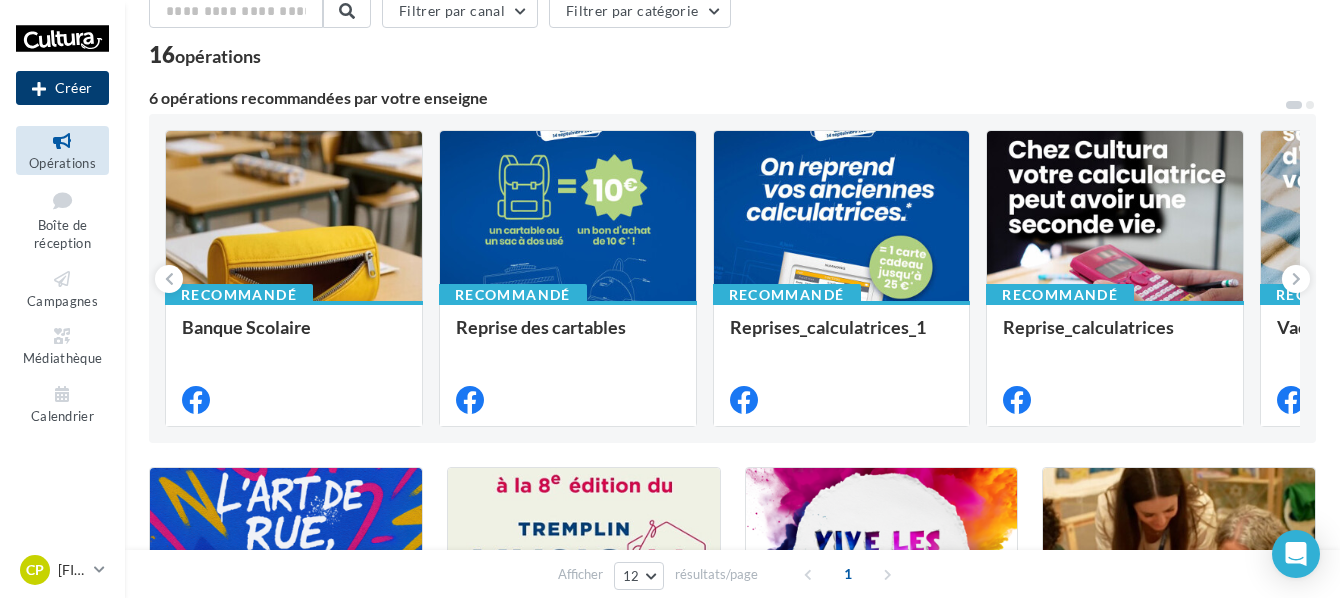click on "Créer" at bounding box center (62, 88) 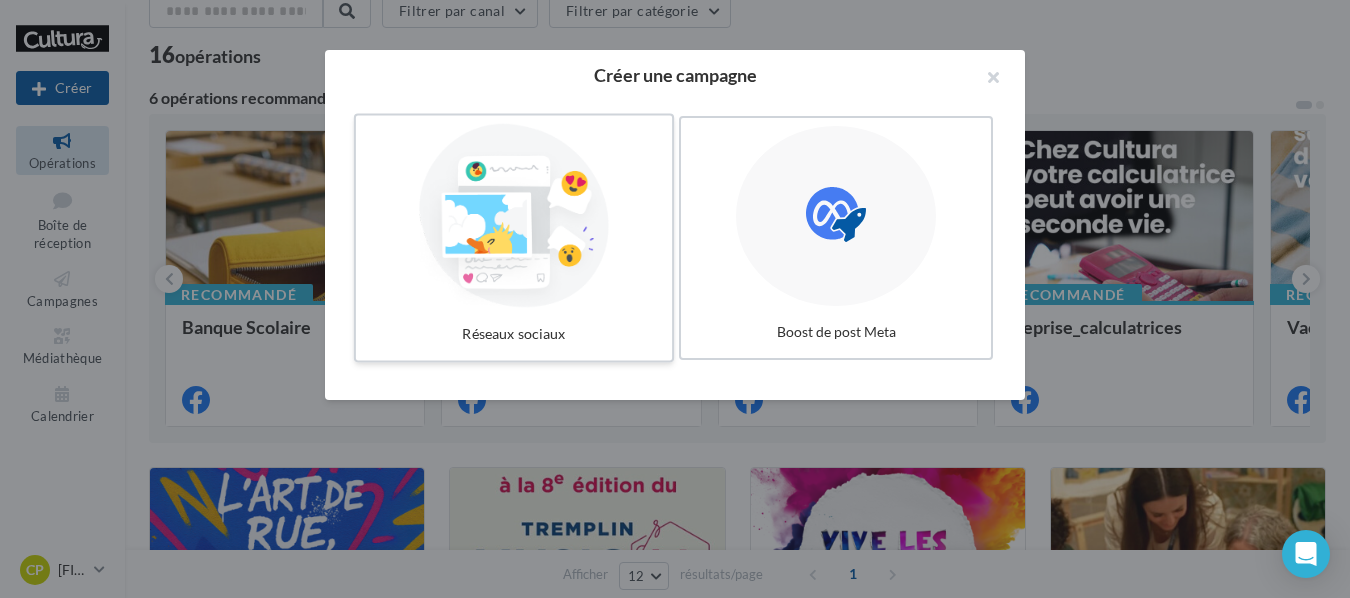click at bounding box center [514, 216] 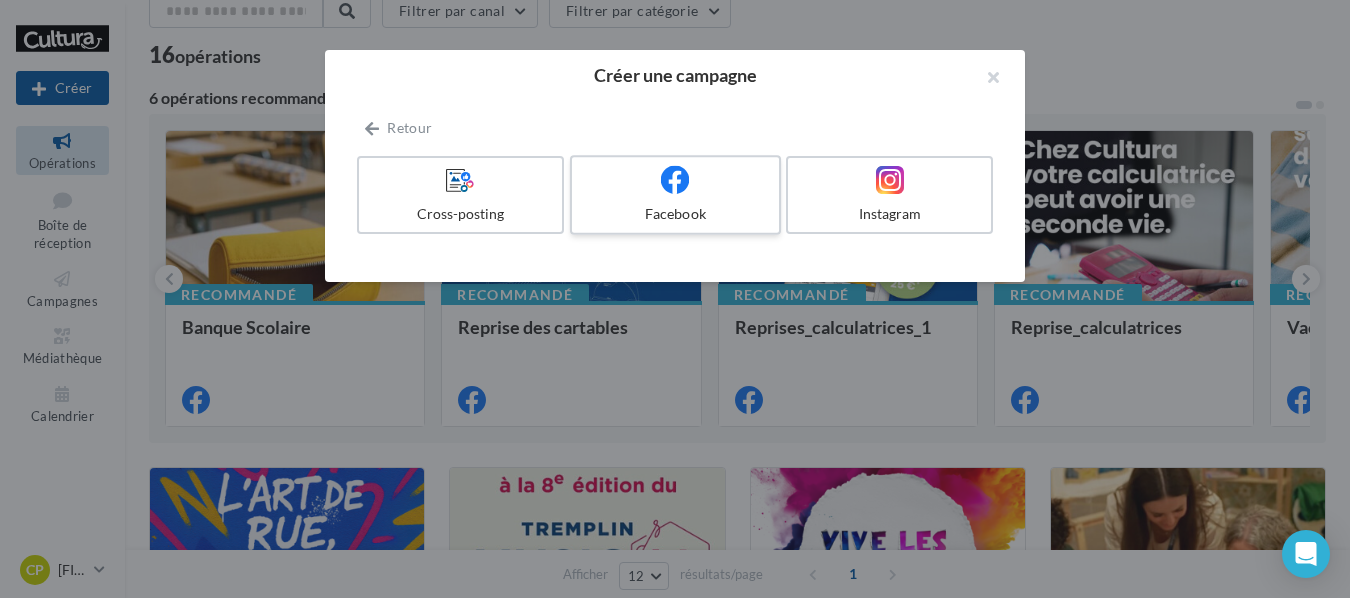 click on "Facebook" at bounding box center (675, 214) 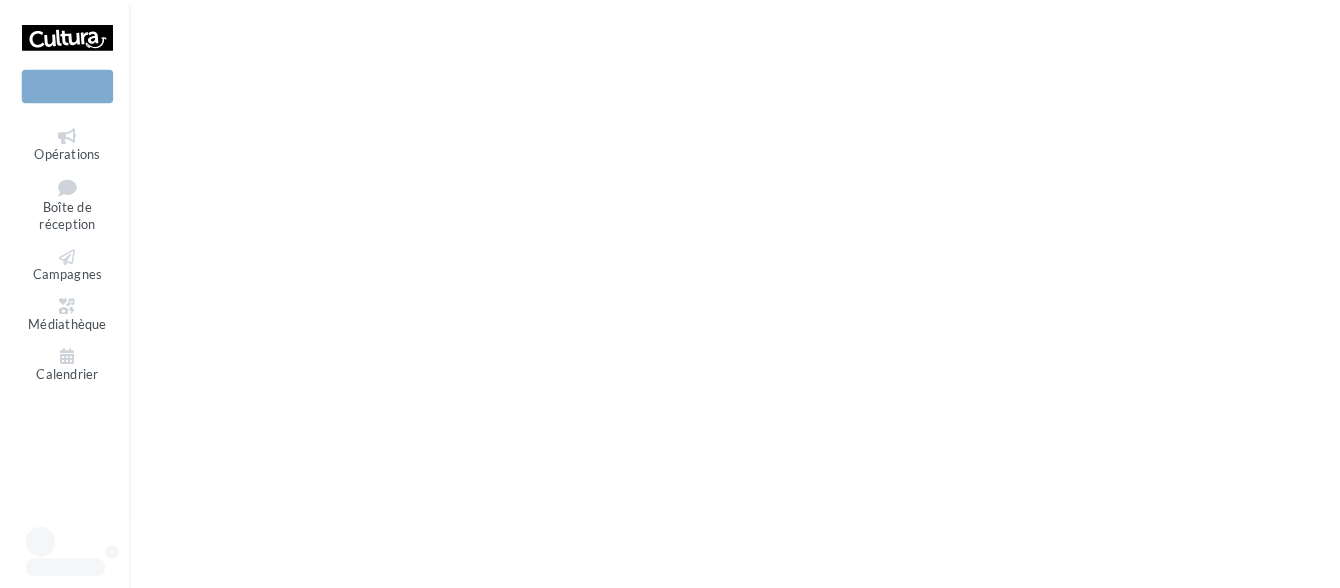 scroll, scrollTop: 0, scrollLeft: 0, axis: both 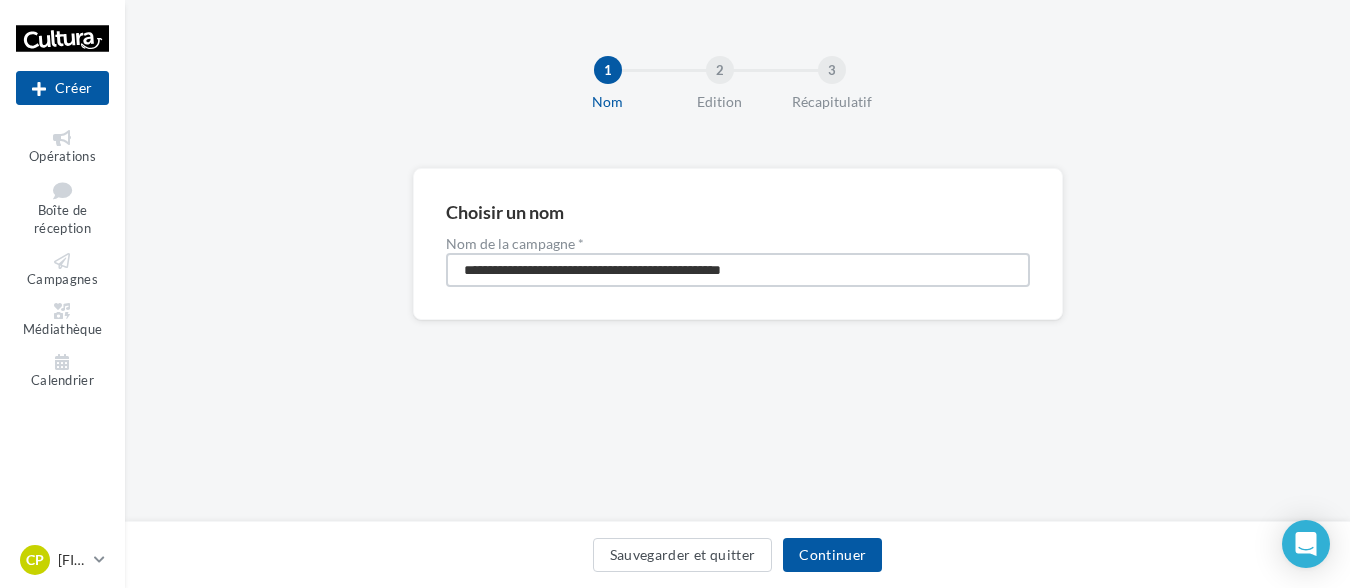 drag, startPoint x: 806, startPoint y: 269, endPoint x: 448, endPoint y: 252, distance: 358.4034 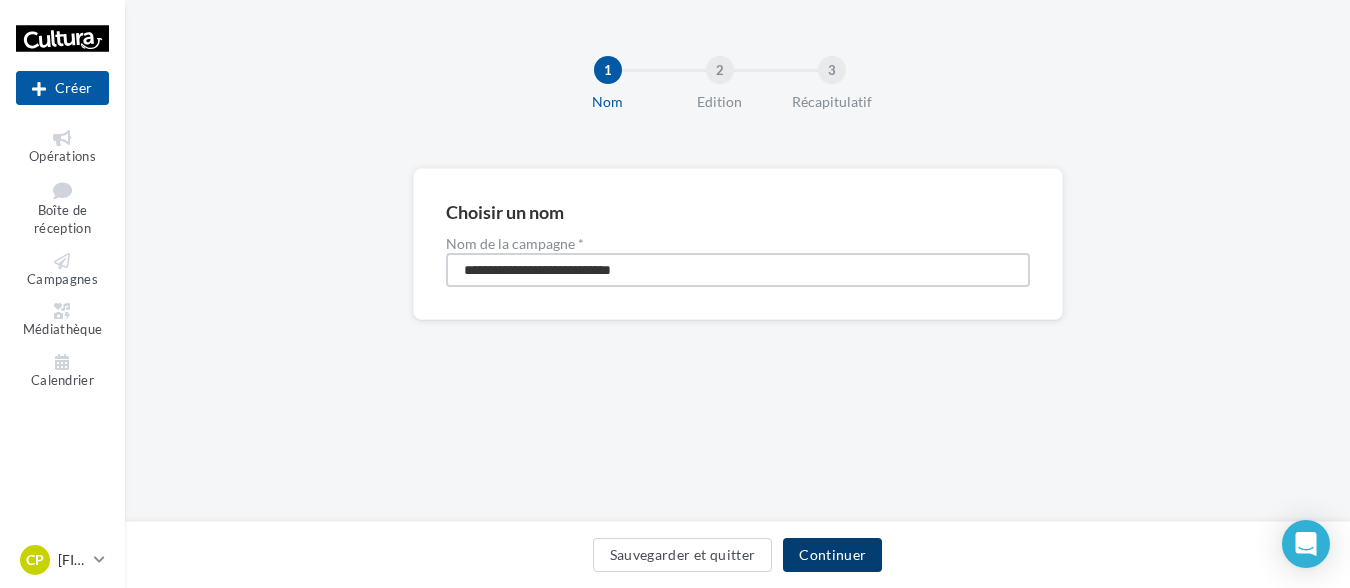 type on "**********" 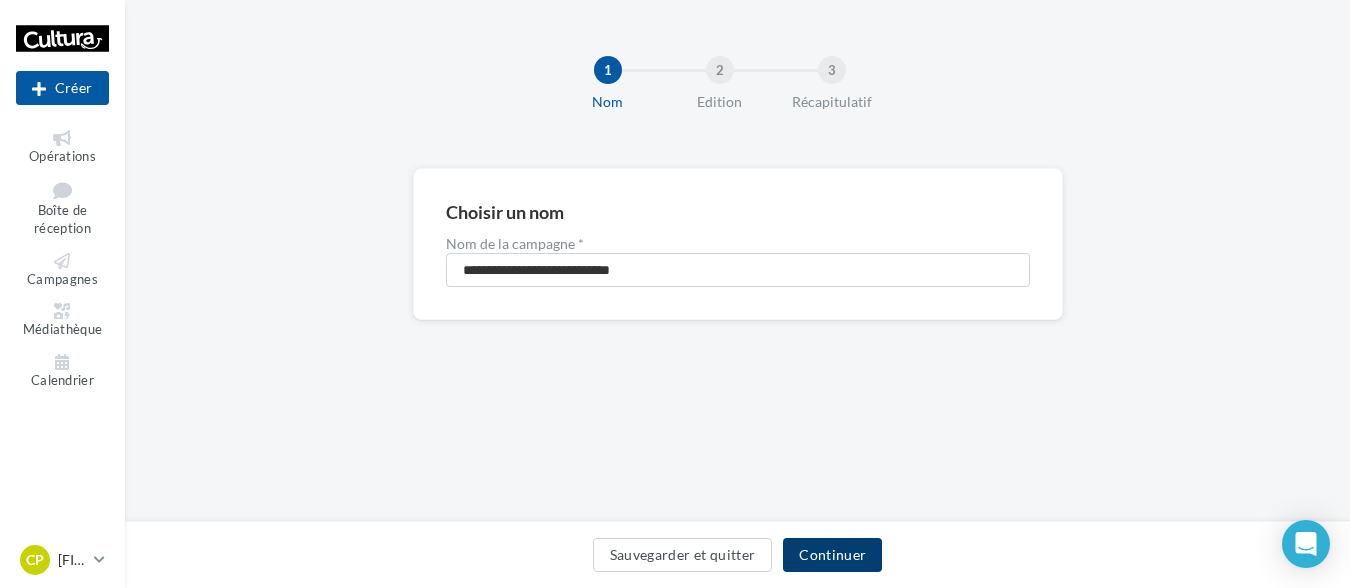 click on "Continuer" at bounding box center [832, 555] 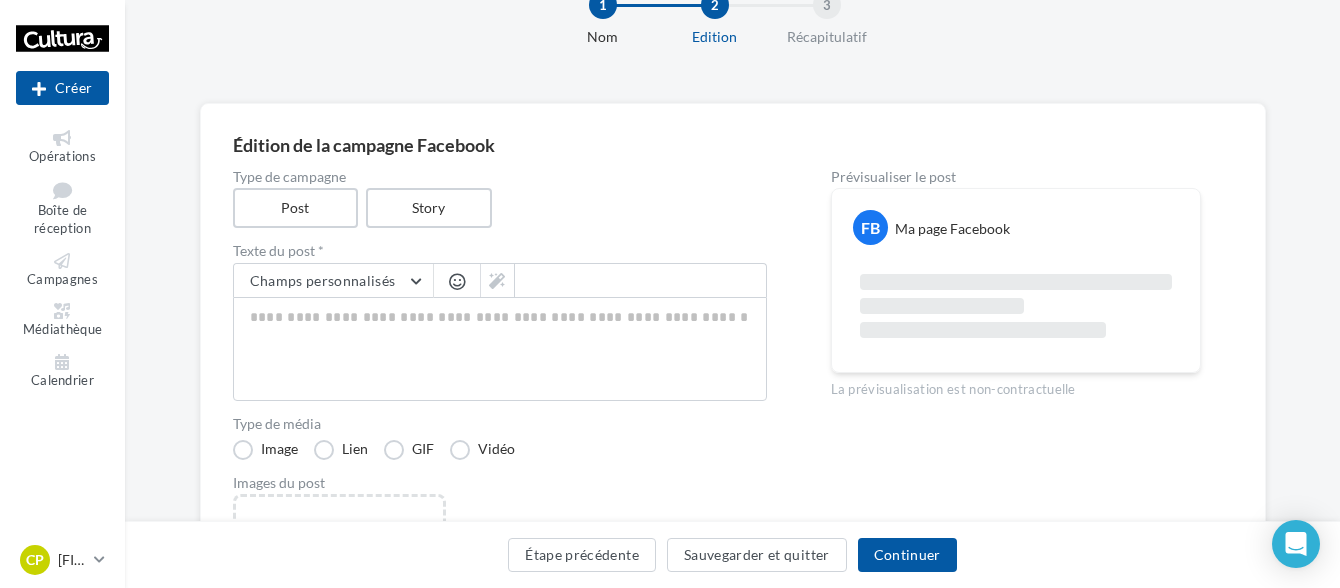 scroll, scrollTop: 100, scrollLeft: 0, axis: vertical 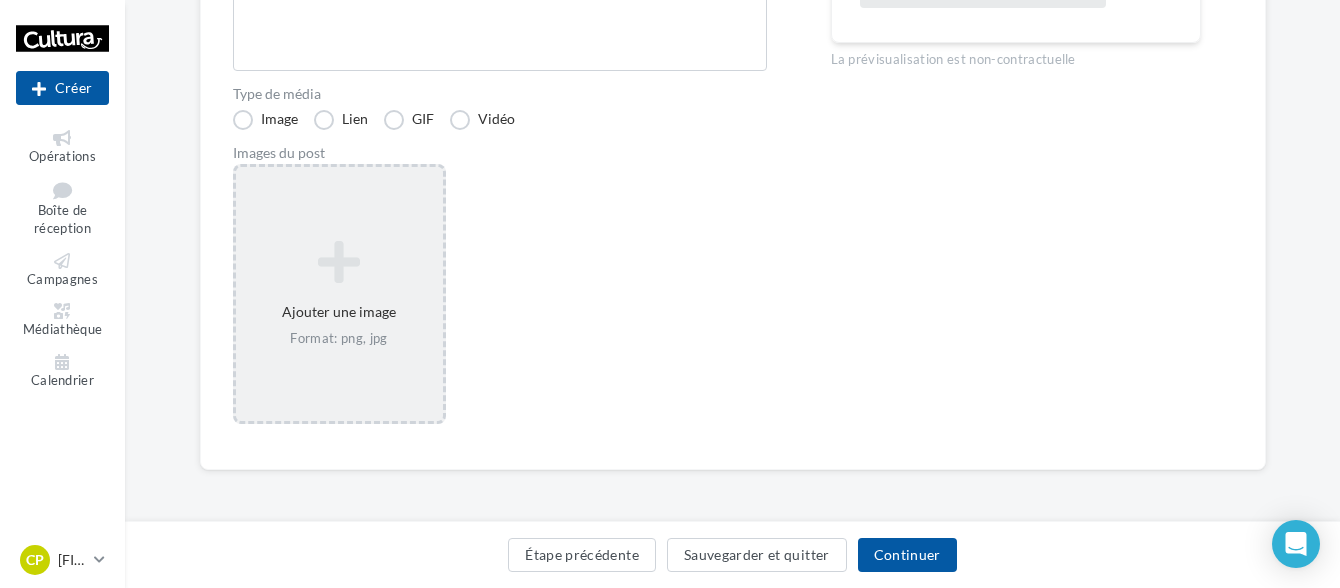 click on "Ajouter une image     Format: png, jpg" at bounding box center (339, 294) 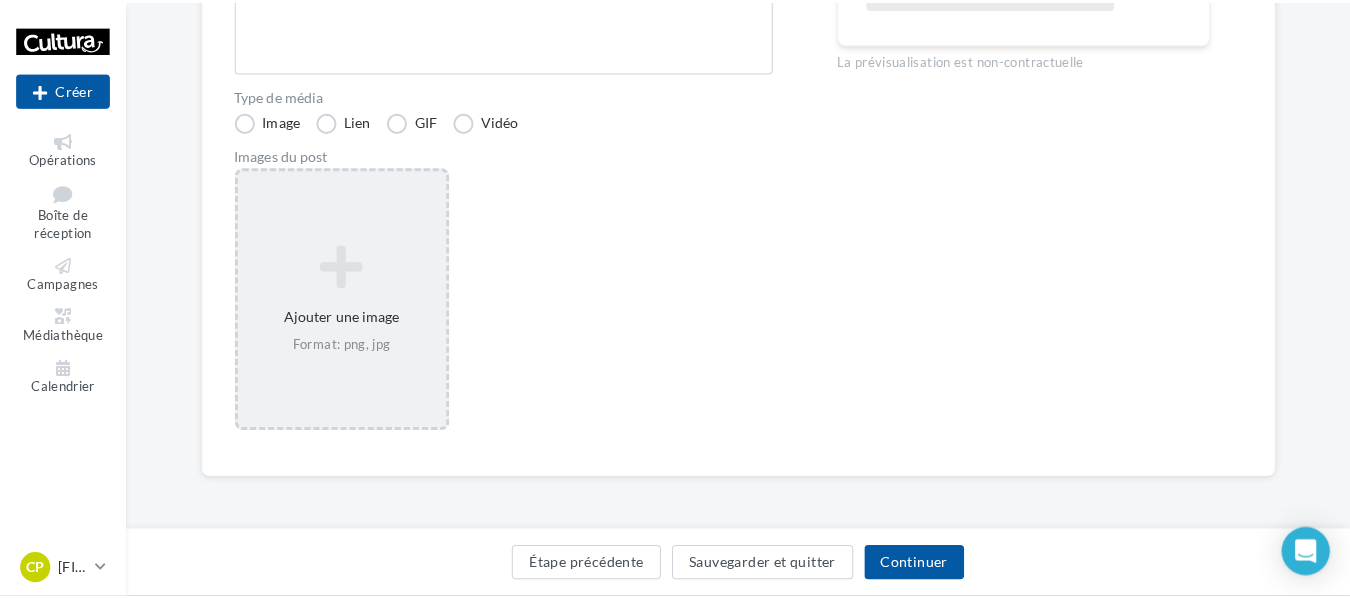 scroll, scrollTop: 385, scrollLeft: 0, axis: vertical 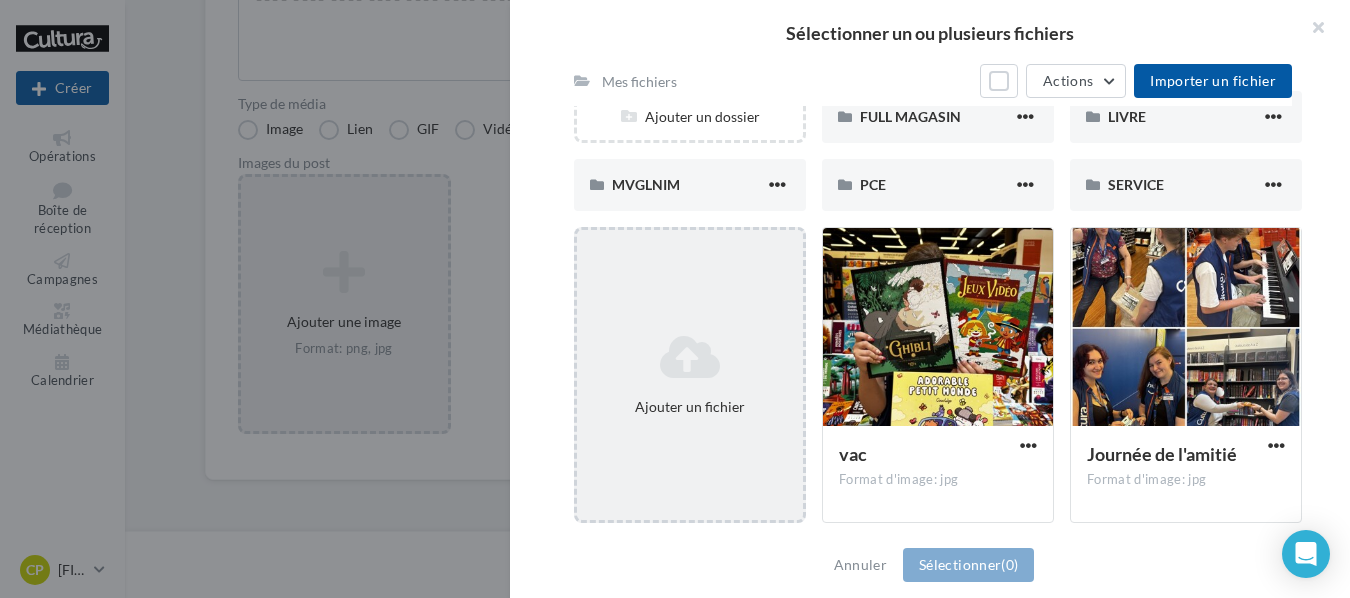 click at bounding box center (690, 357) 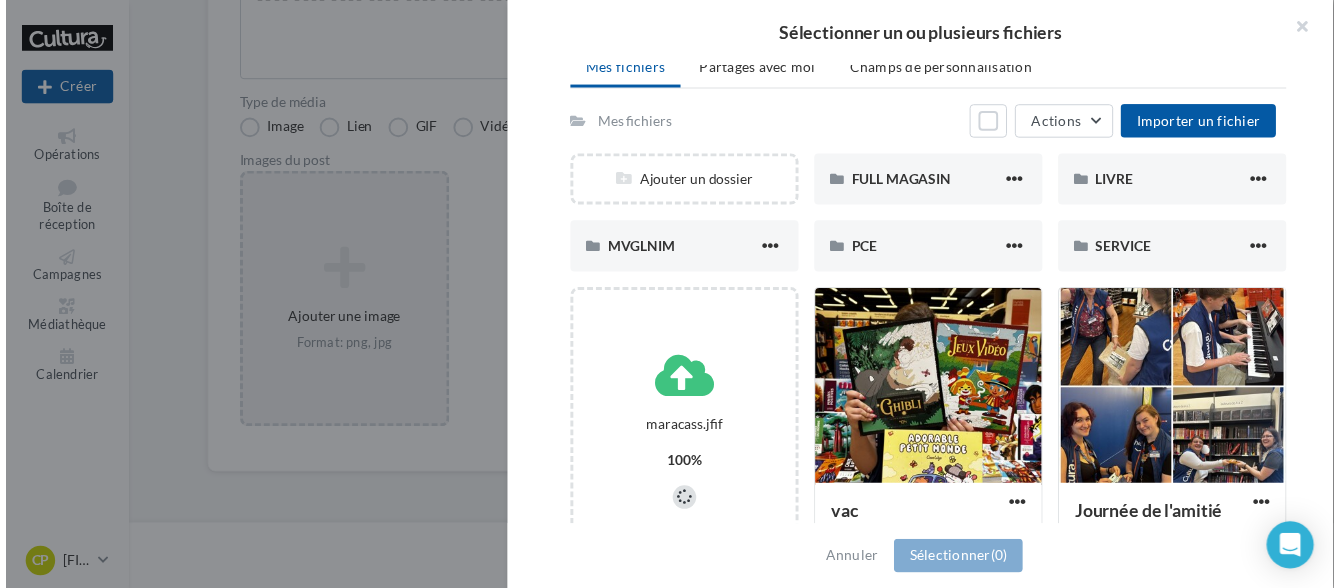 scroll, scrollTop: 100, scrollLeft: 0, axis: vertical 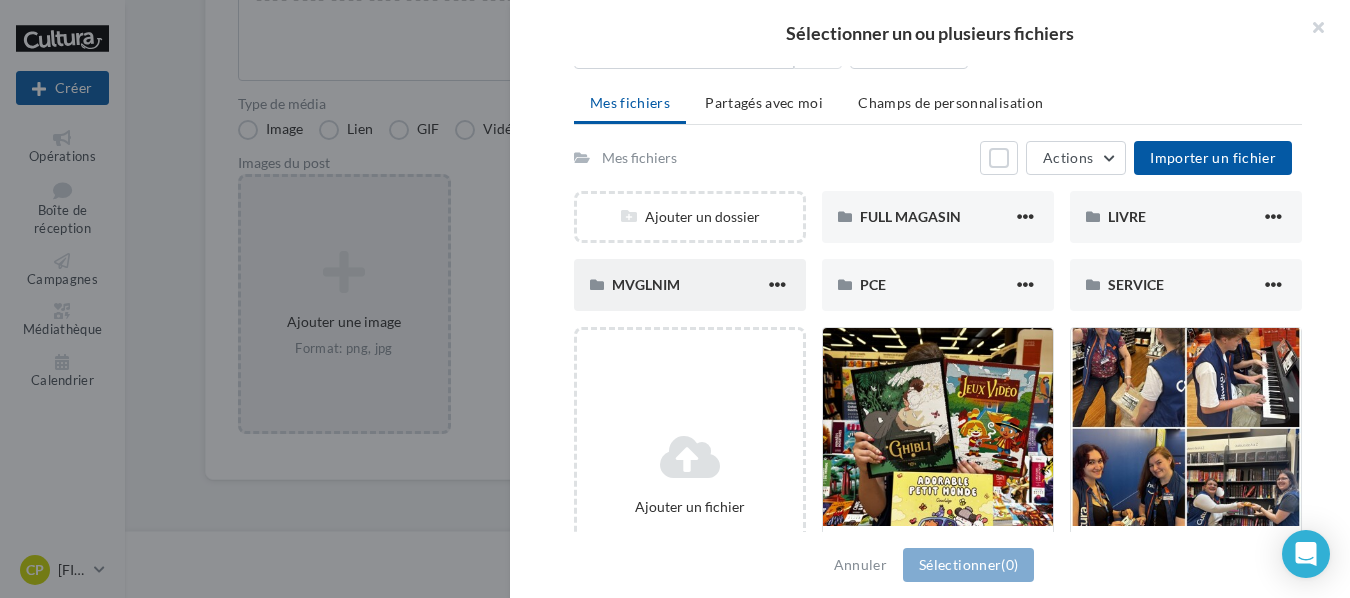 click on "MVGLNIM" at bounding box center [646, 284] 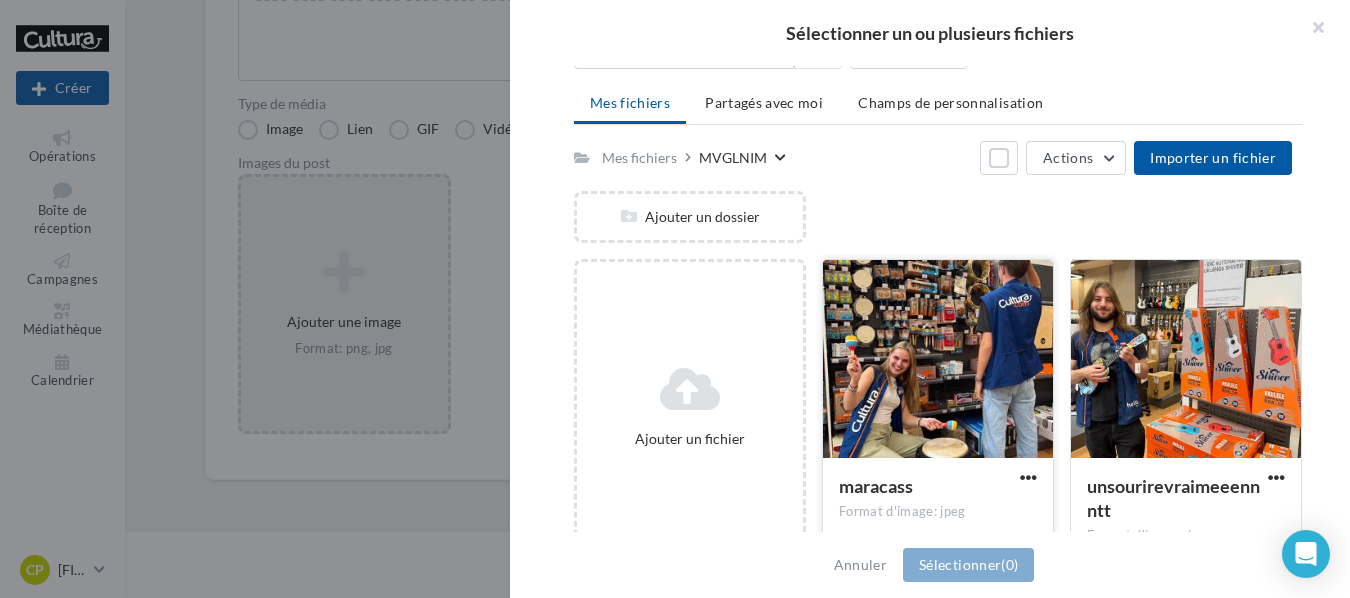 click at bounding box center [938, 360] 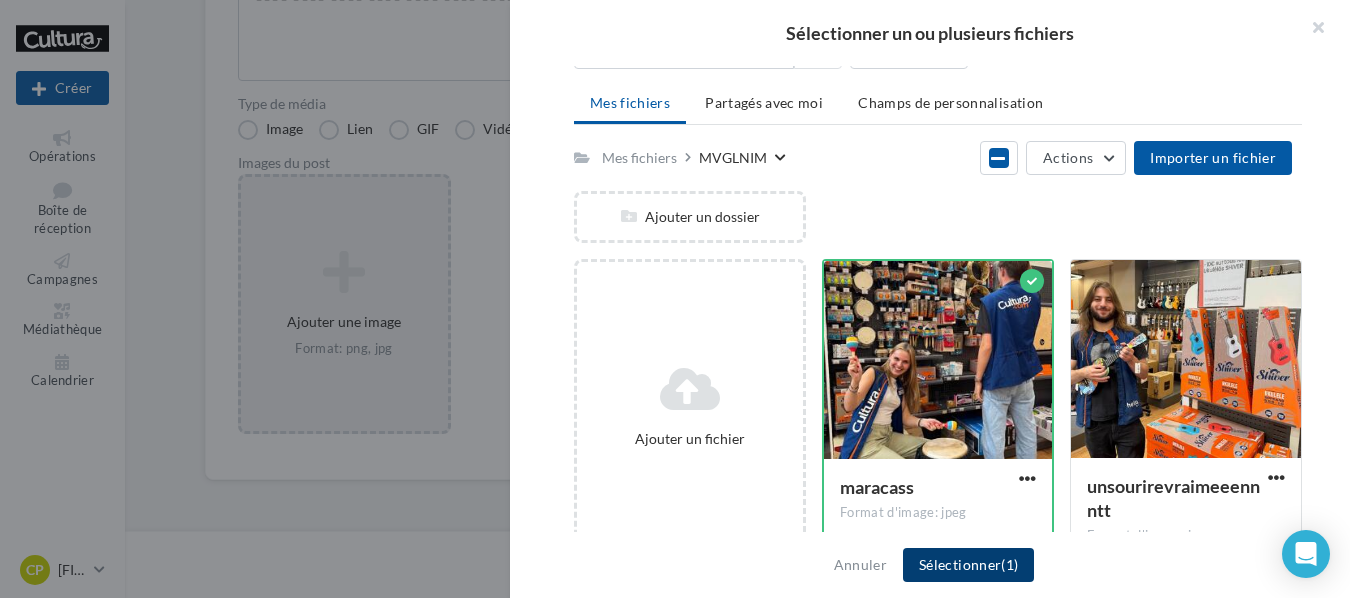 click on "Sélectionner   (1)" at bounding box center [968, 565] 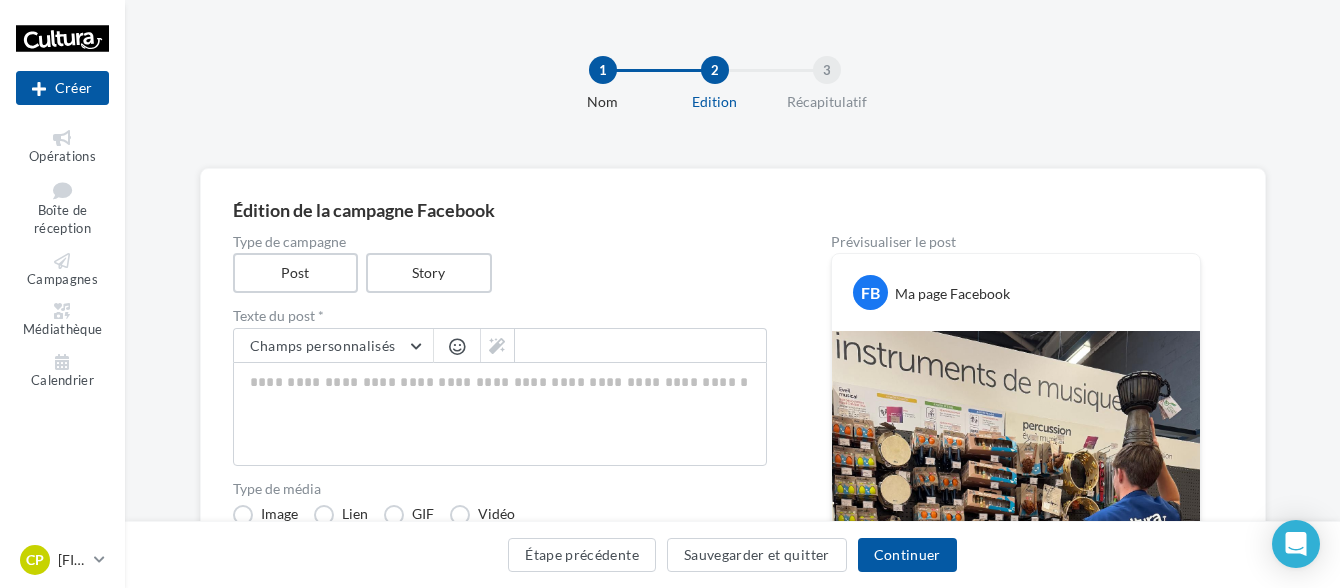 scroll, scrollTop: 100, scrollLeft: 0, axis: vertical 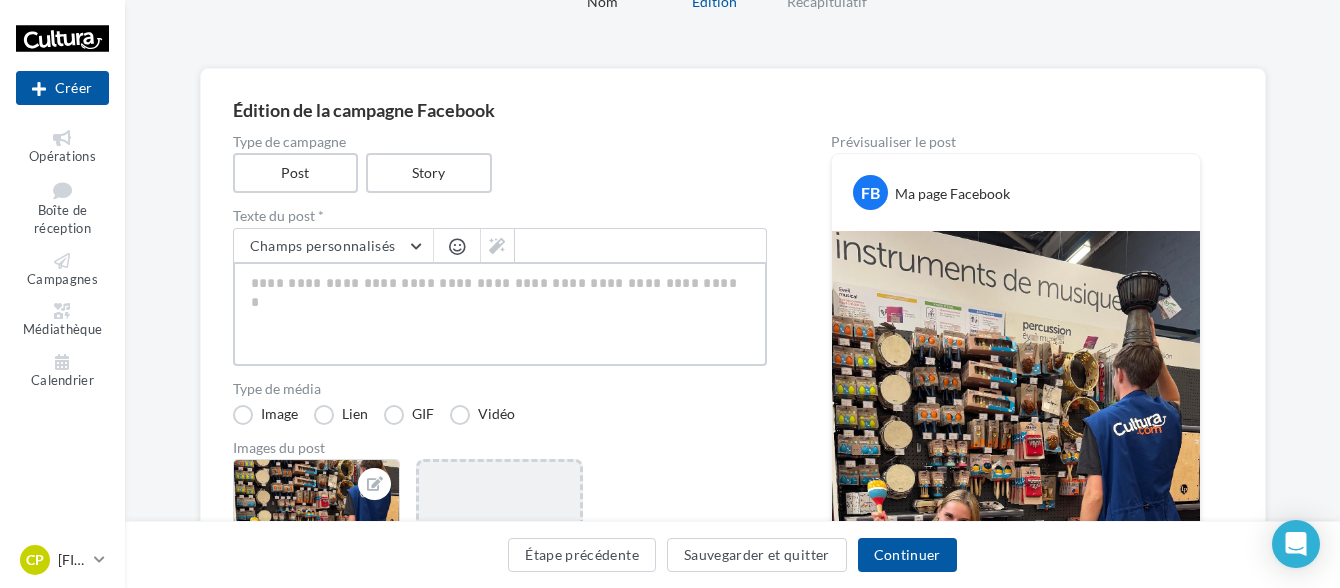 click at bounding box center [500, 314] 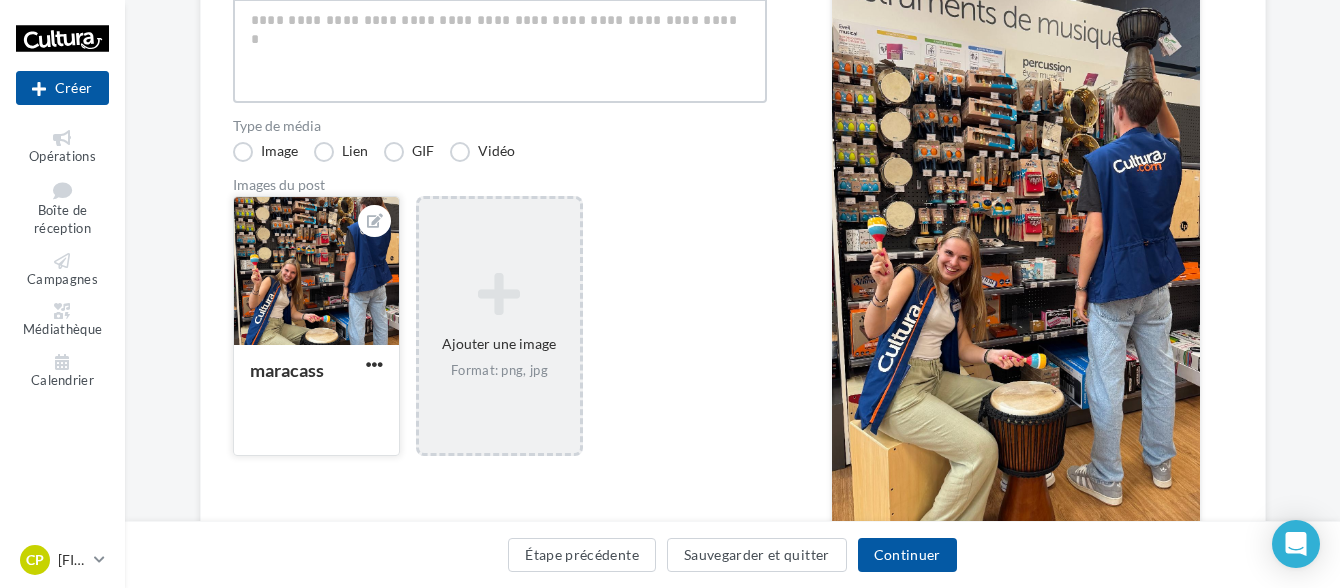 scroll, scrollTop: 300, scrollLeft: 0, axis: vertical 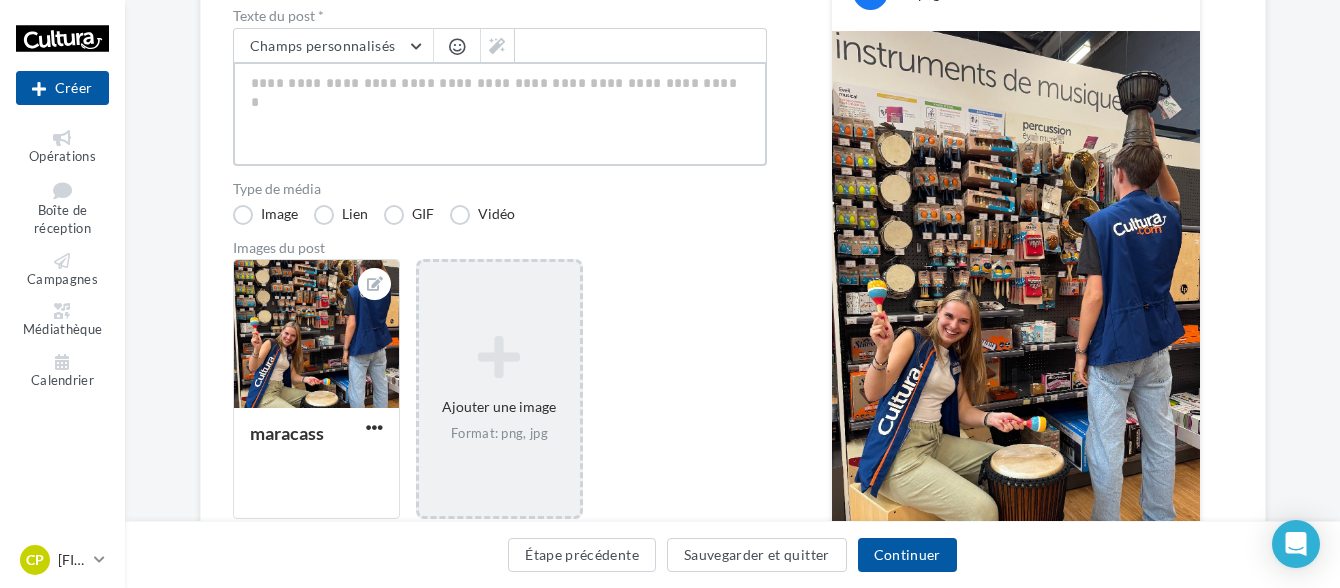 click at bounding box center [500, 114] 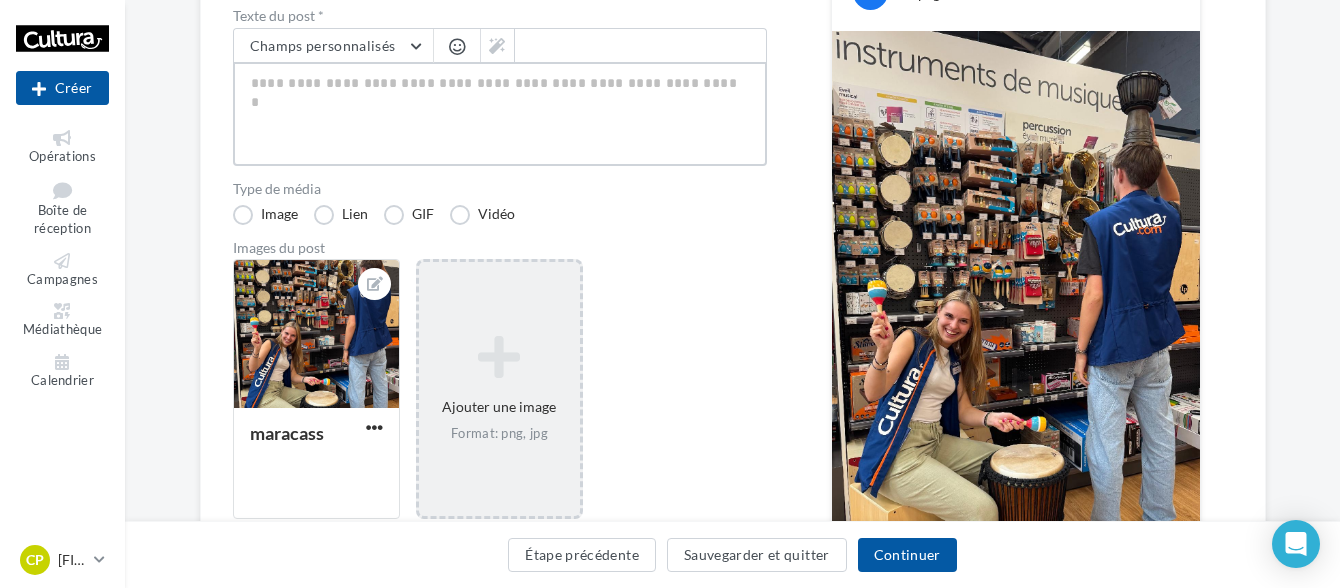 type on "*" 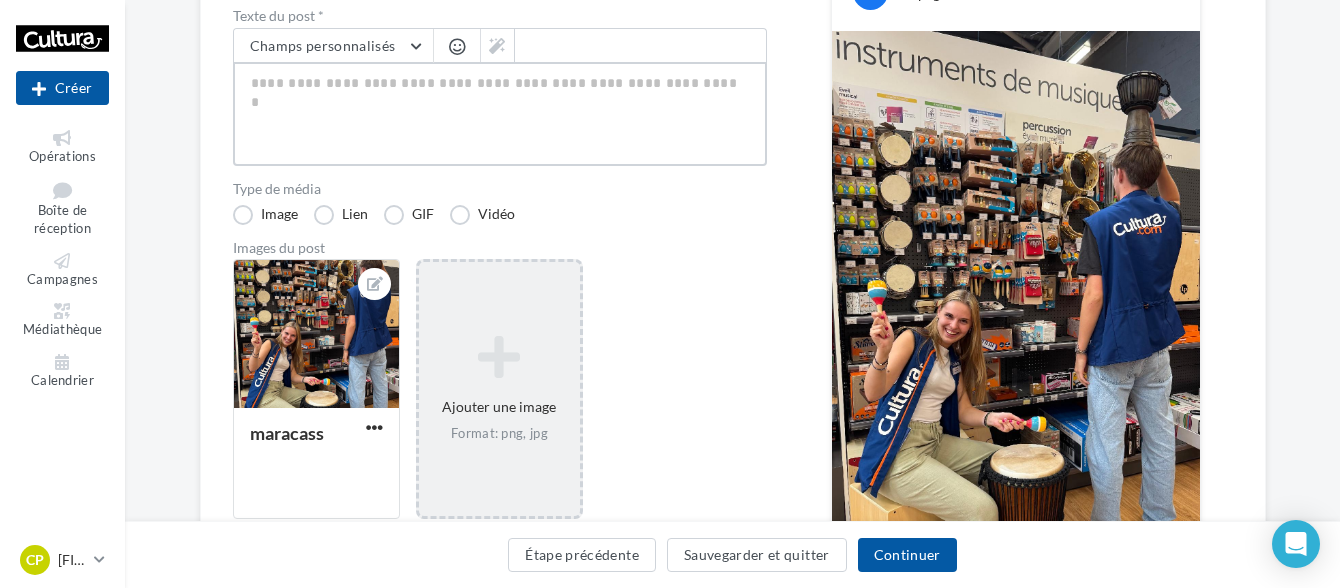 type on "*" 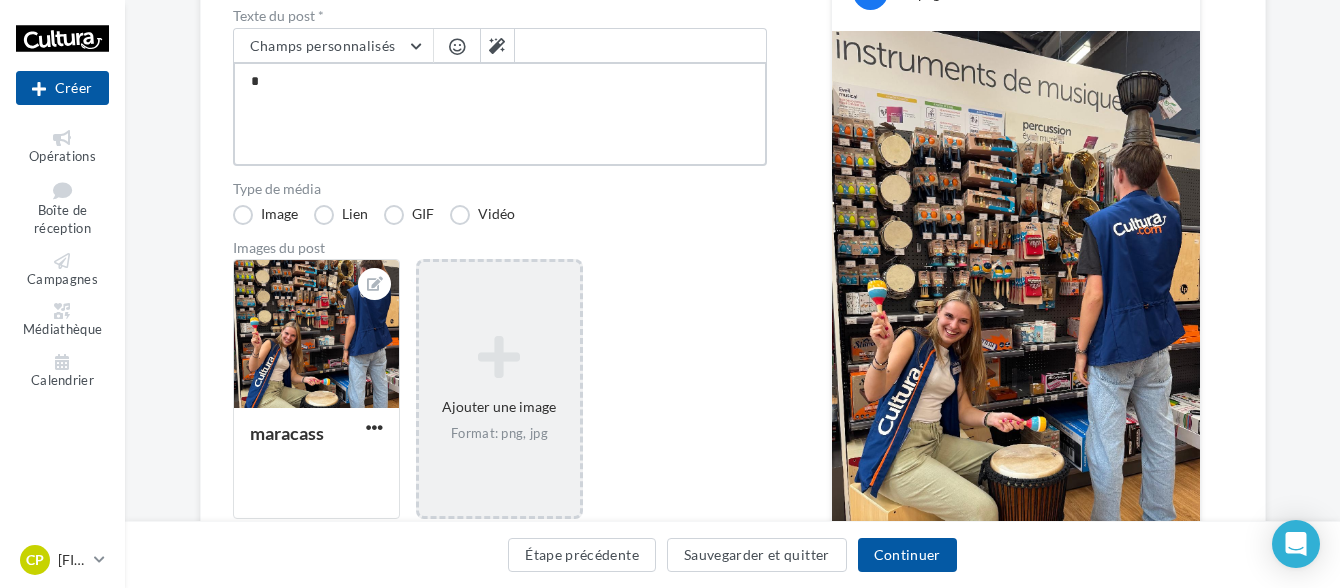 type on "**" 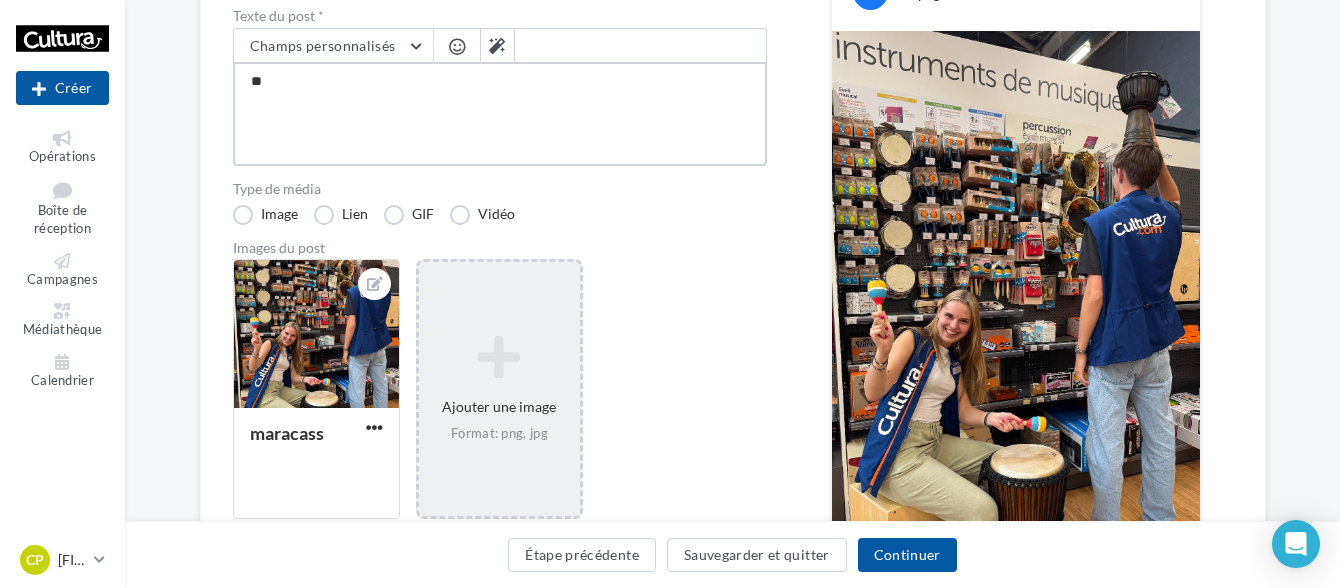type on "***" 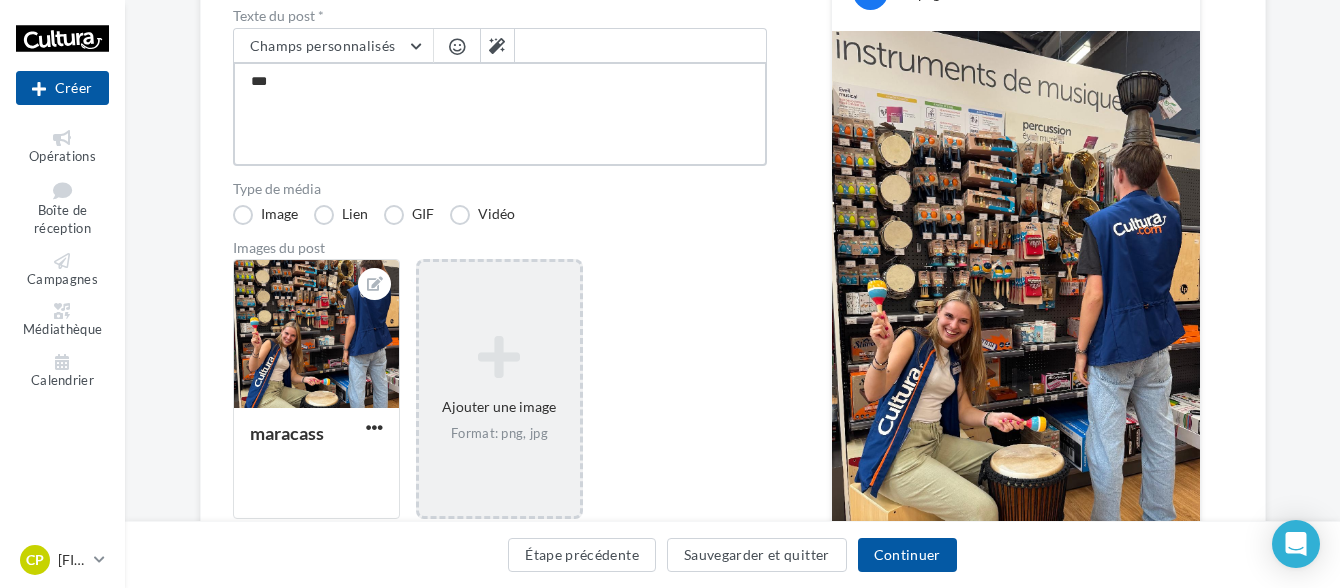 type on "****" 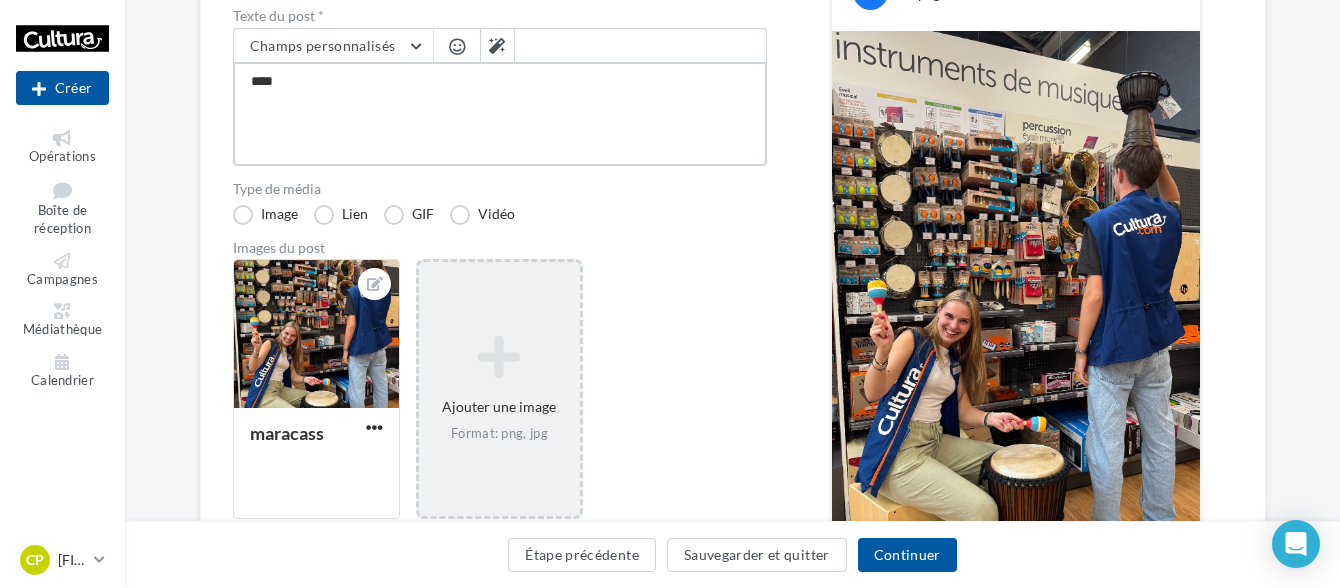 type on "*****" 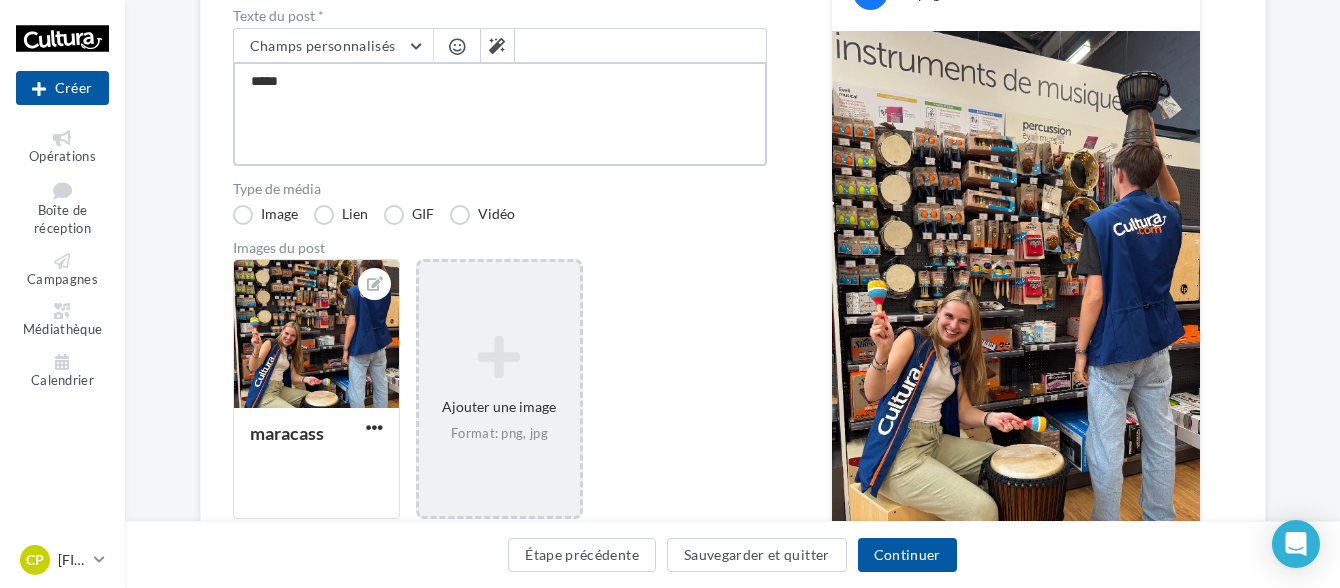 type on "******" 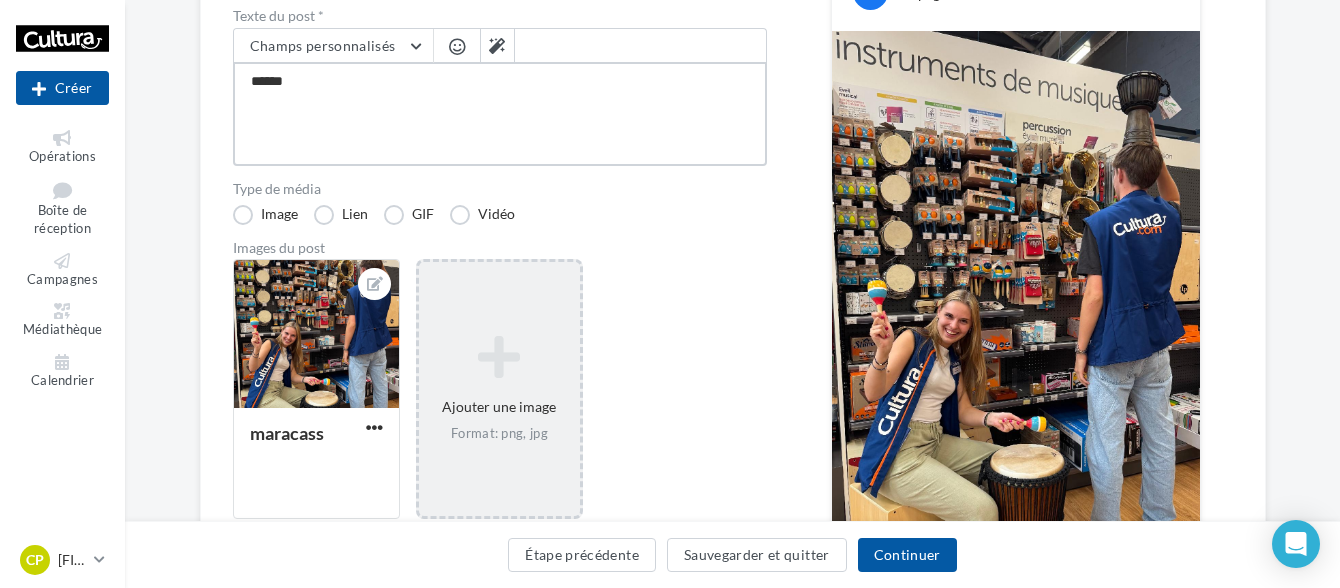 type on "******" 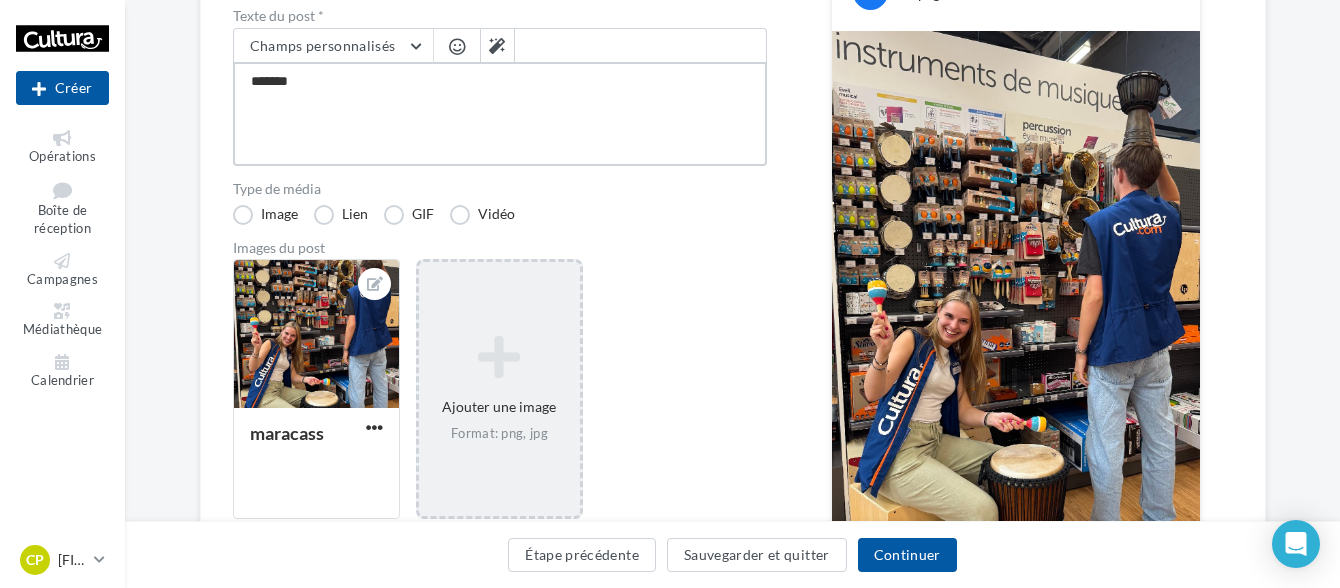type on "********" 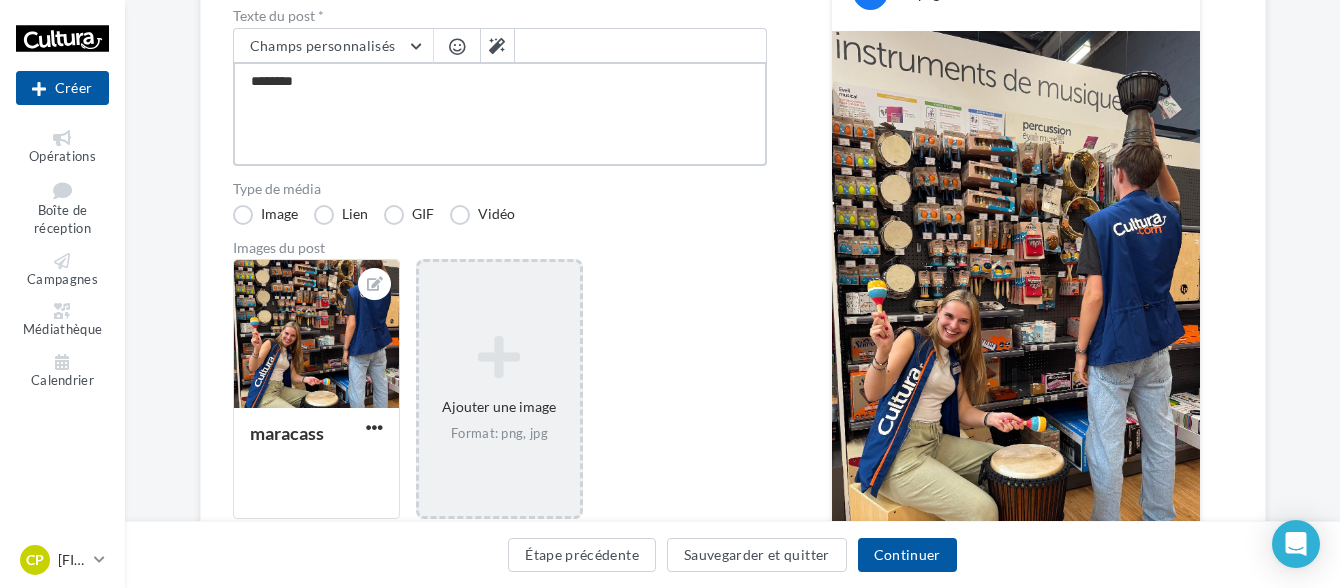 type on "*********" 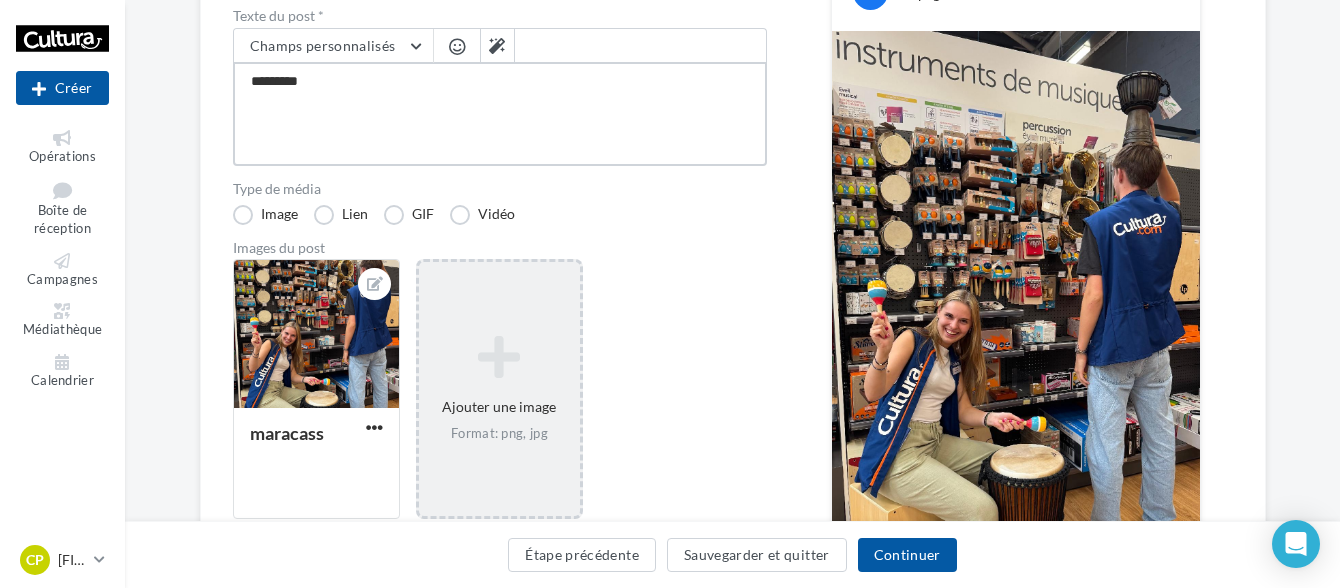type on "*********" 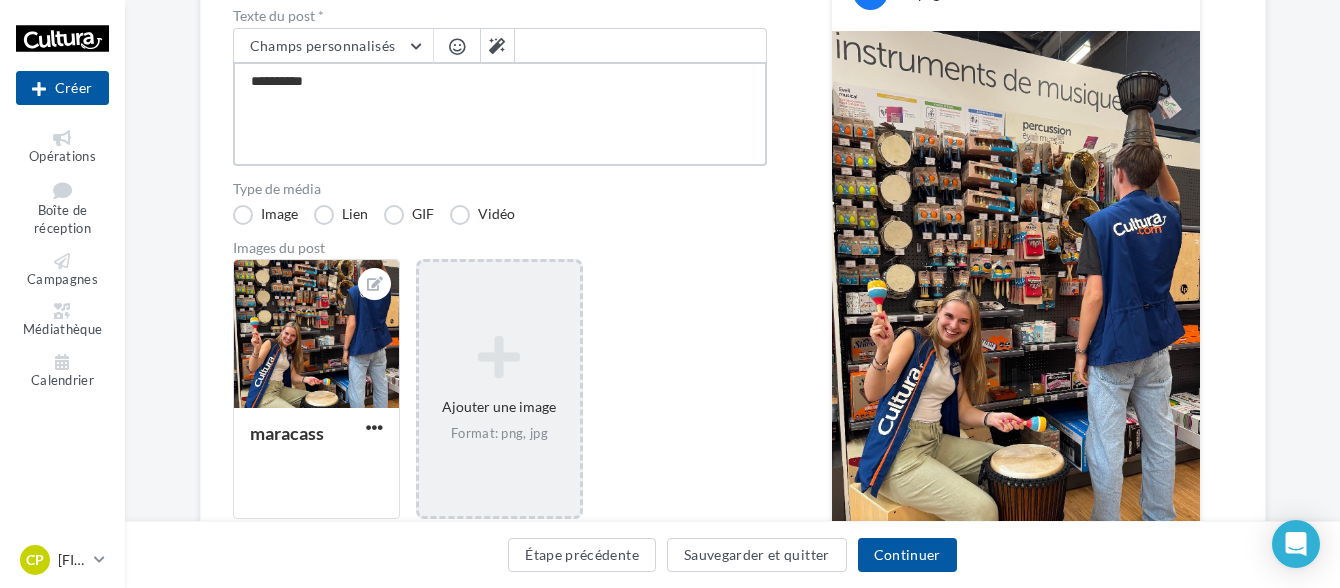 type on "**********" 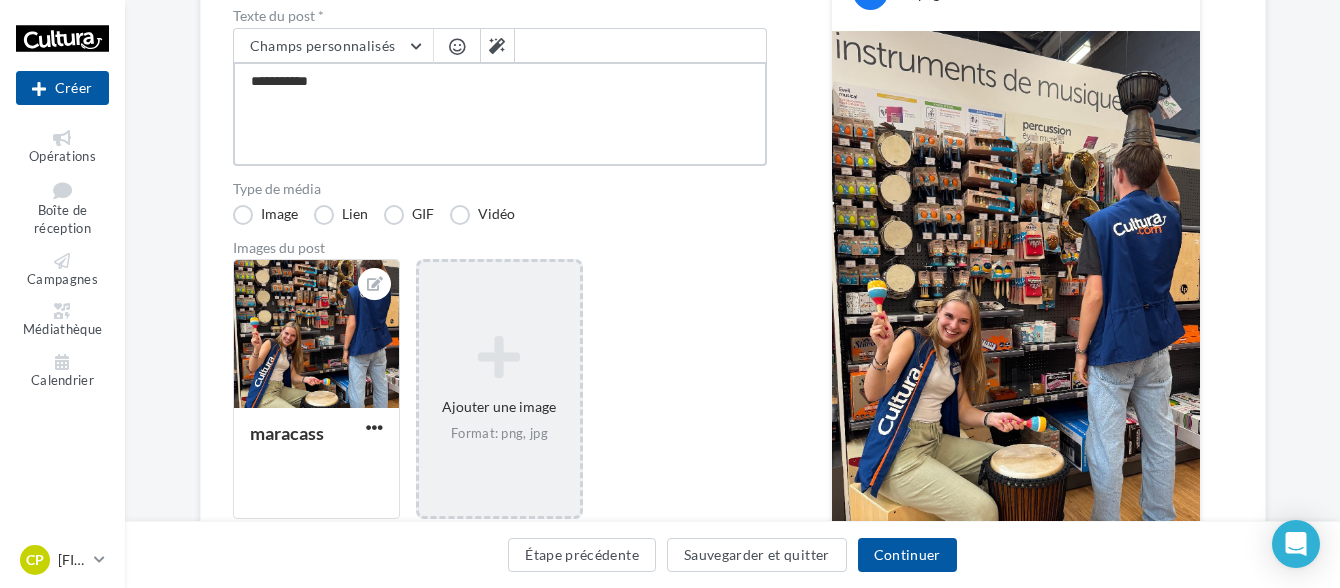 type on "**********" 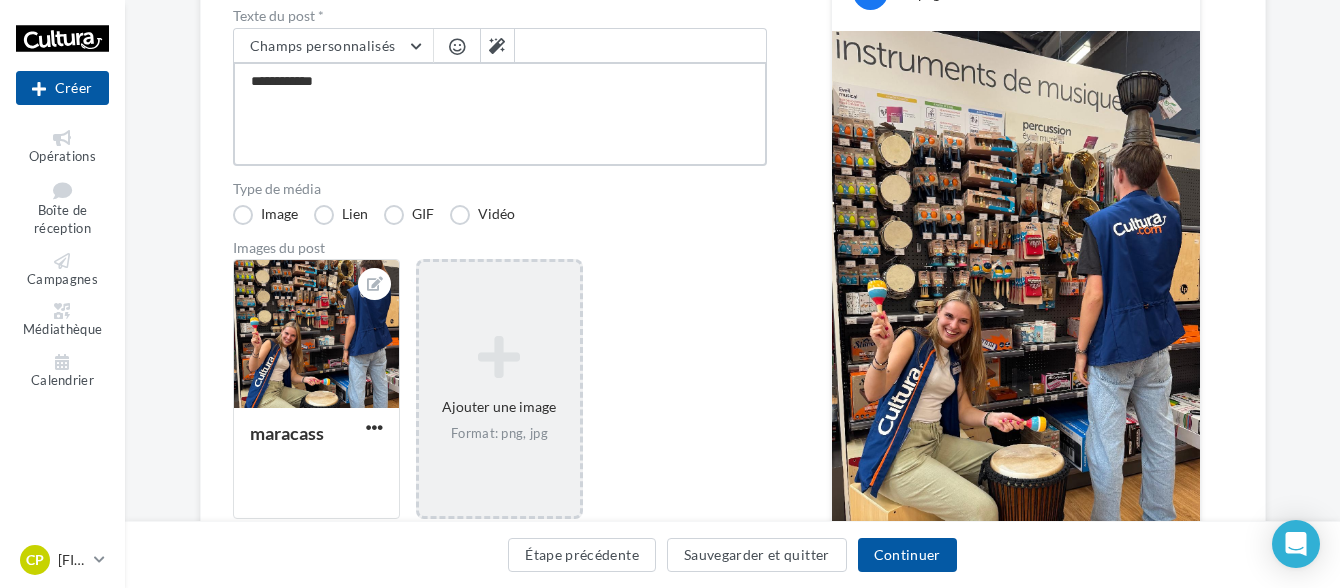 type on "**********" 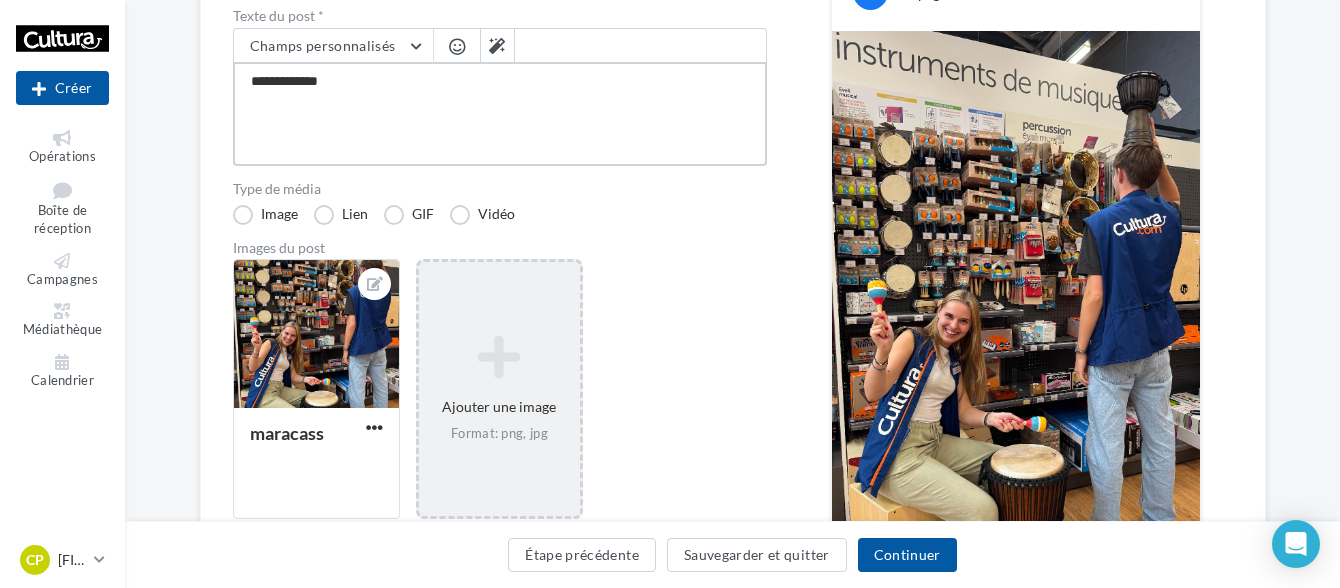 type on "**********" 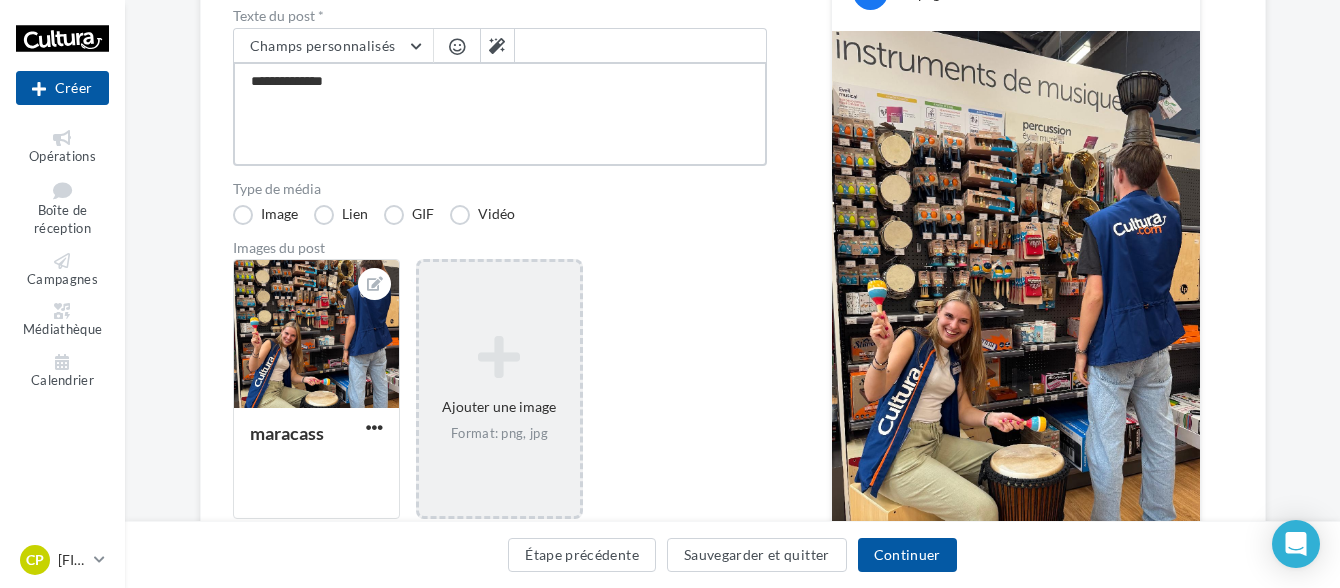 type on "**********" 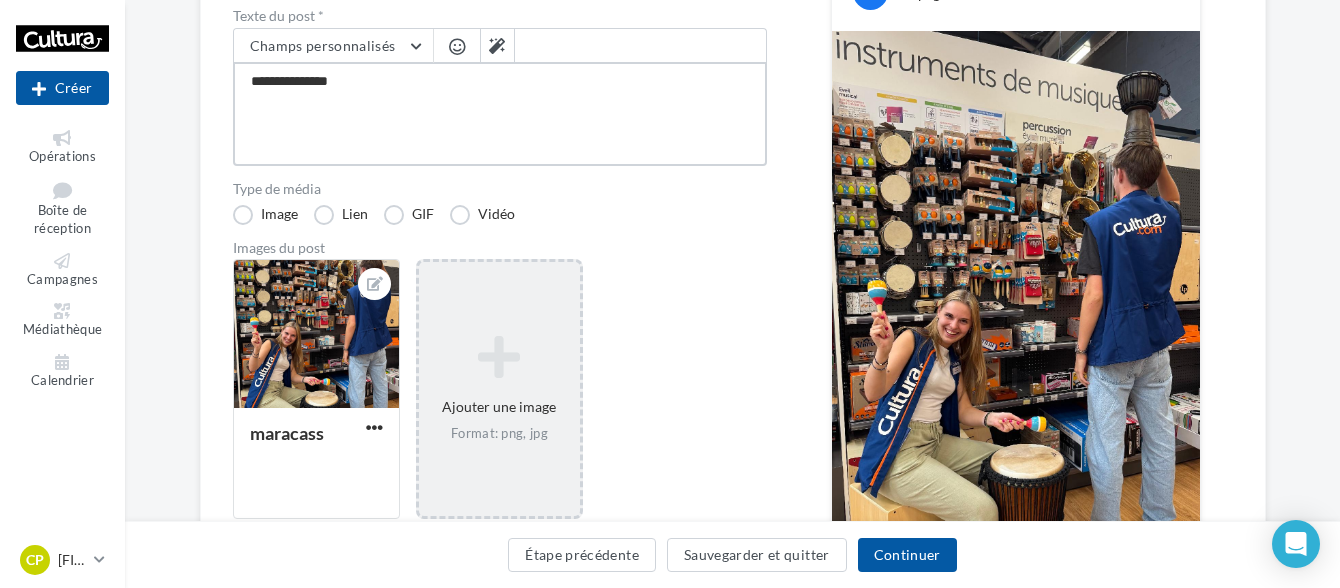 type on "**********" 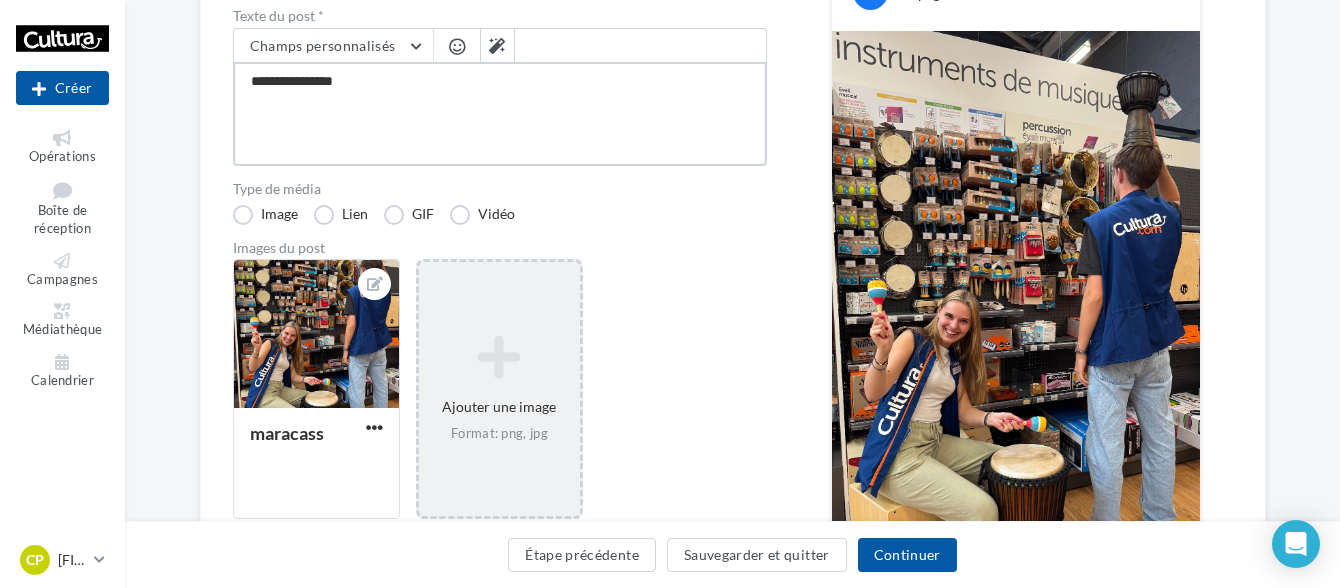 type on "**********" 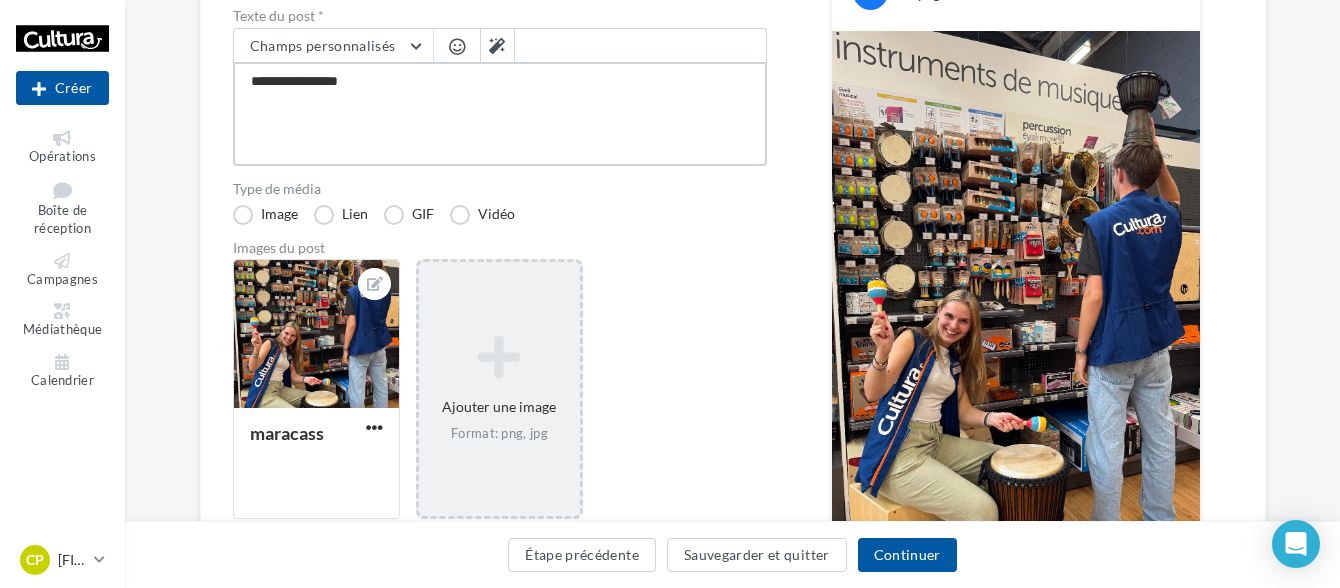 type on "**********" 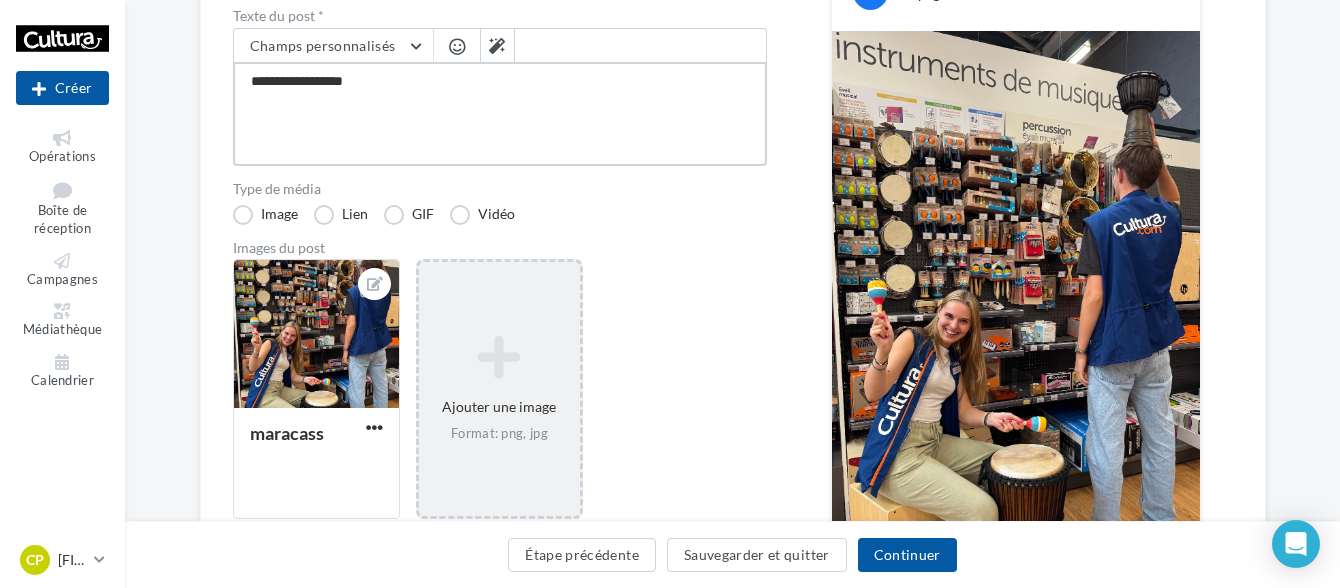 type on "**********" 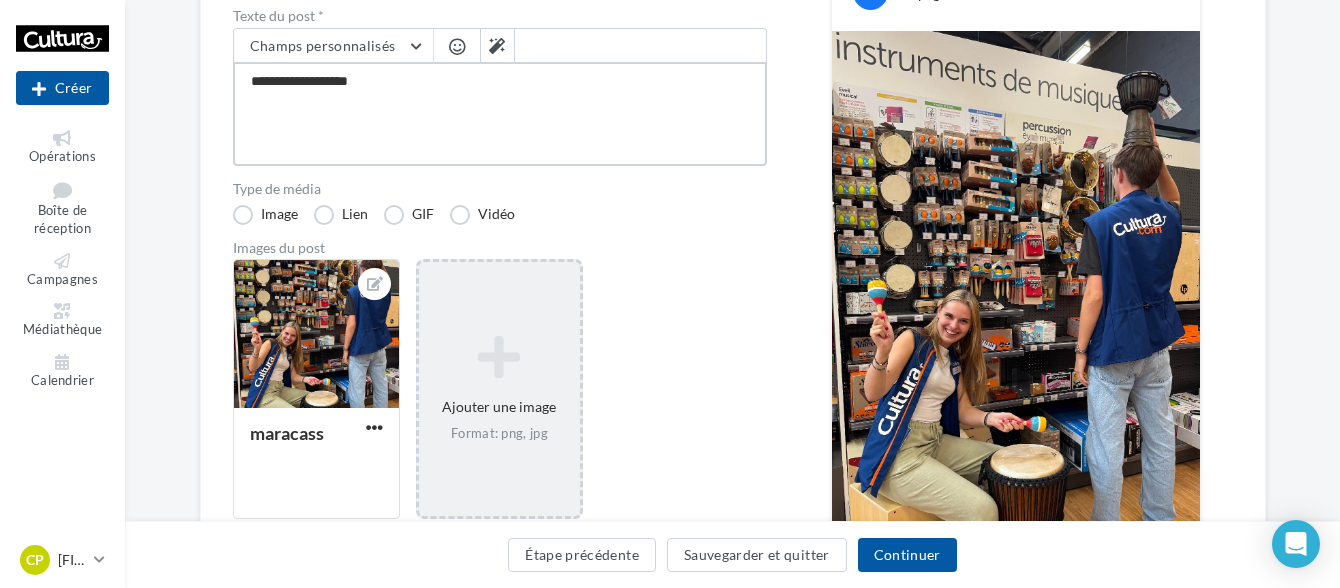 type on "**********" 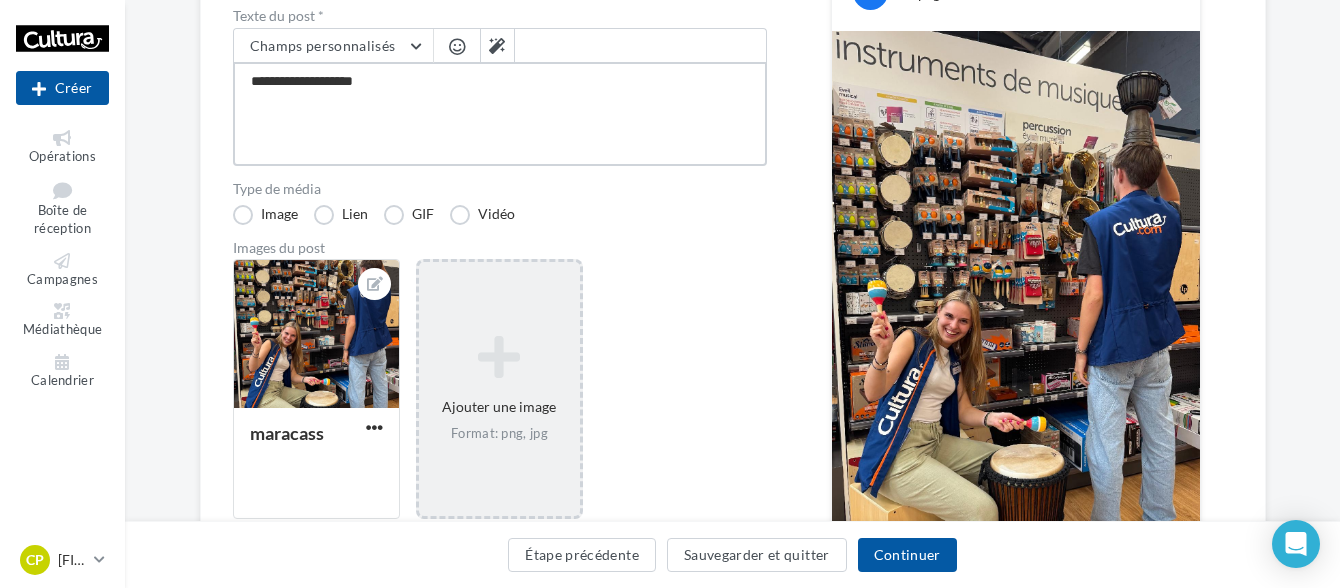 type on "**********" 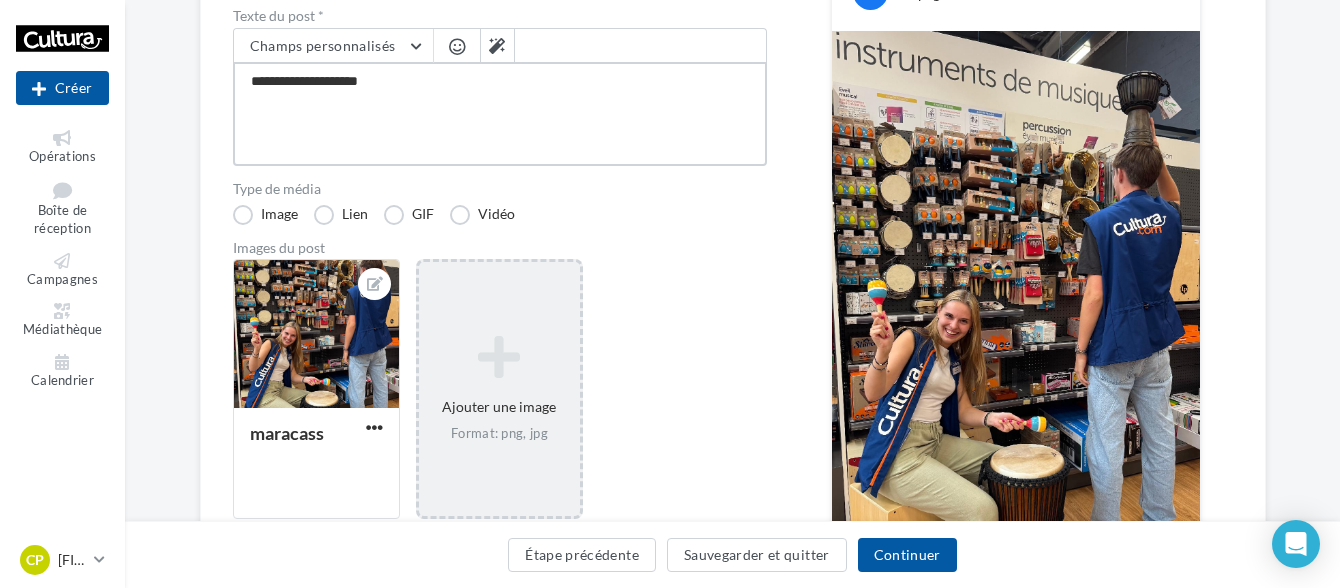 type on "**********" 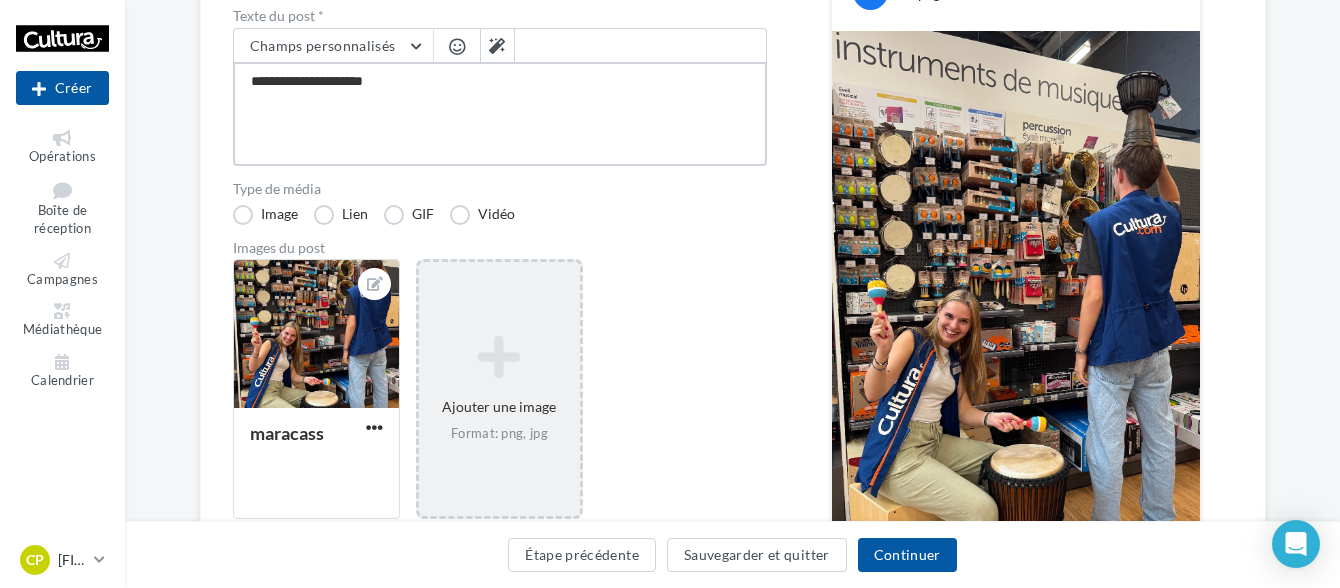 type on "**********" 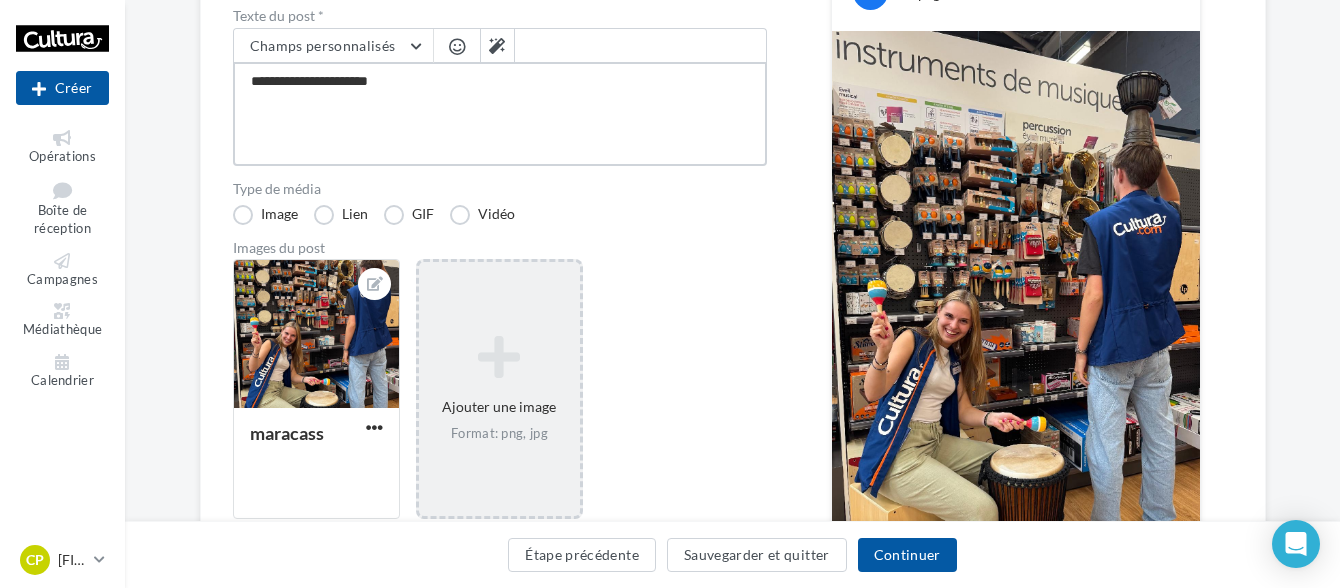 type on "**********" 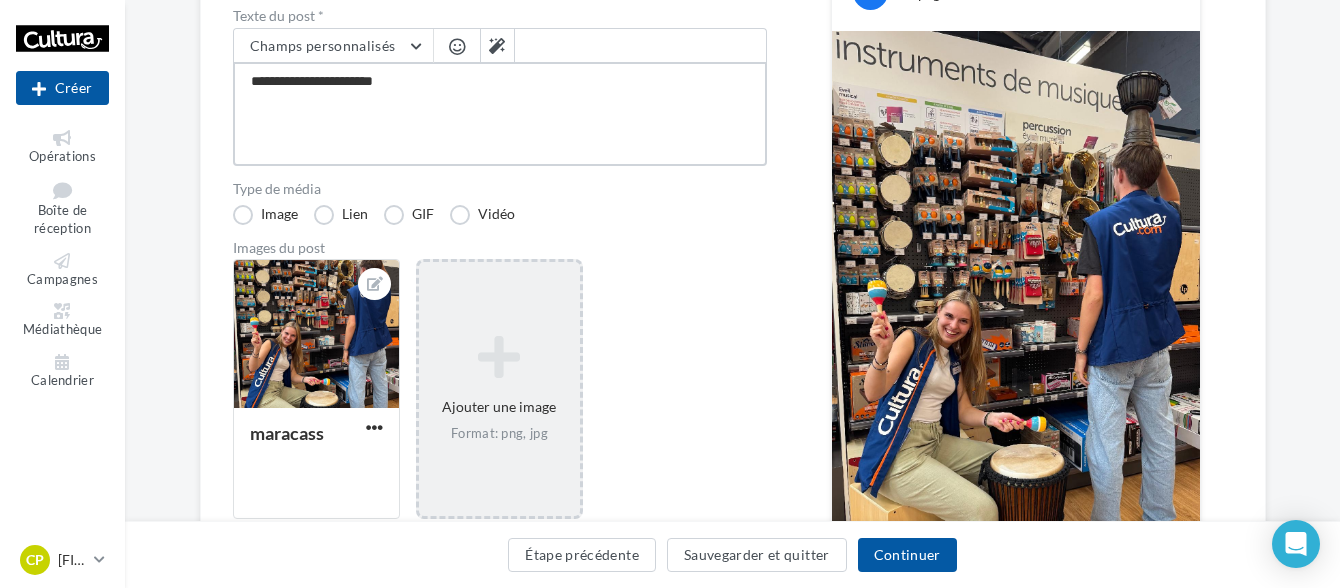 type on "**********" 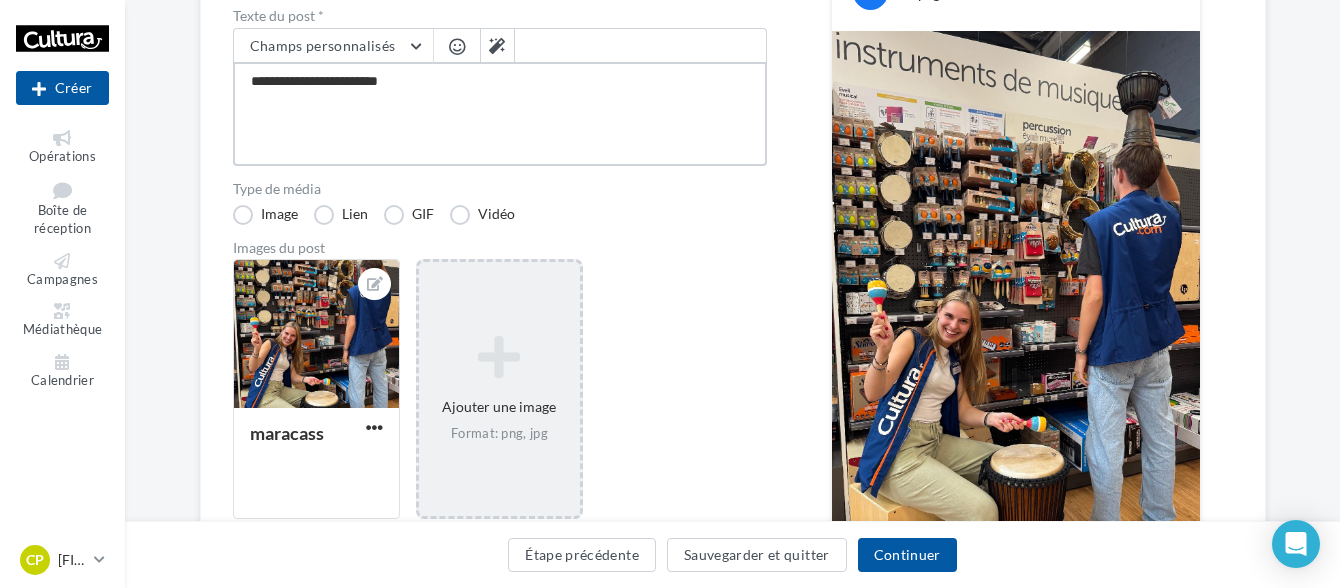 type on "**********" 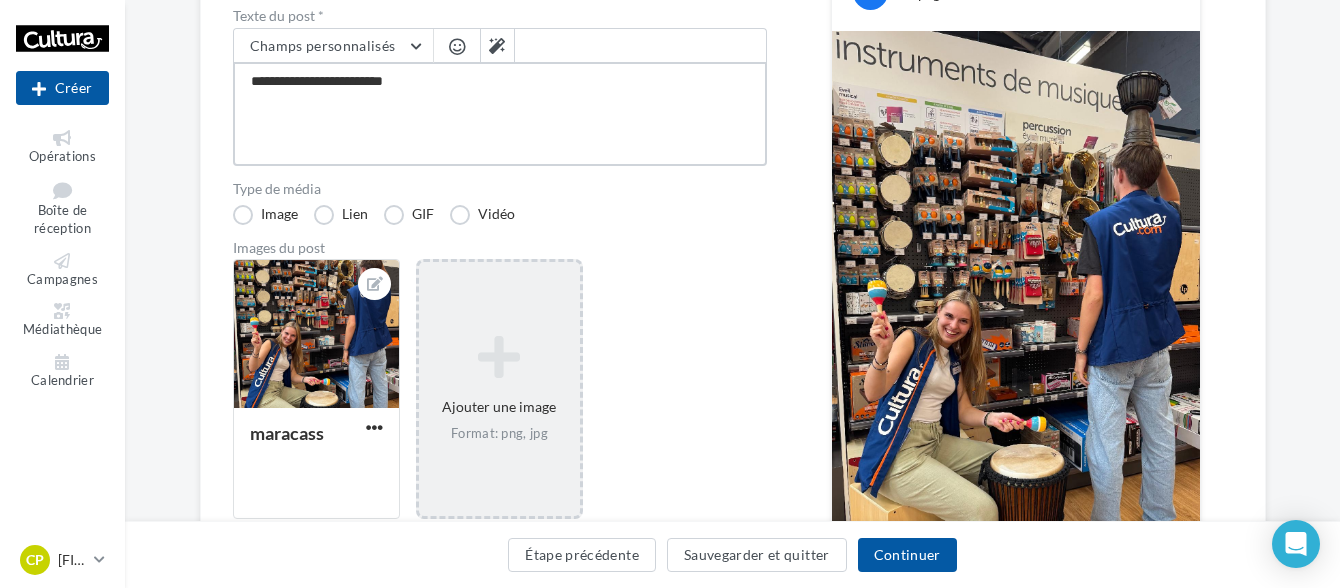type on "**********" 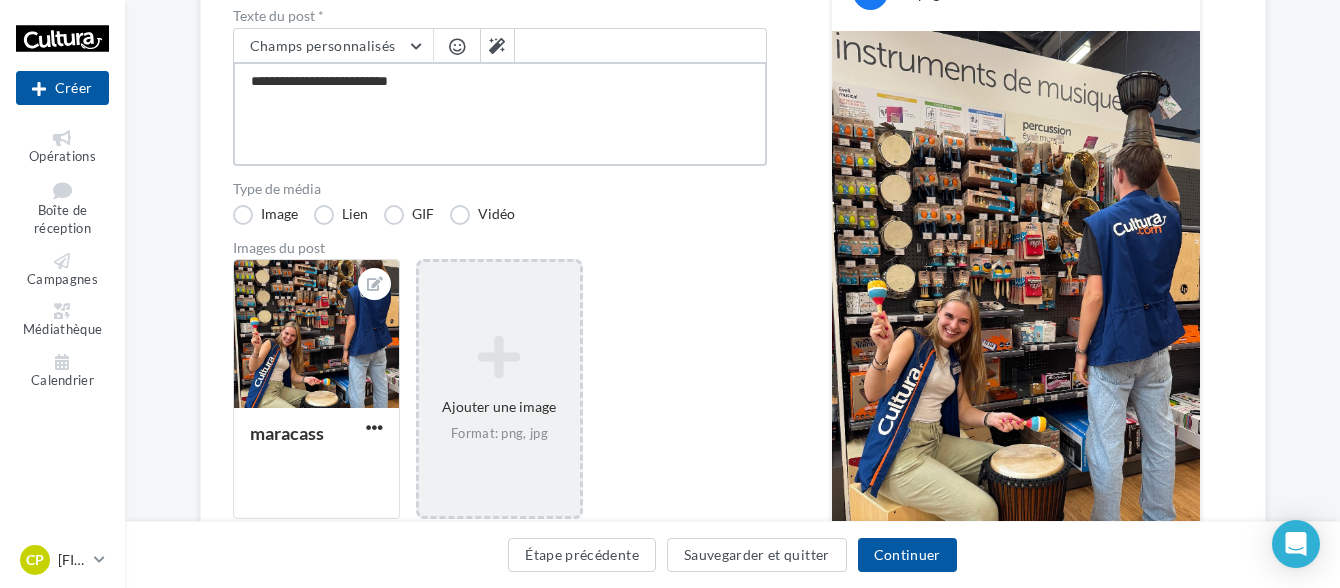 type on "**********" 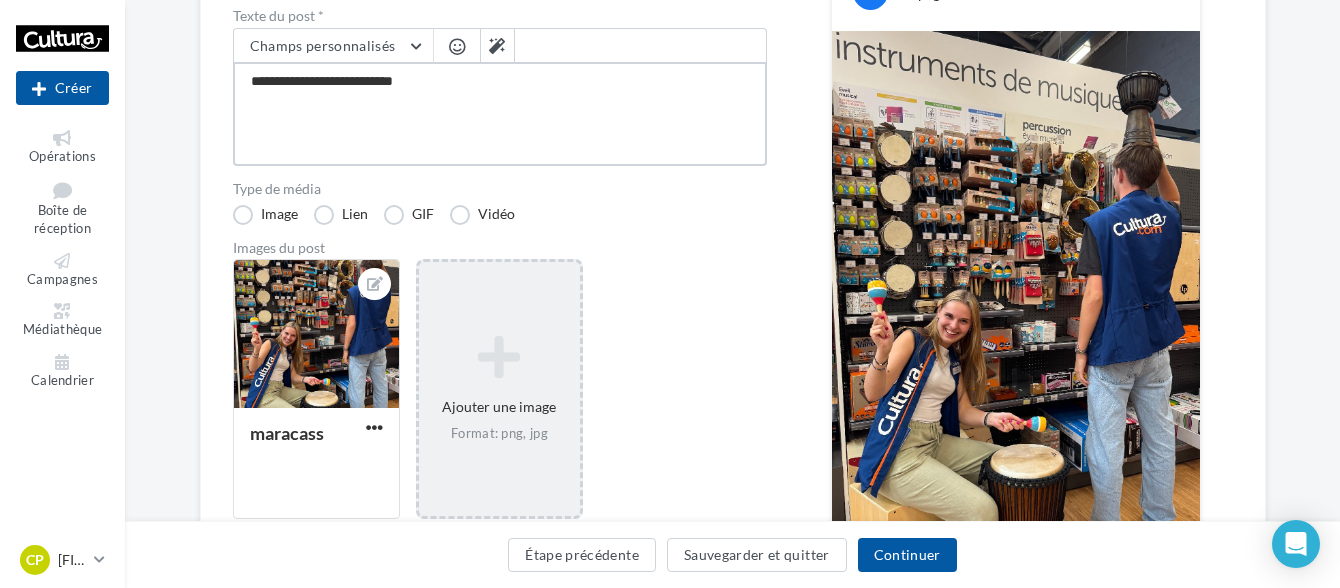 type on "**********" 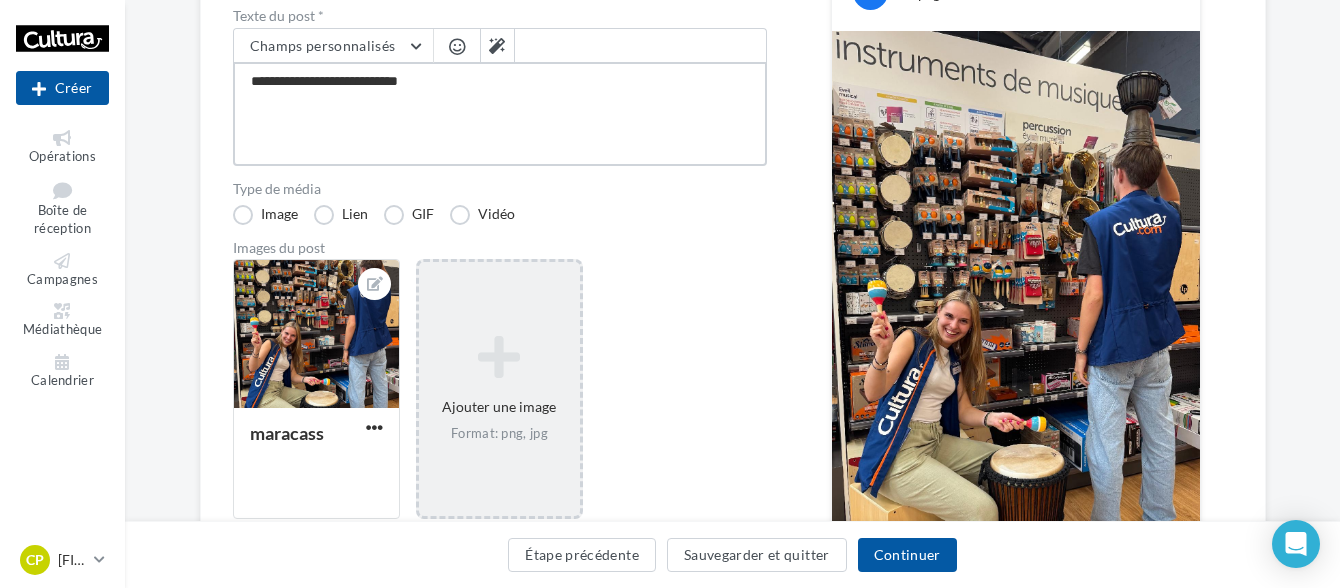 type on "**********" 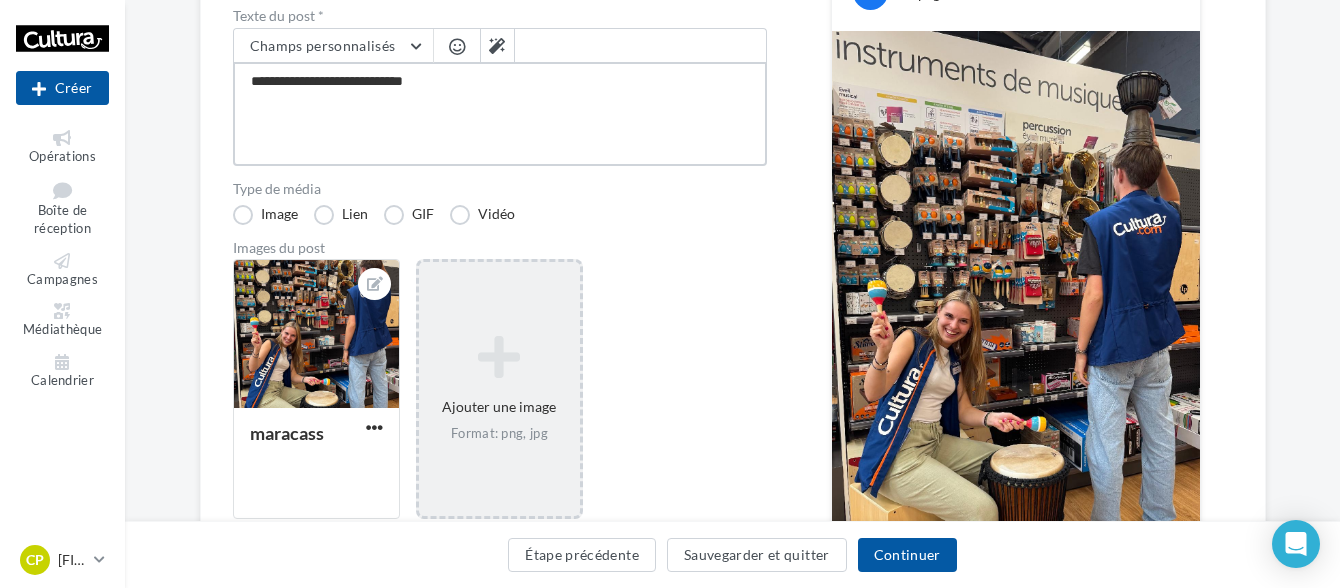 type on "**********" 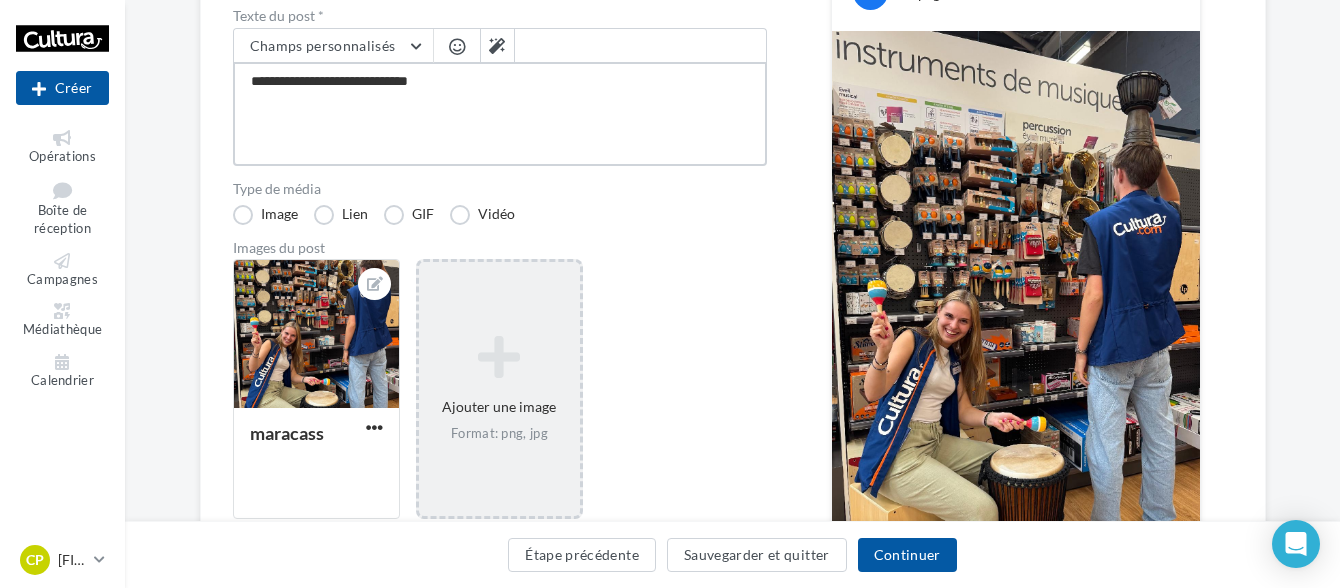 type on "**********" 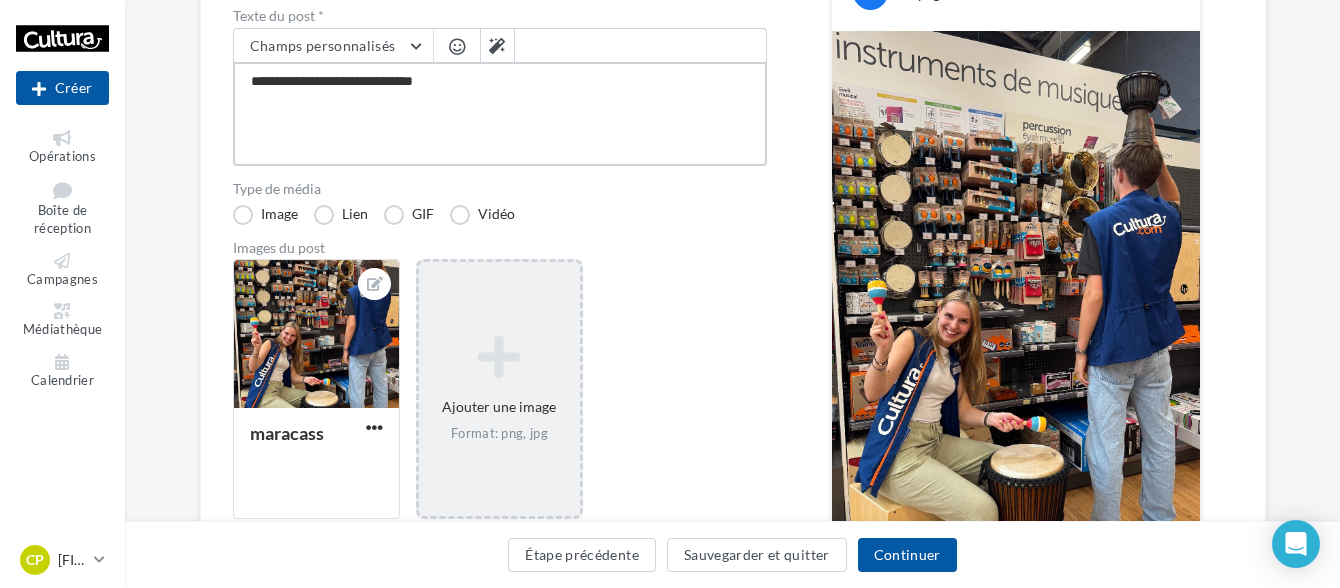 type on "**********" 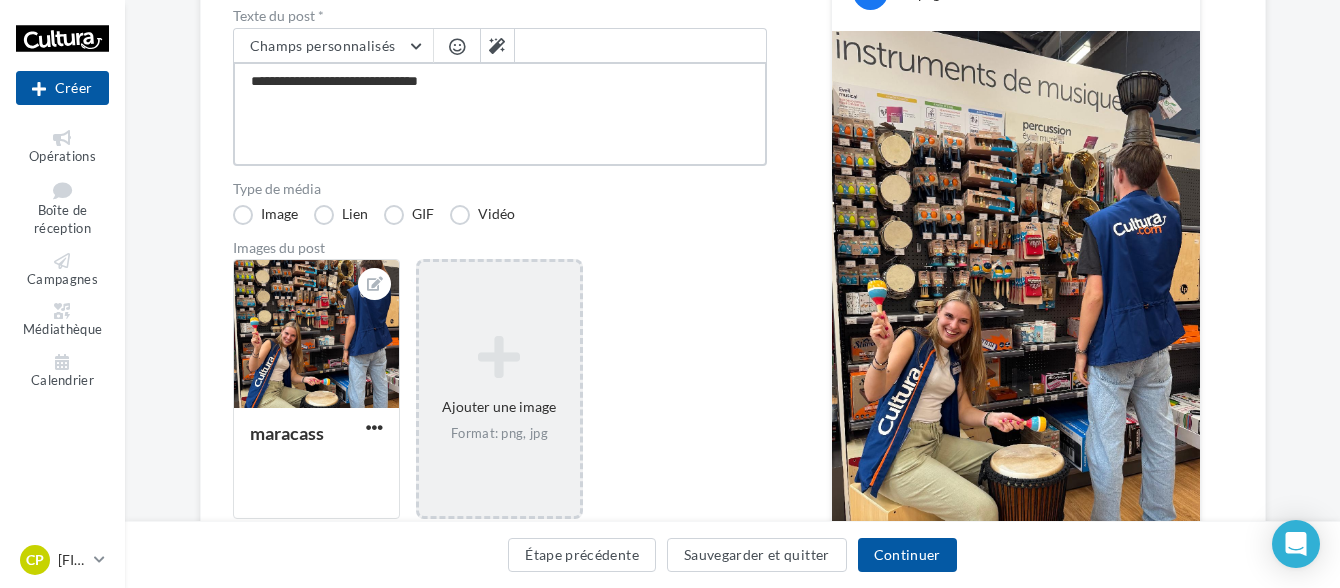type on "**********" 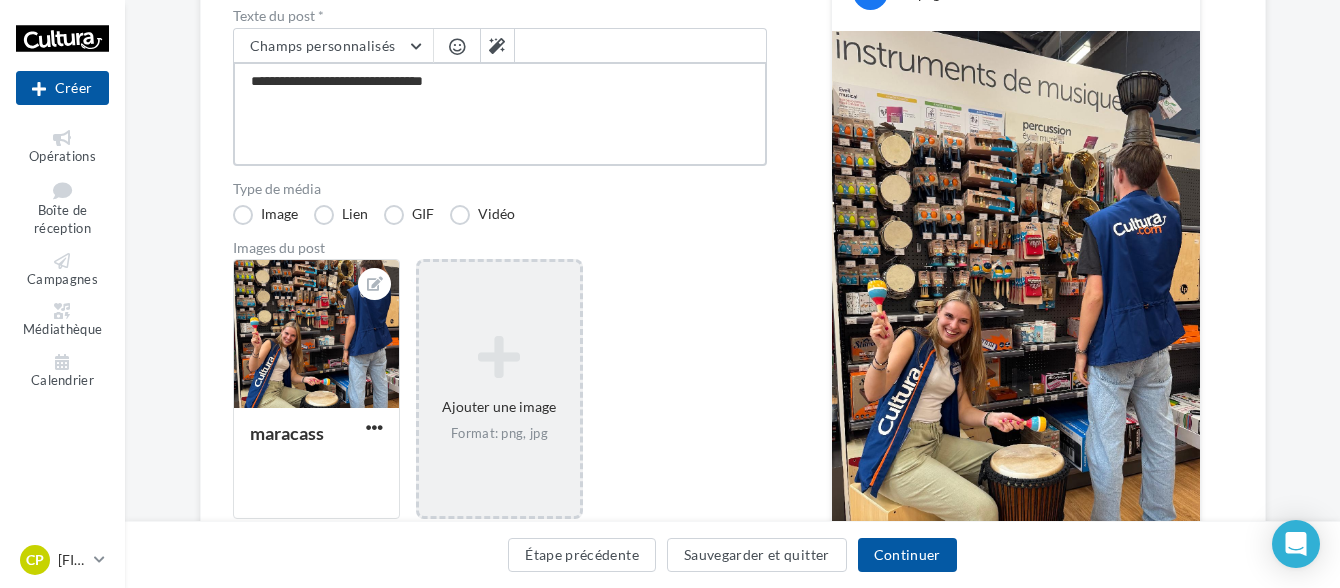 type on "**********" 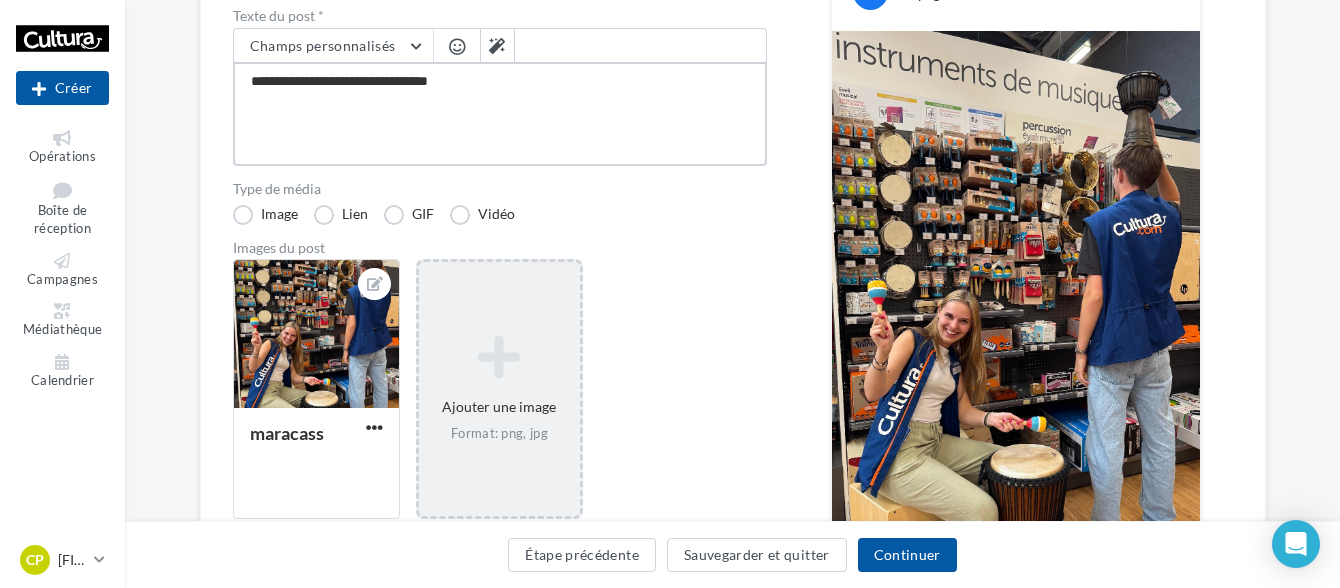 type on "**********" 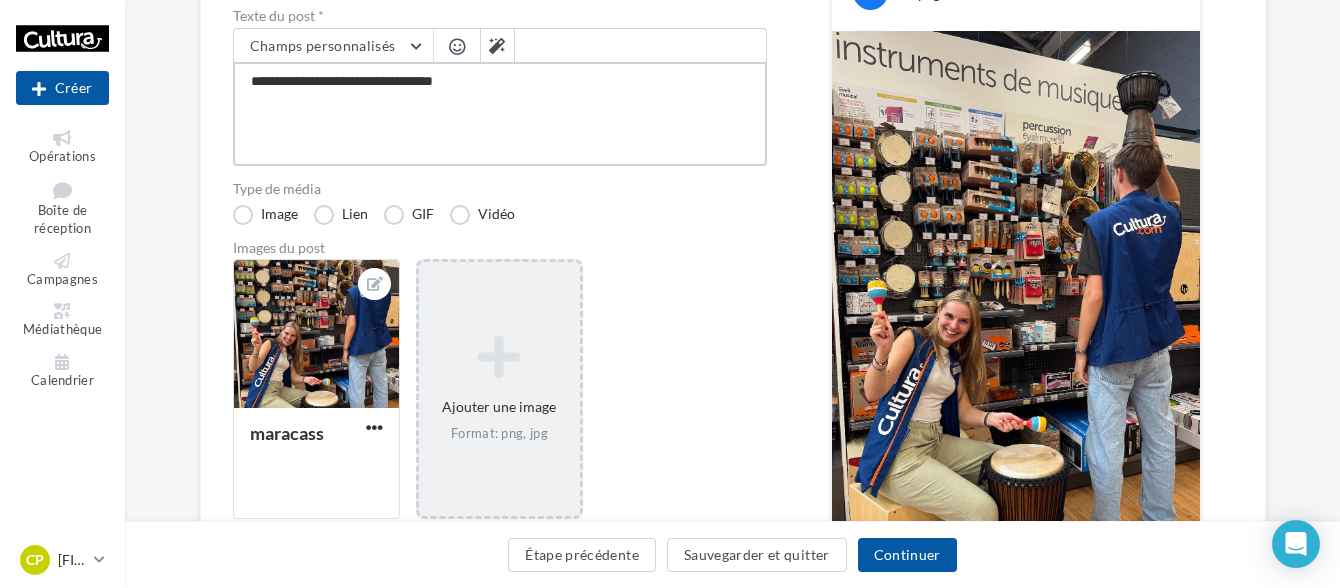 type on "**********" 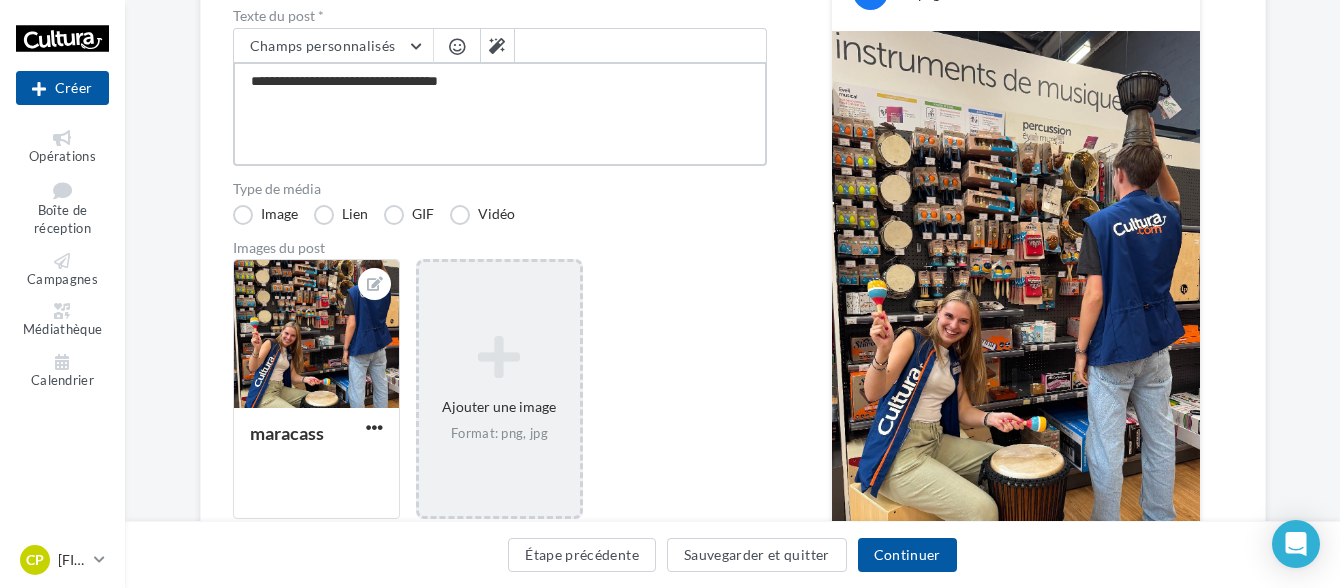 type on "**********" 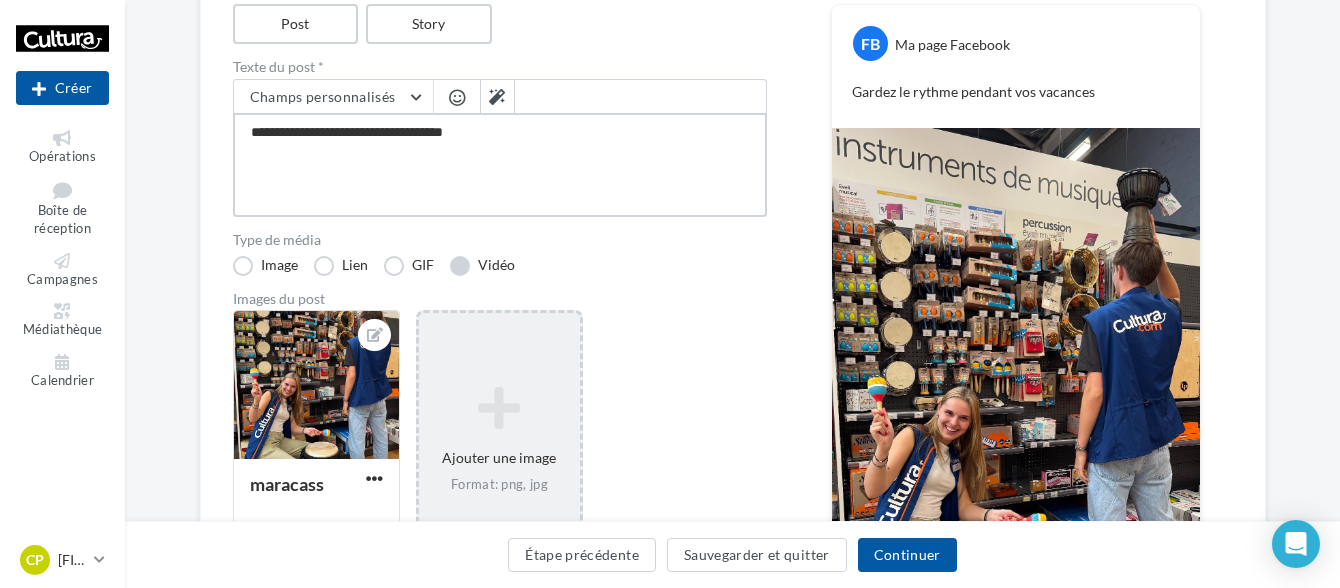 scroll, scrollTop: 200, scrollLeft: 0, axis: vertical 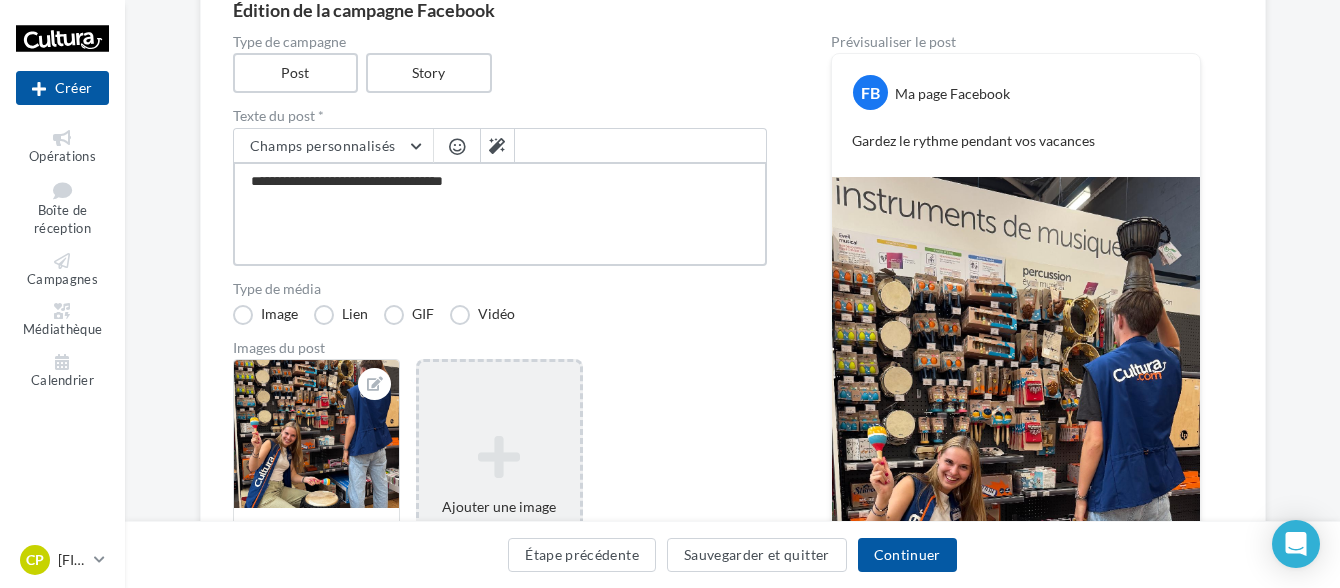 click on "**********" at bounding box center [500, 214] 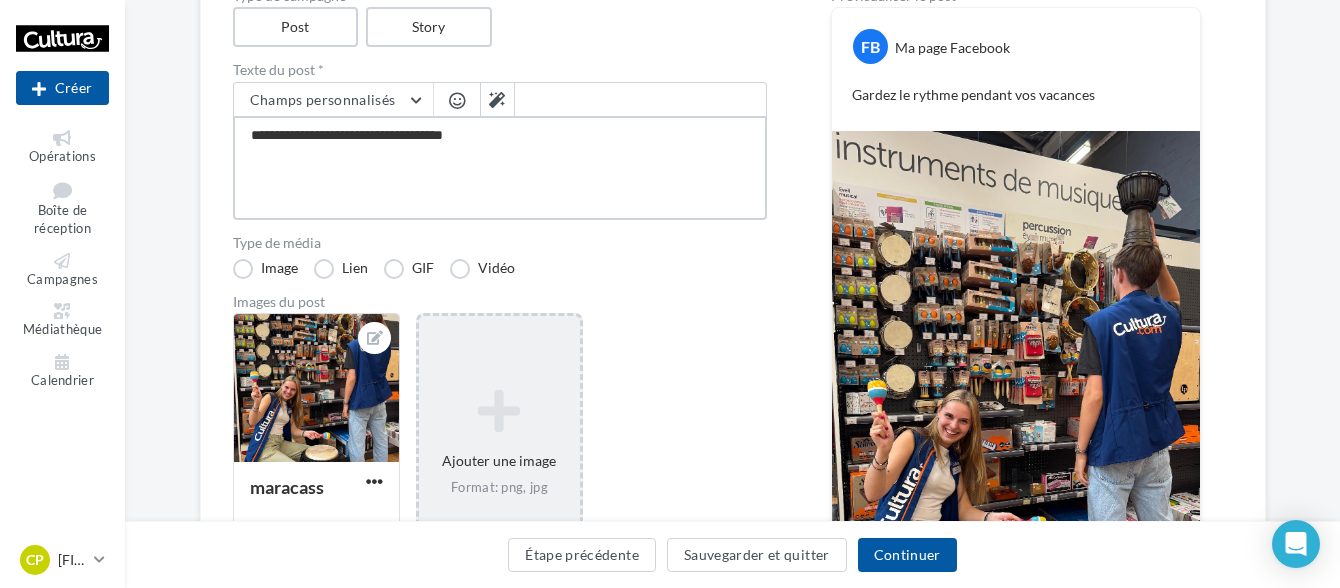 scroll, scrollTop: 200, scrollLeft: 0, axis: vertical 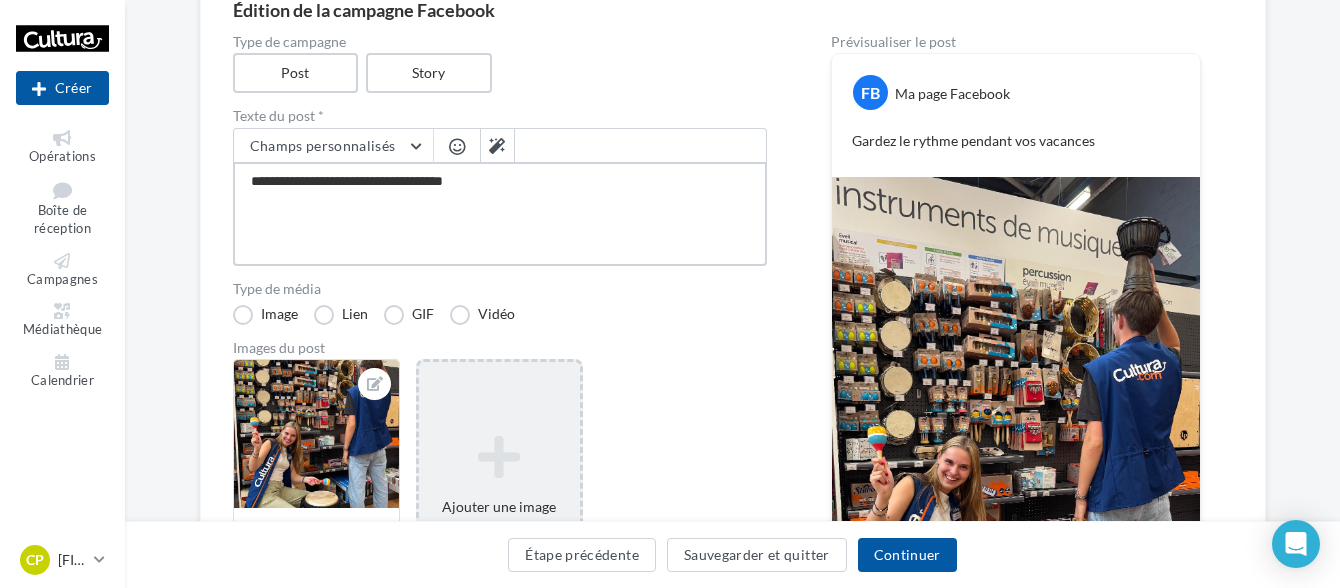 type on "**********" 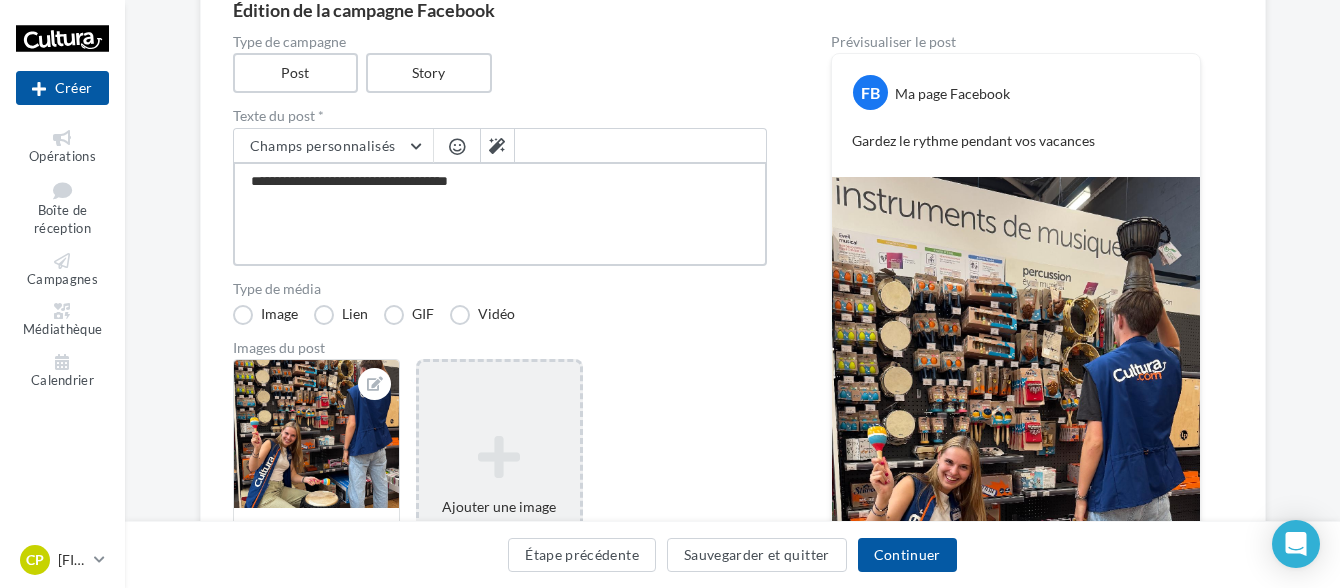 type on "**********" 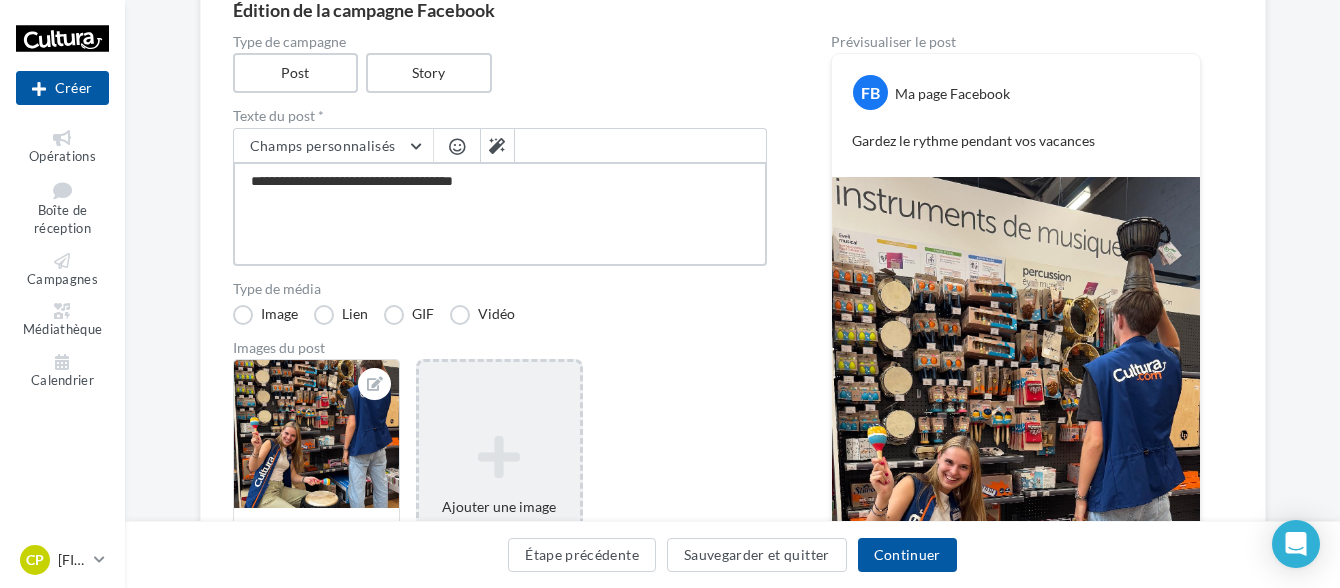 type on "**********" 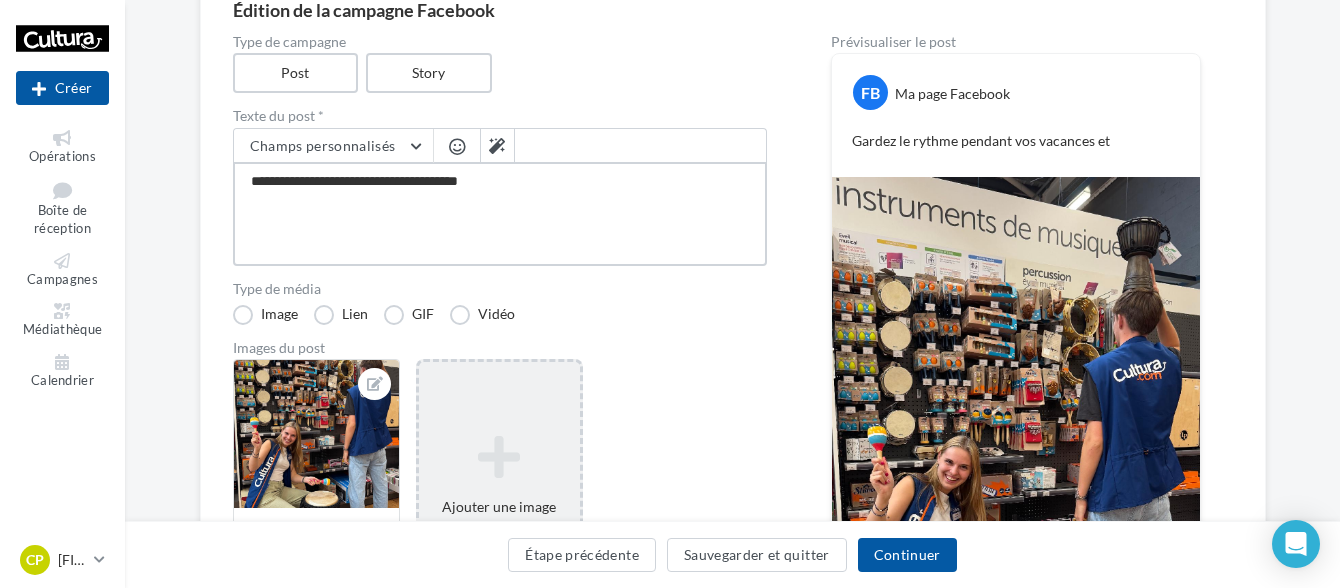 type on "**********" 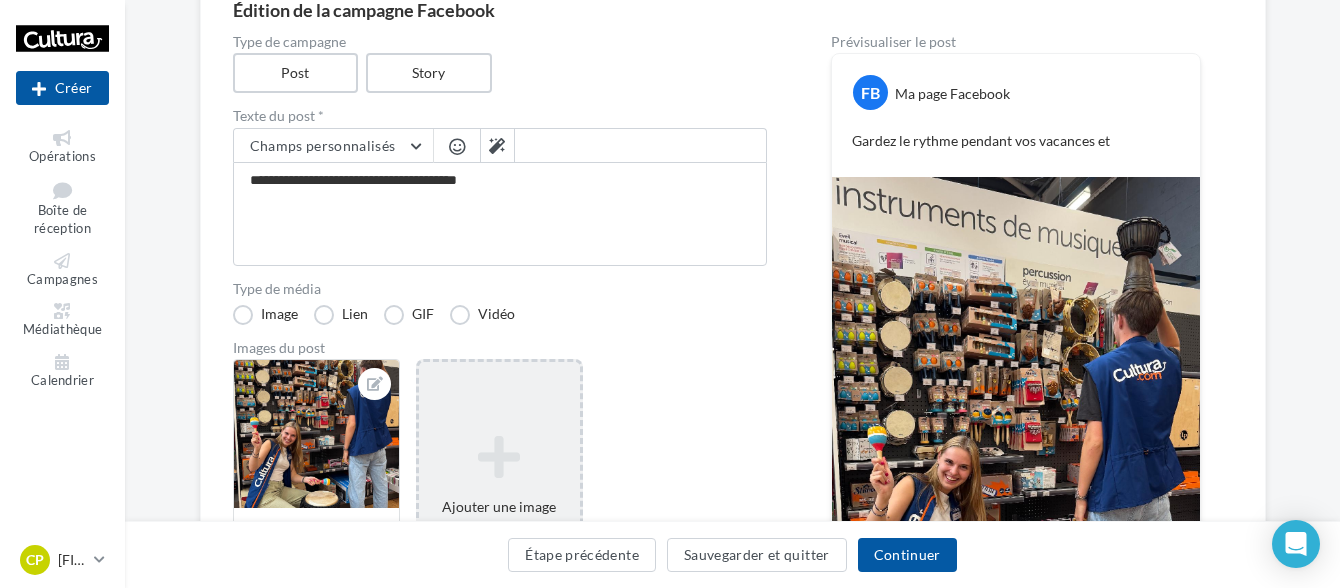 click on "Gardez le rythme pendant vos vacances et" at bounding box center [1016, 141] 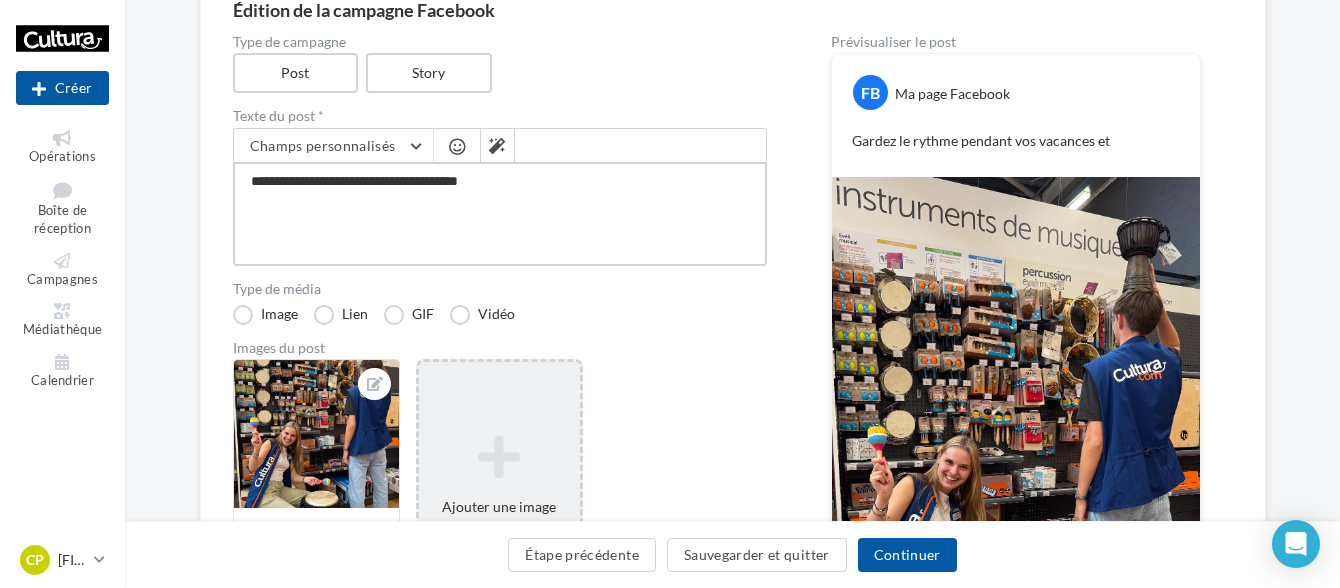 click on "**********" at bounding box center [500, 214] 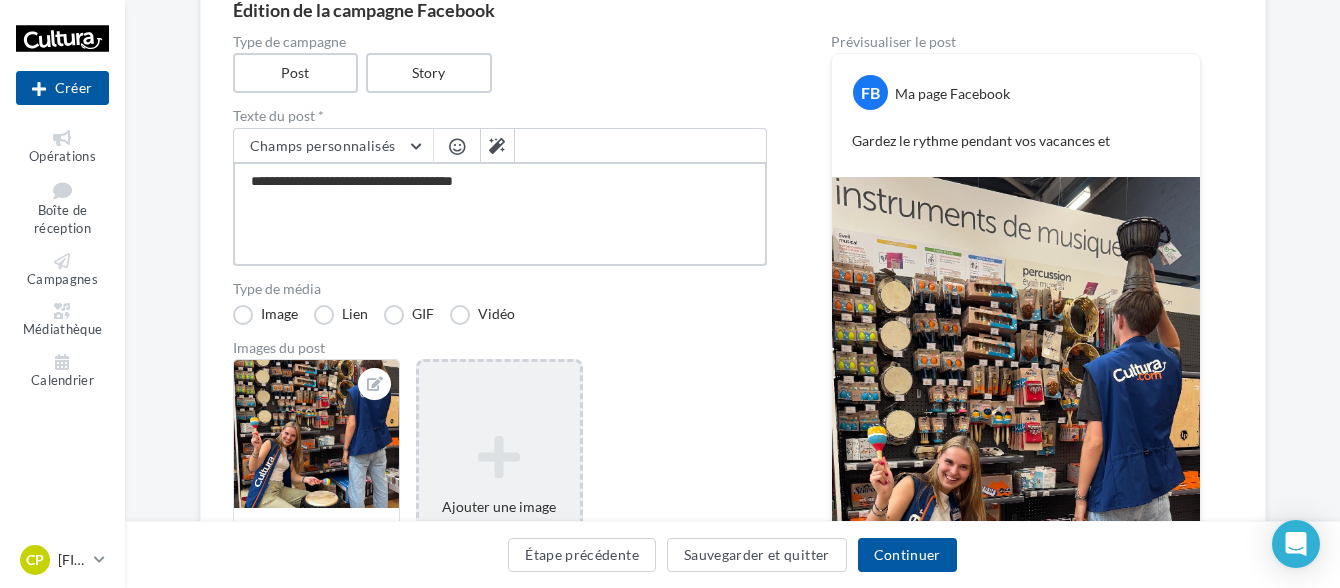 type on "**********" 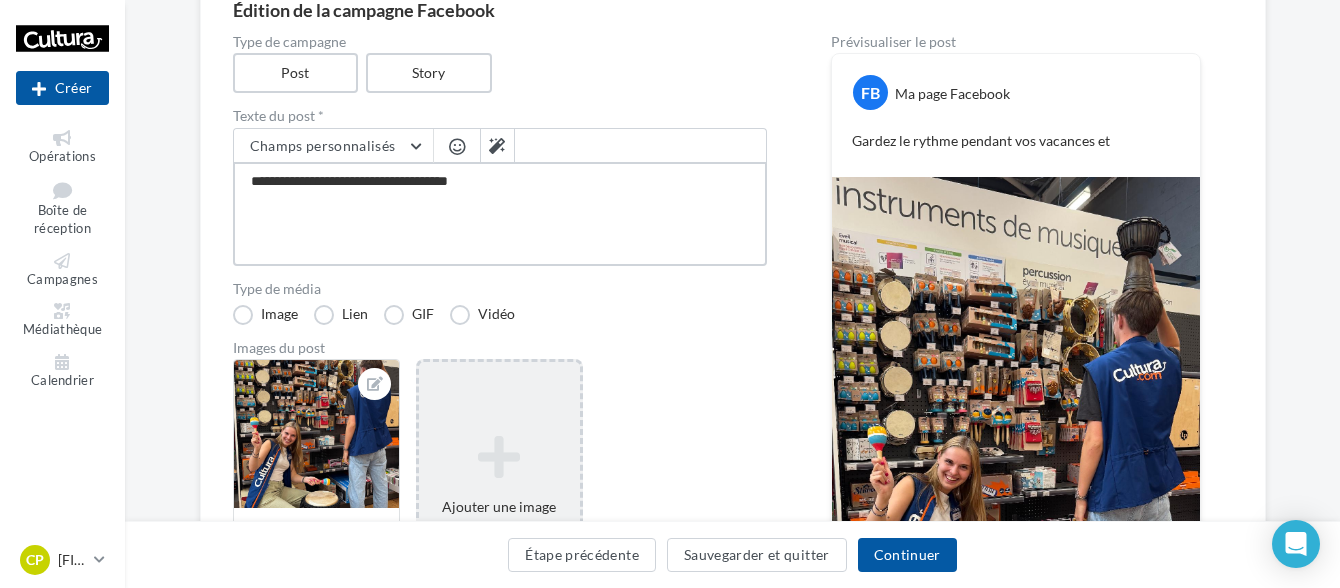 type on "**********" 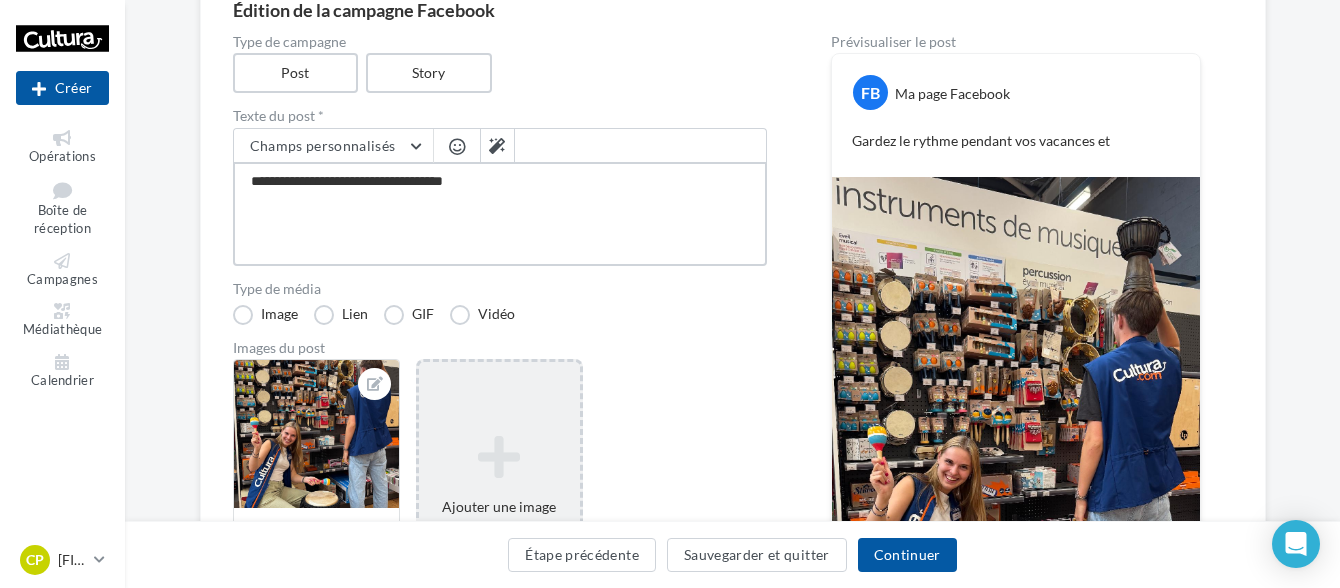 type on "**********" 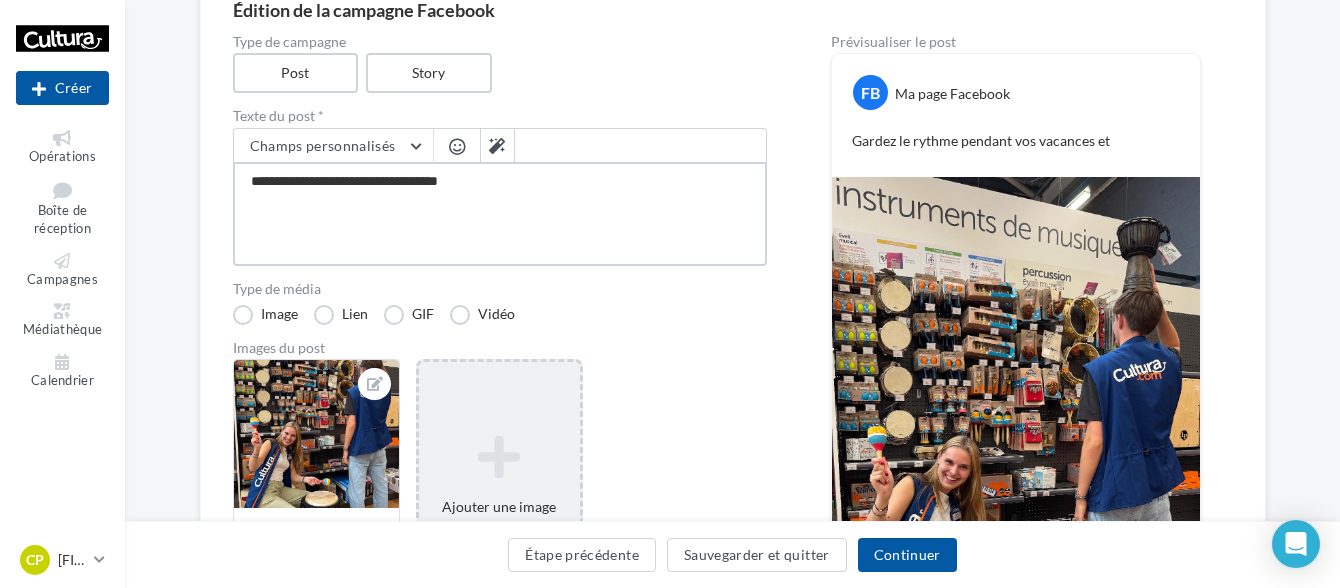 type on "**********" 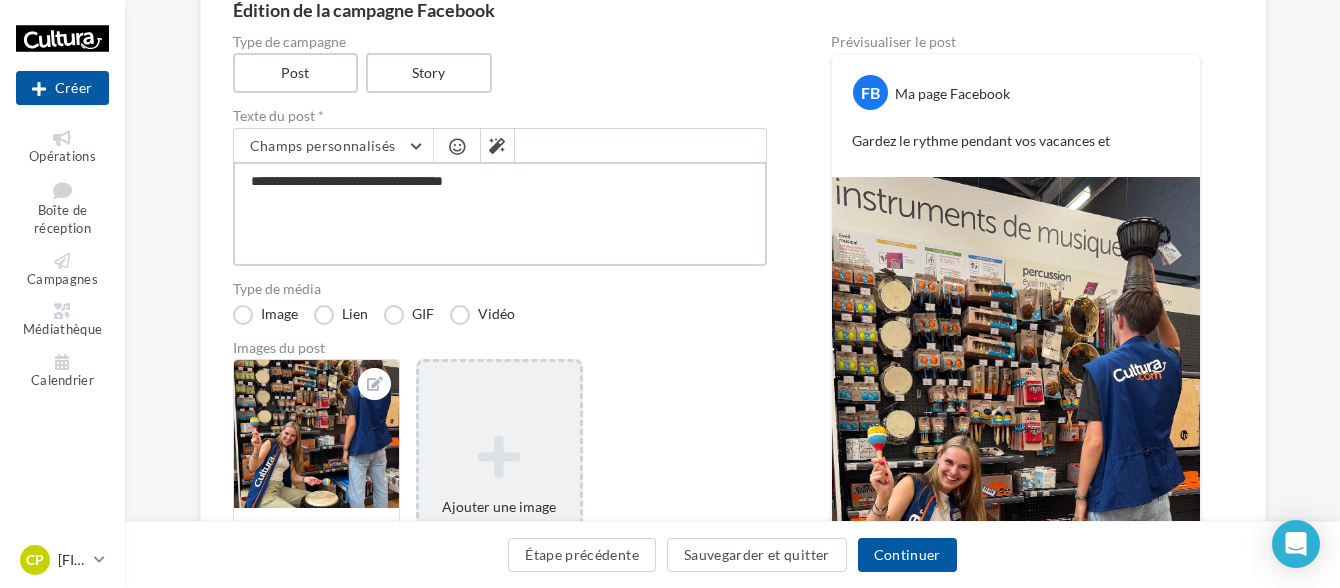 type on "**********" 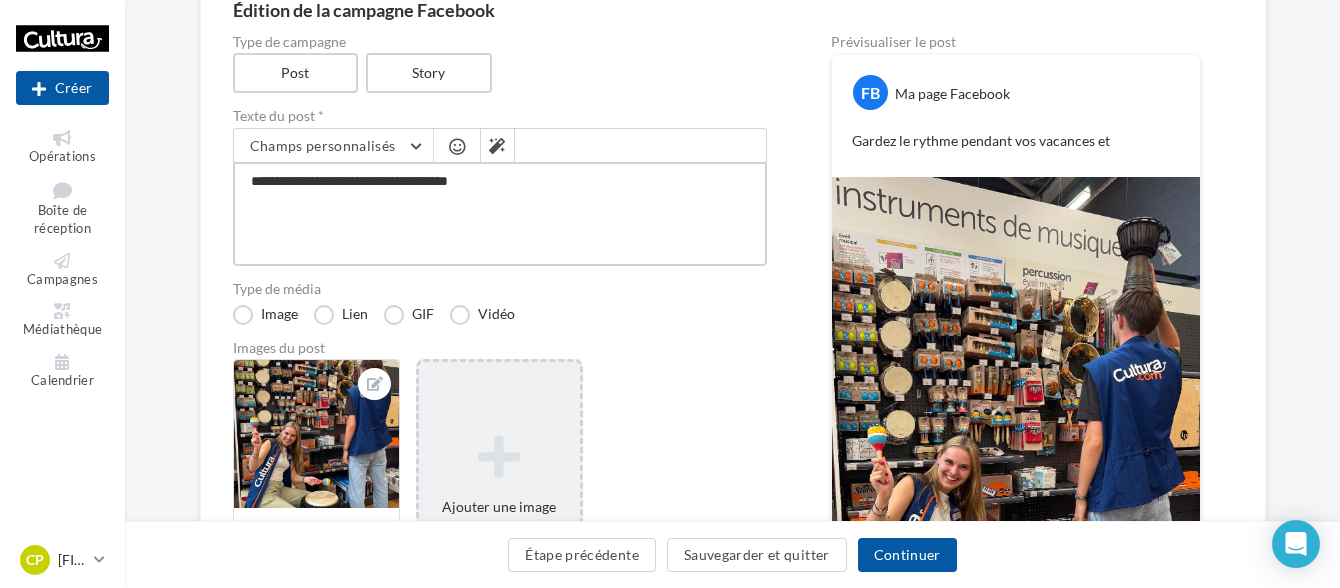 type on "**********" 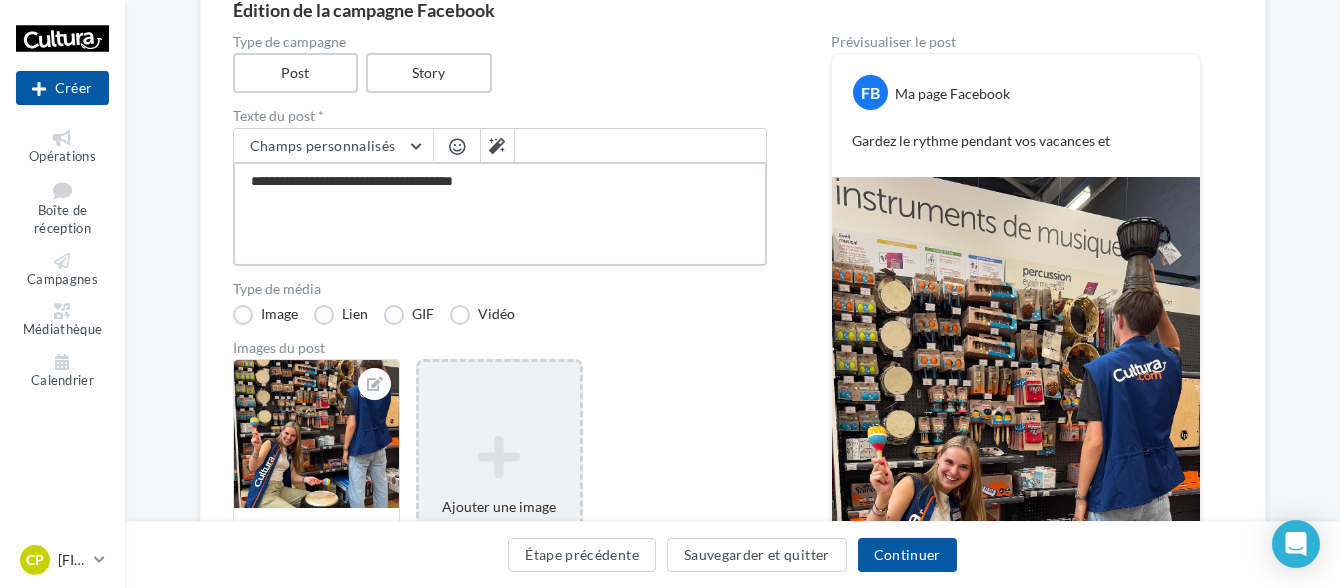 type on "**********" 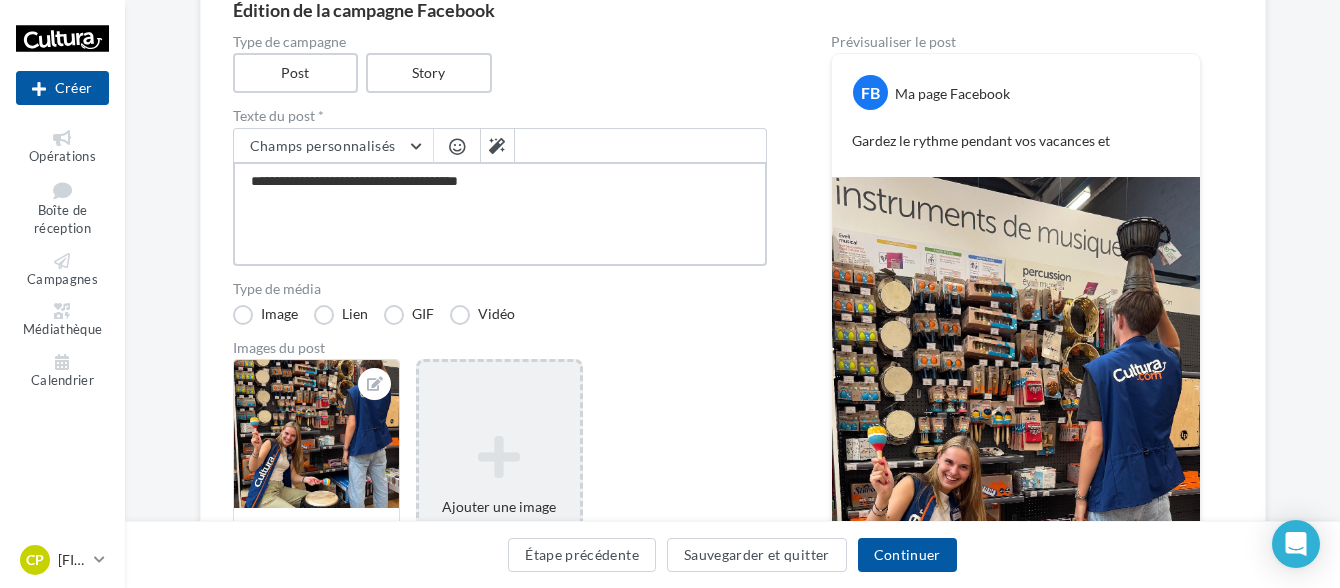 type on "**********" 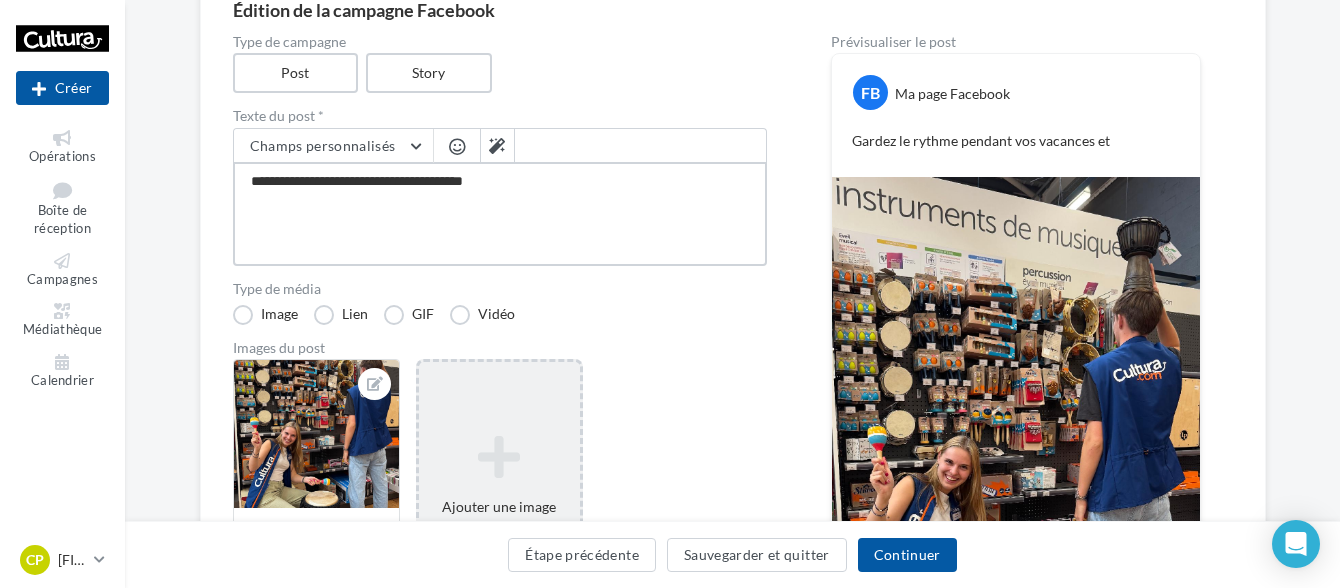 type on "**********" 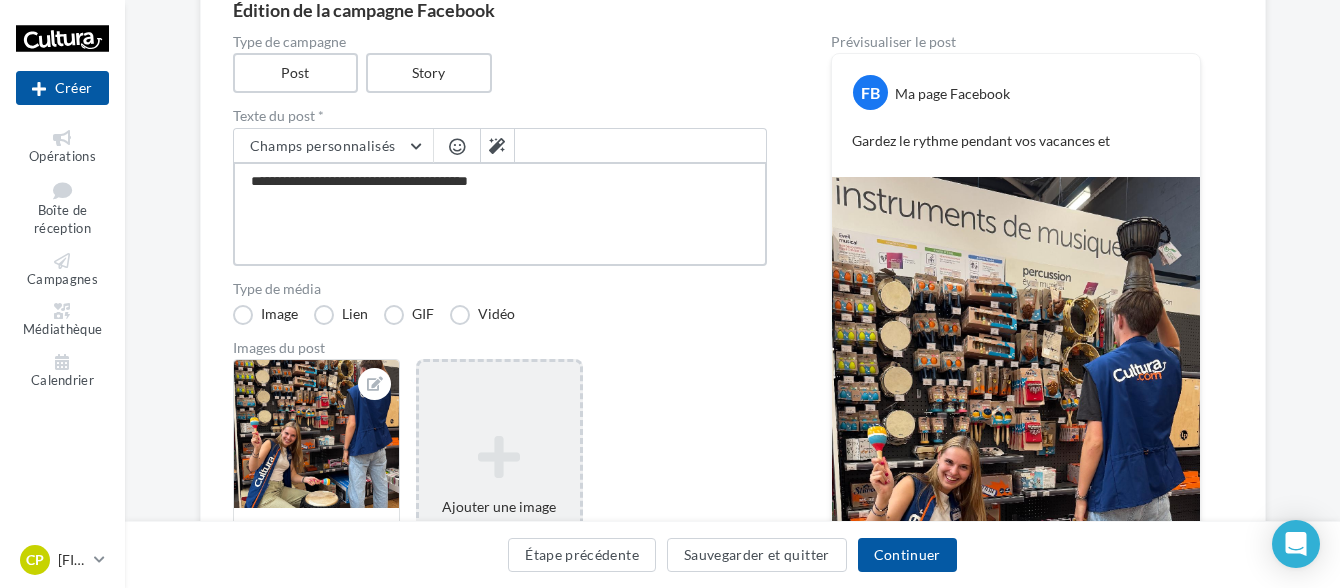 type on "**********" 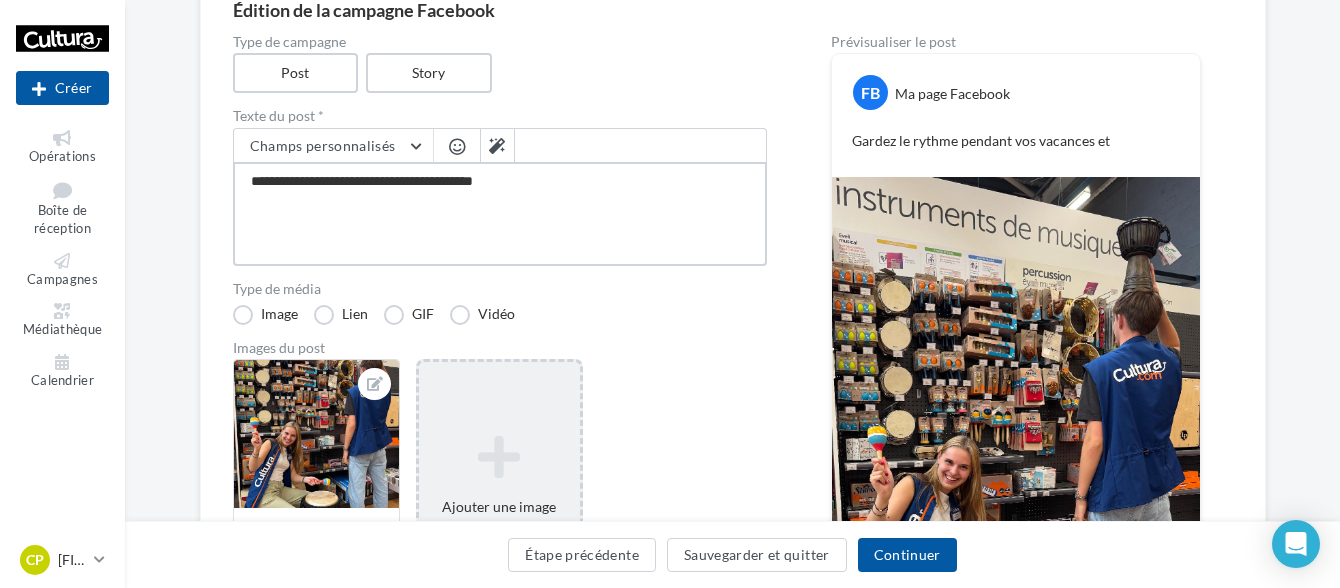 type on "**********" 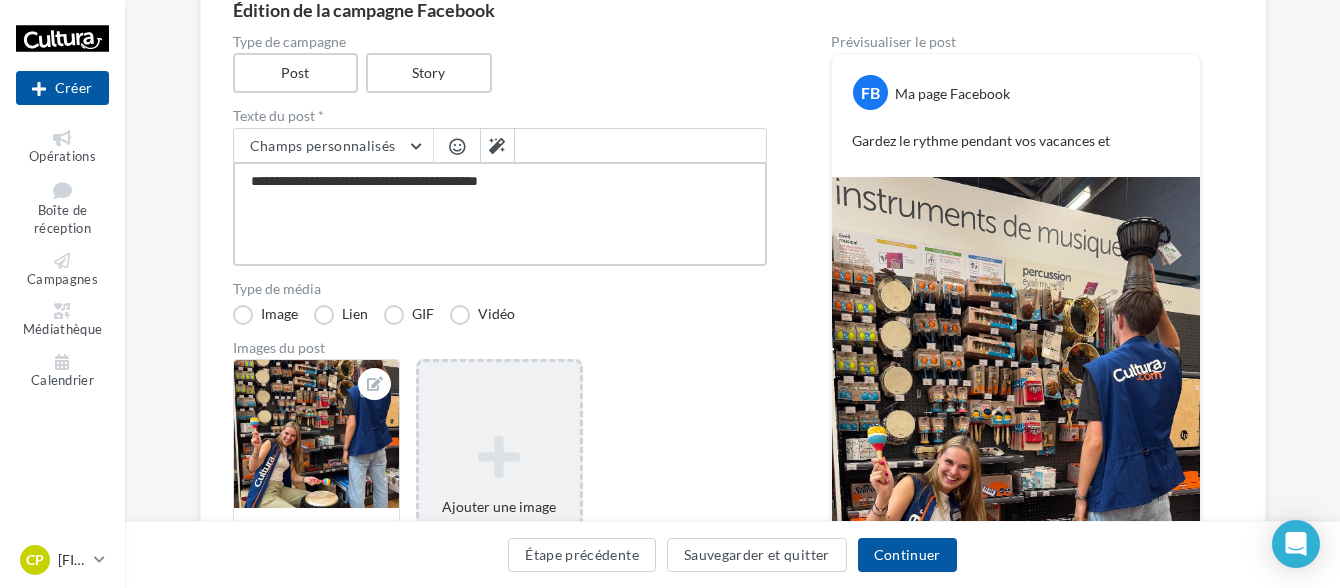 type on "**********" 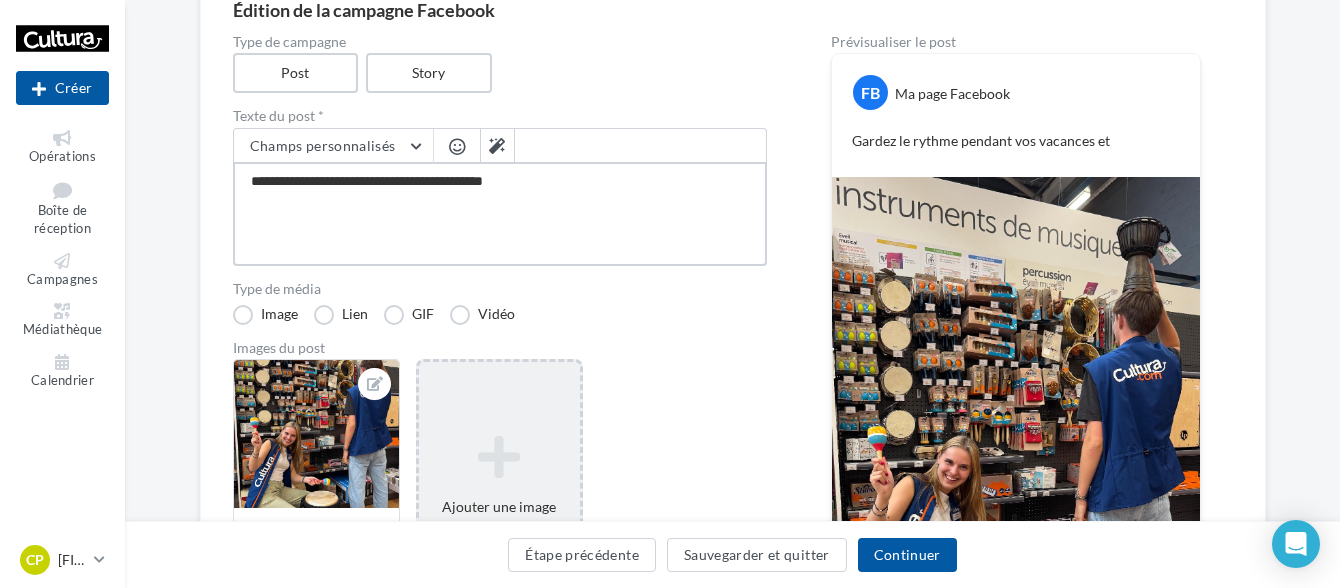 type on "**********" 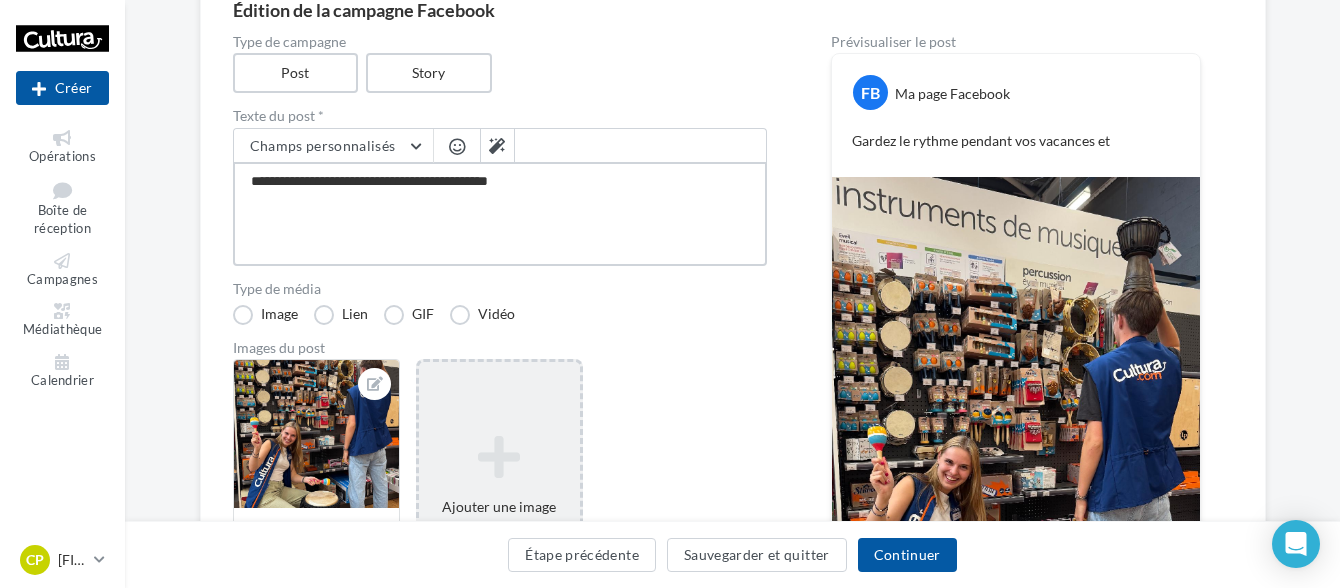 type on "**********" 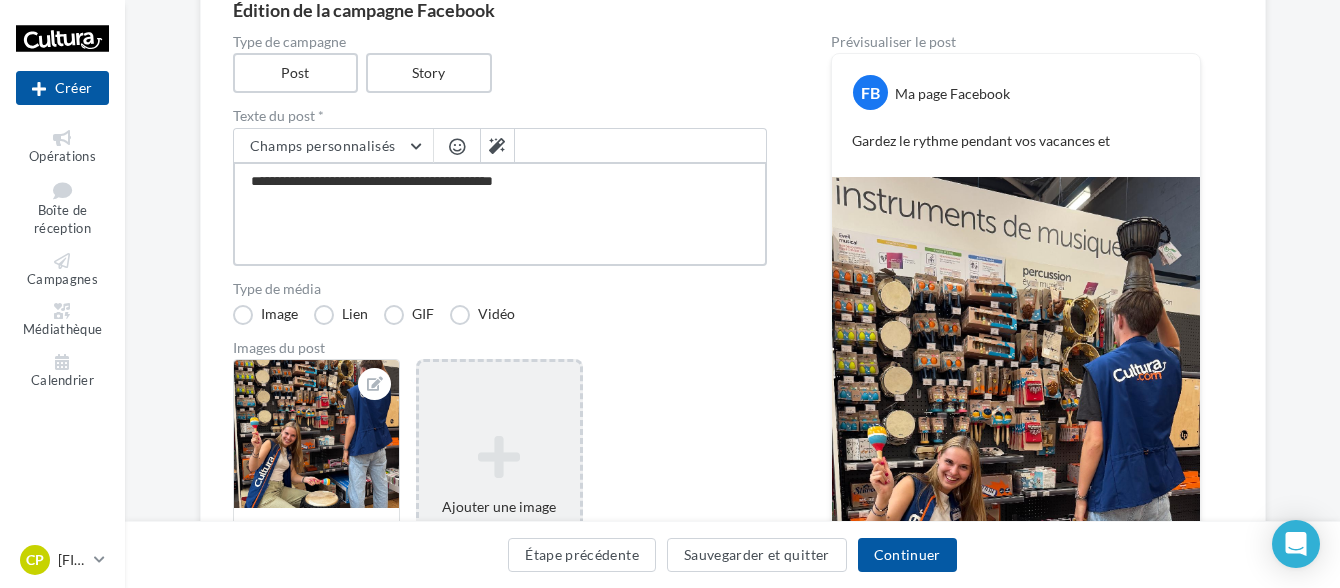 type on "**********" 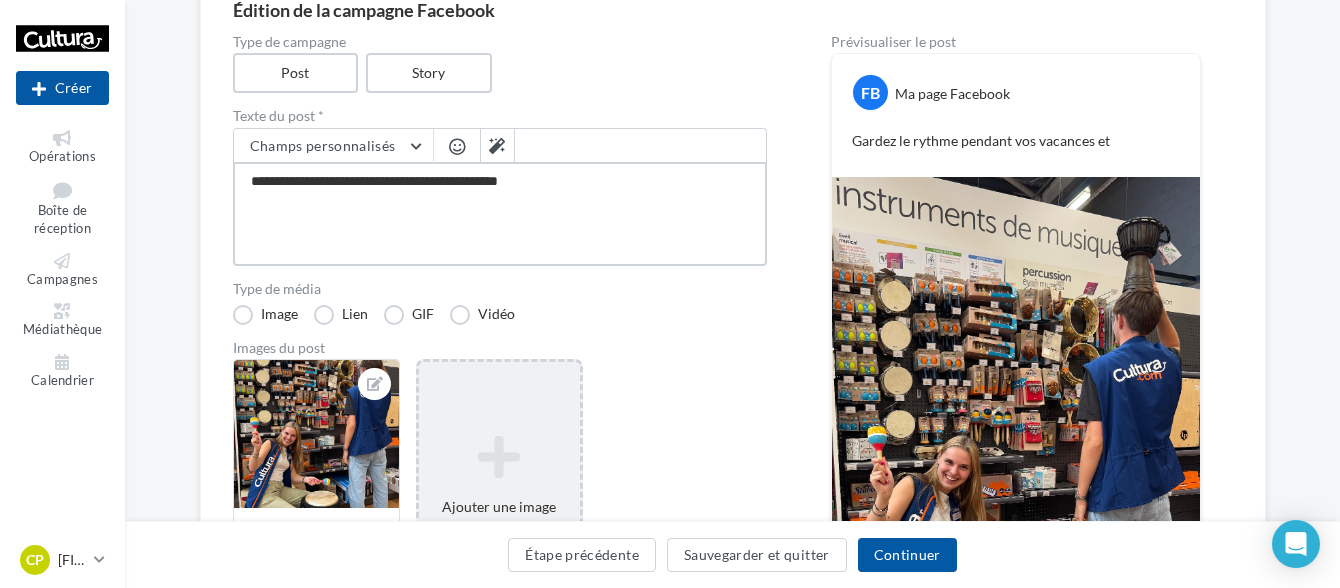 type on "**********" 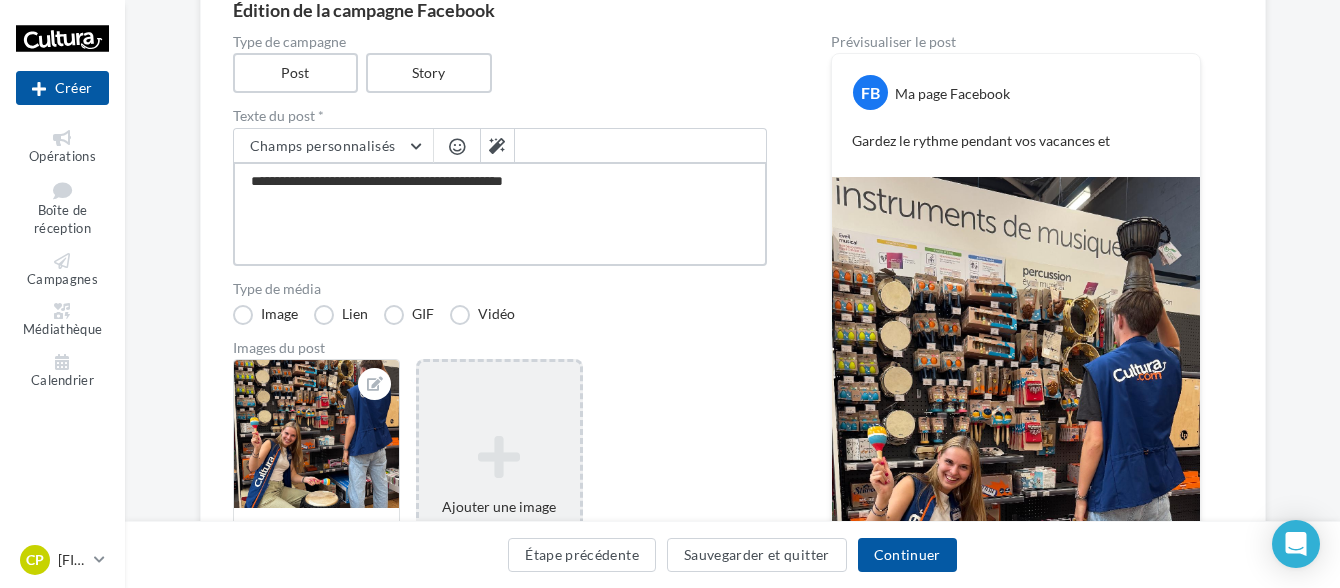 type on "**********" 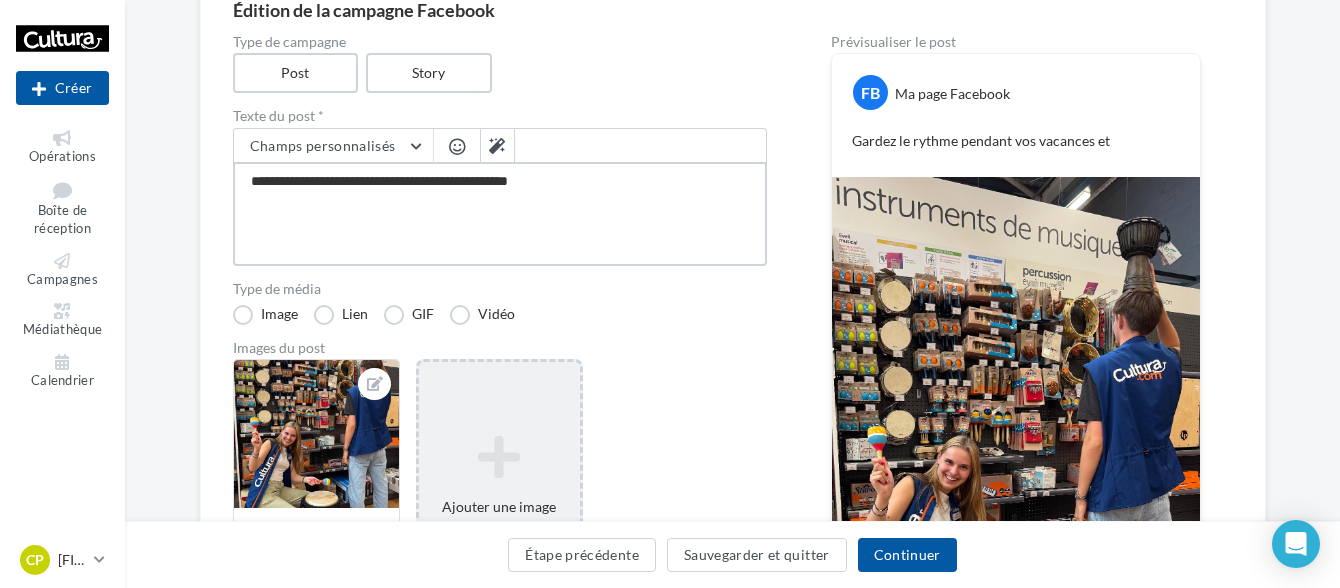 type on "**********" 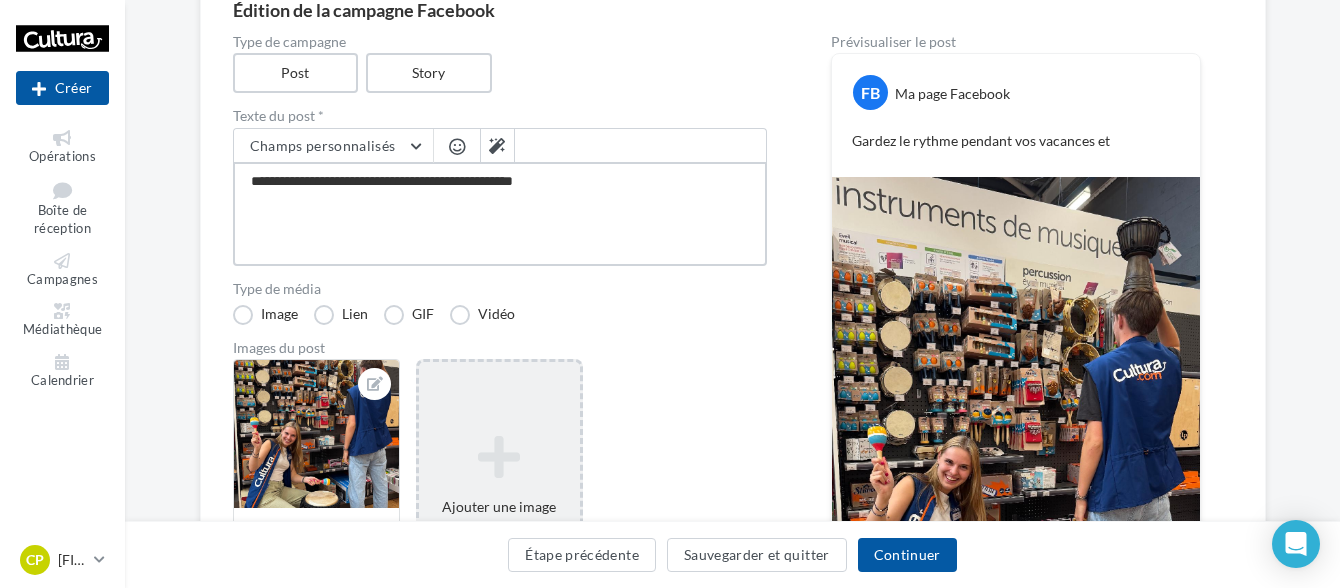 type on "**********" 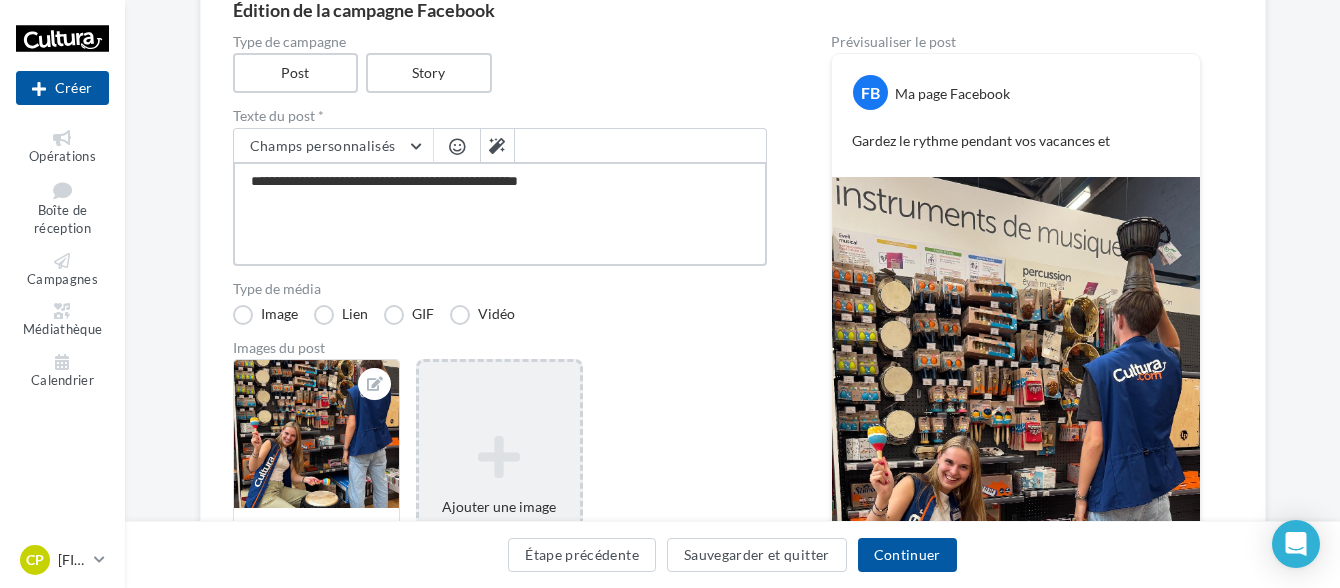 type on "**********" 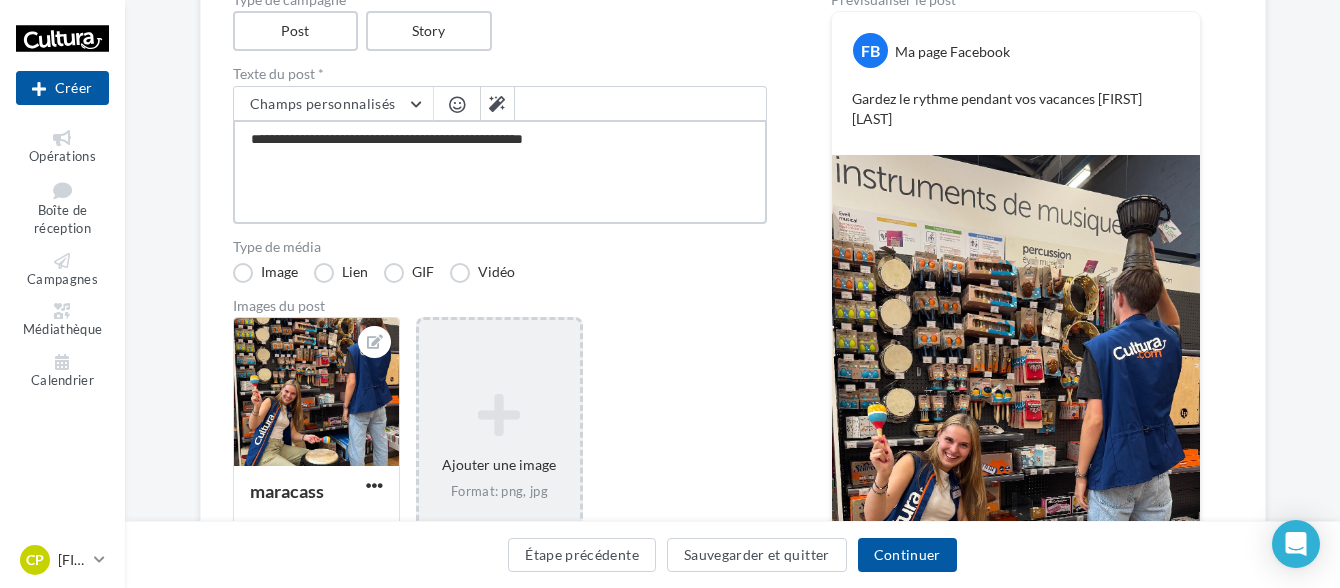 scroll, scrollTop: 200, scrollLeft: 0, axis: vertical 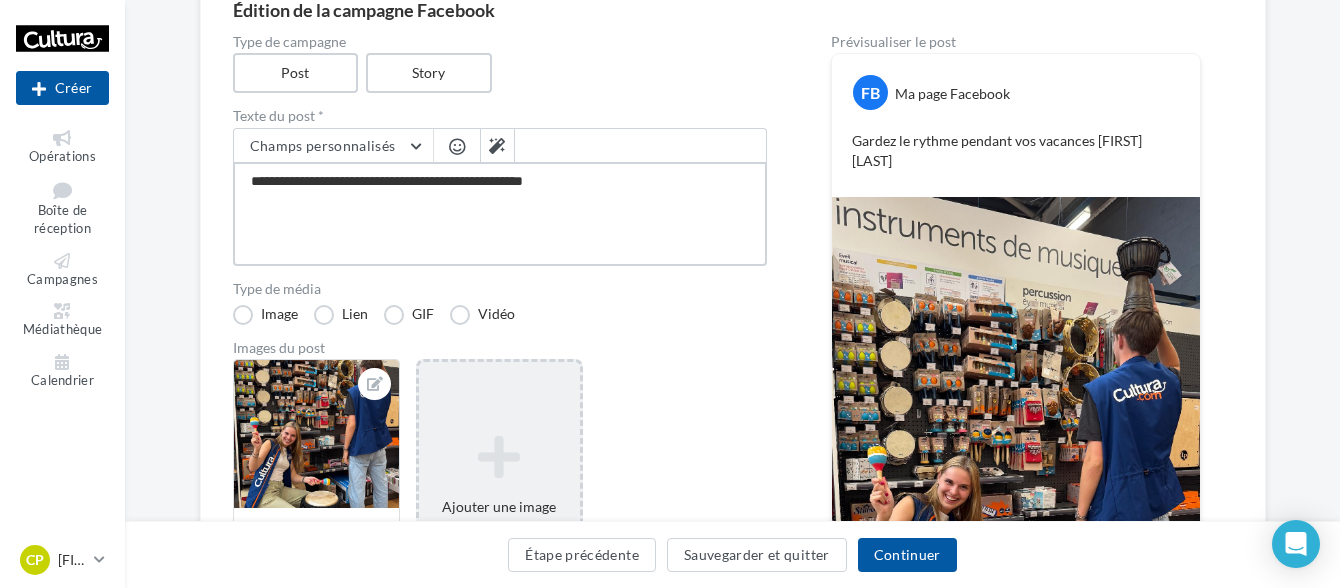 type on "**********" 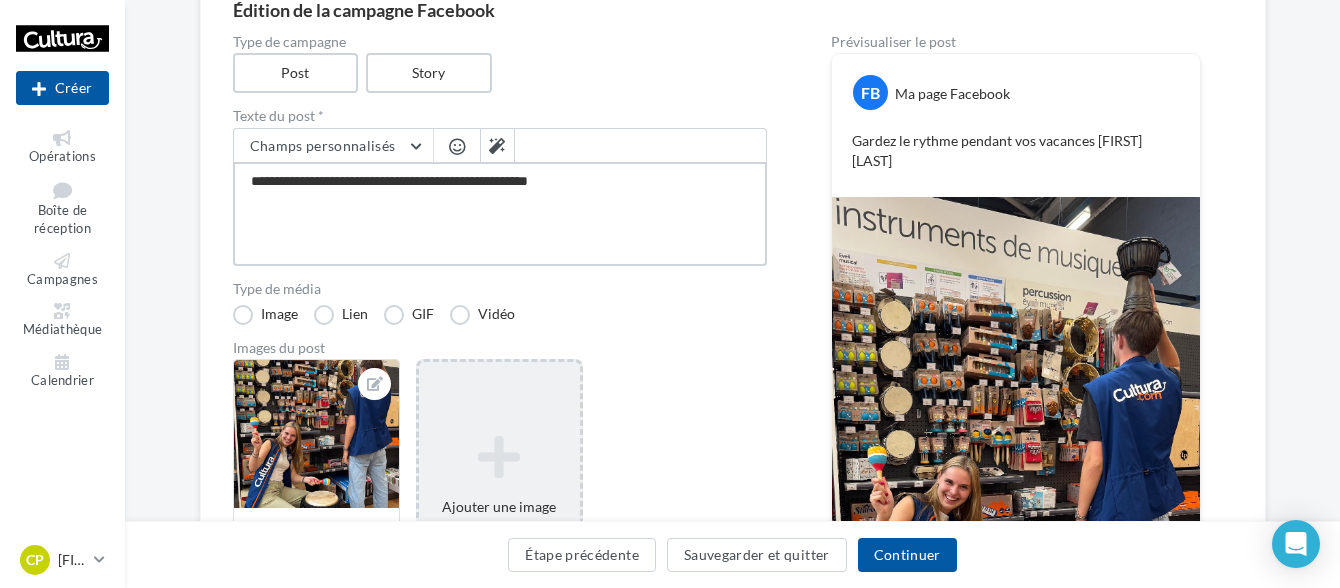 type on "**********" 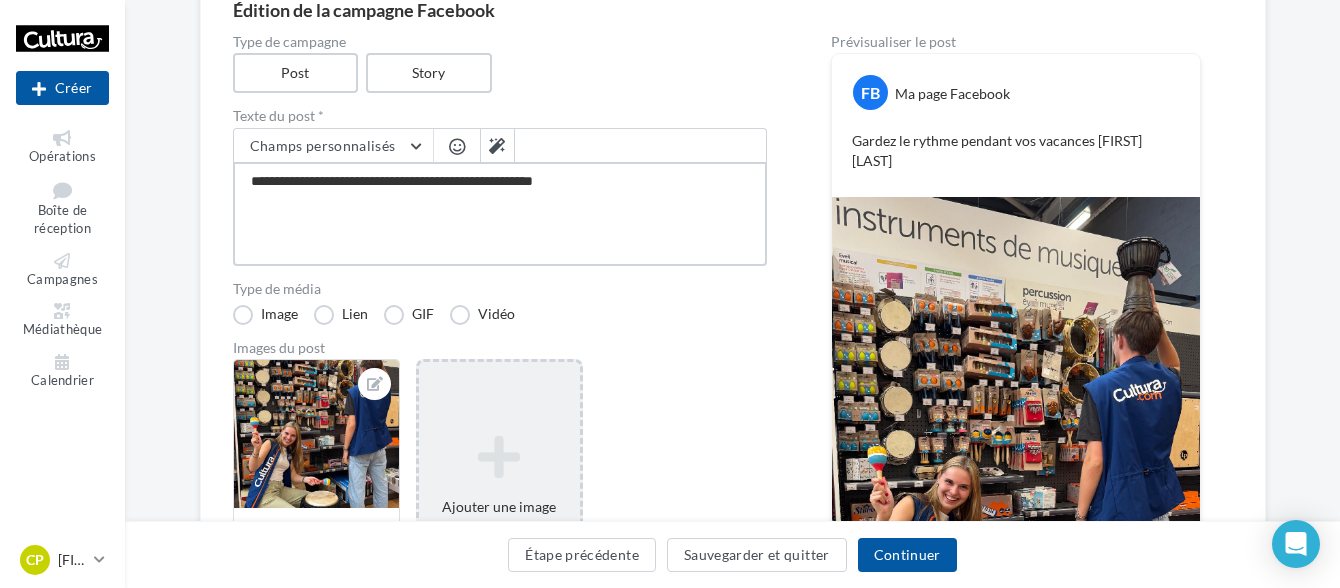 type on "**********" 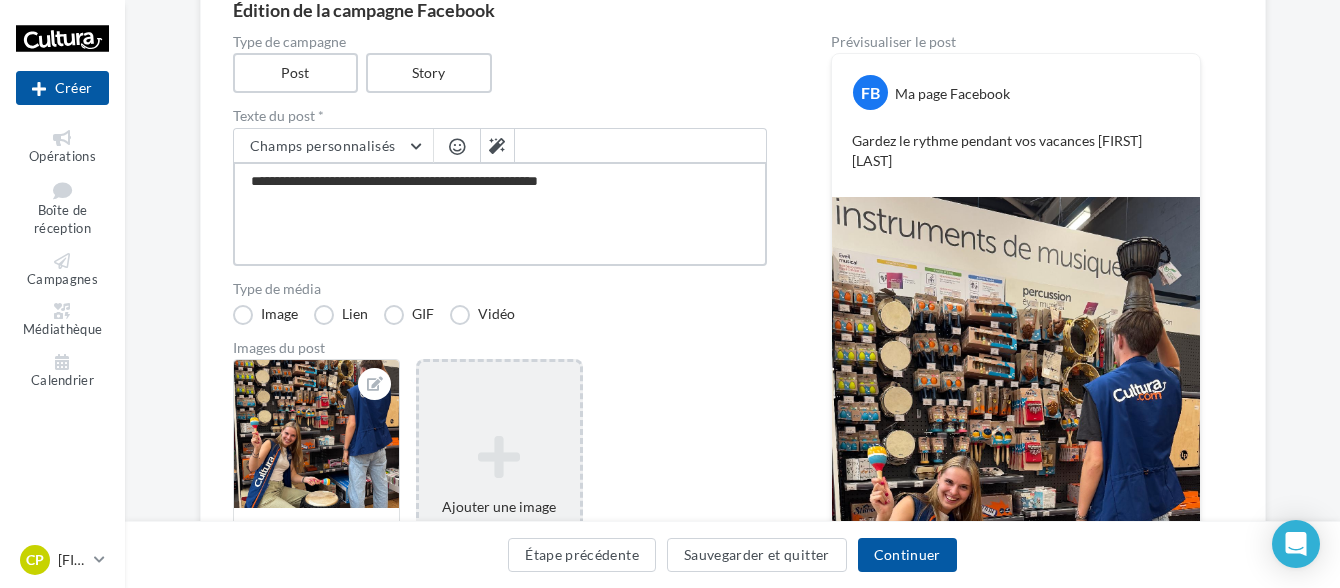 type on "**********" 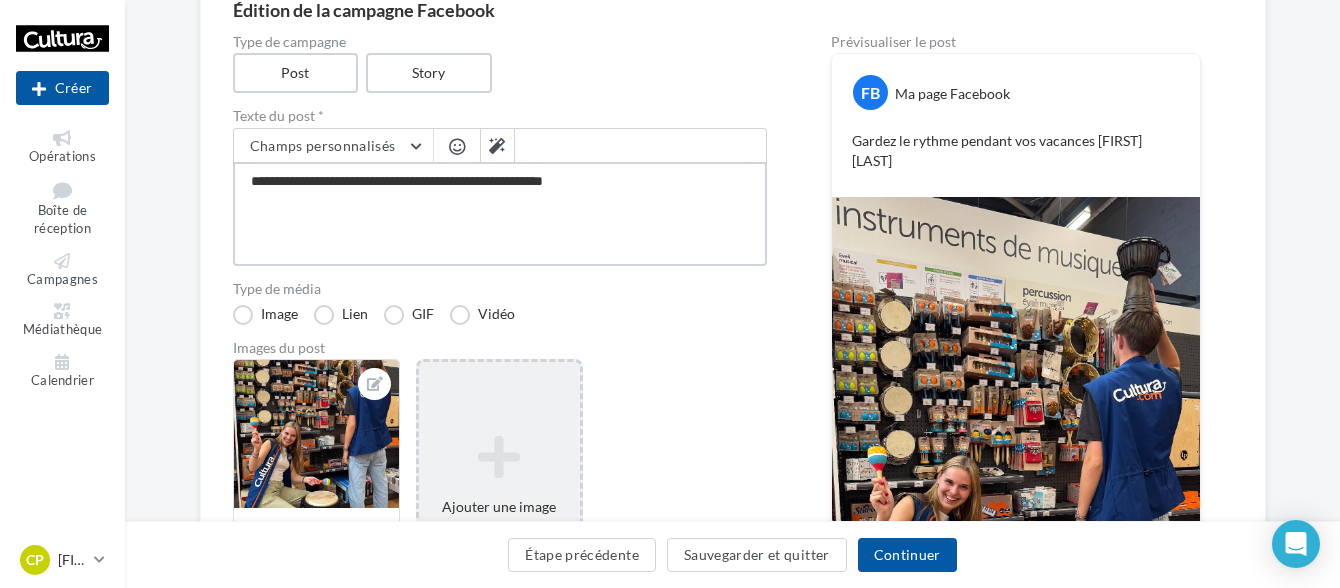 type on "**********" 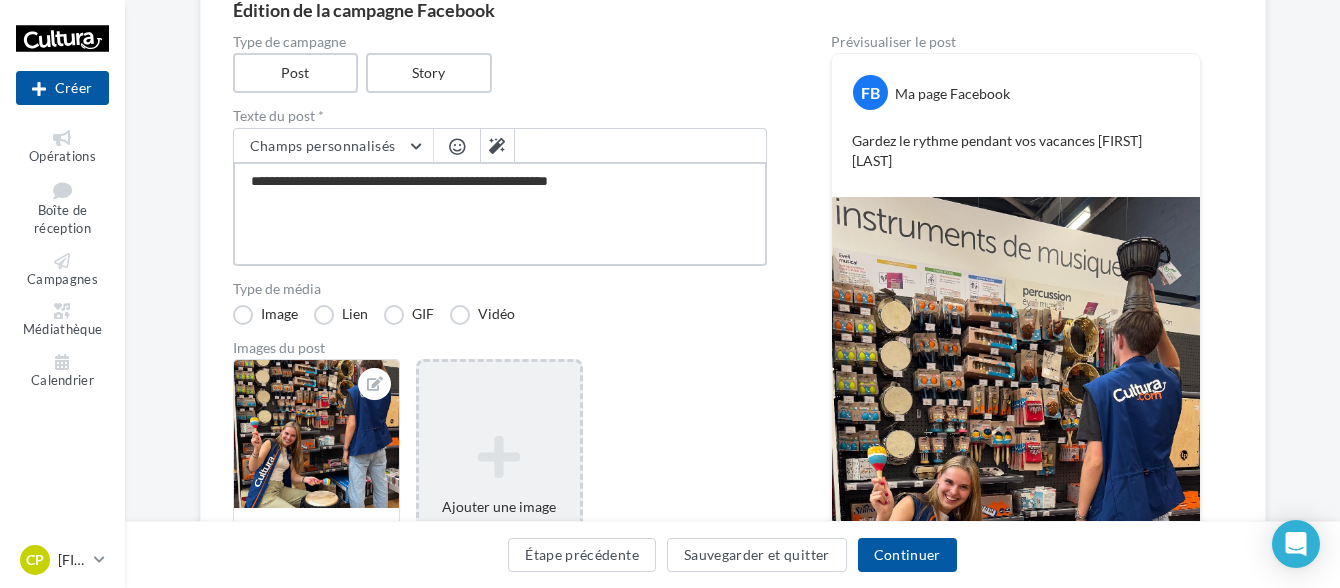 type on "**********" 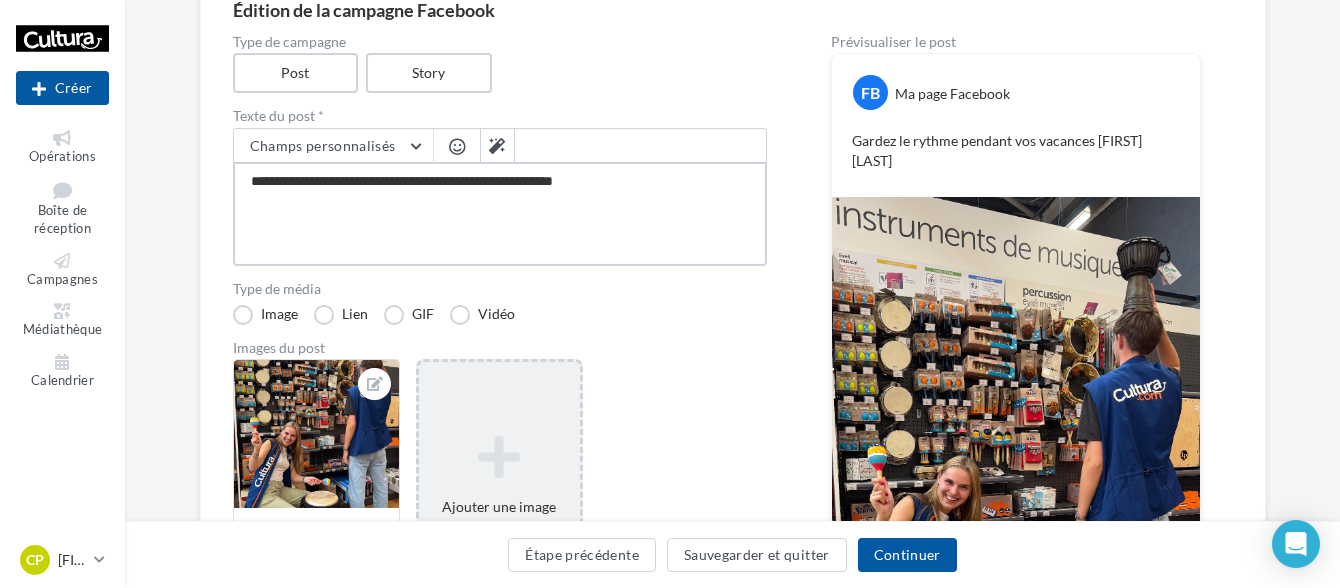 type on "**********" 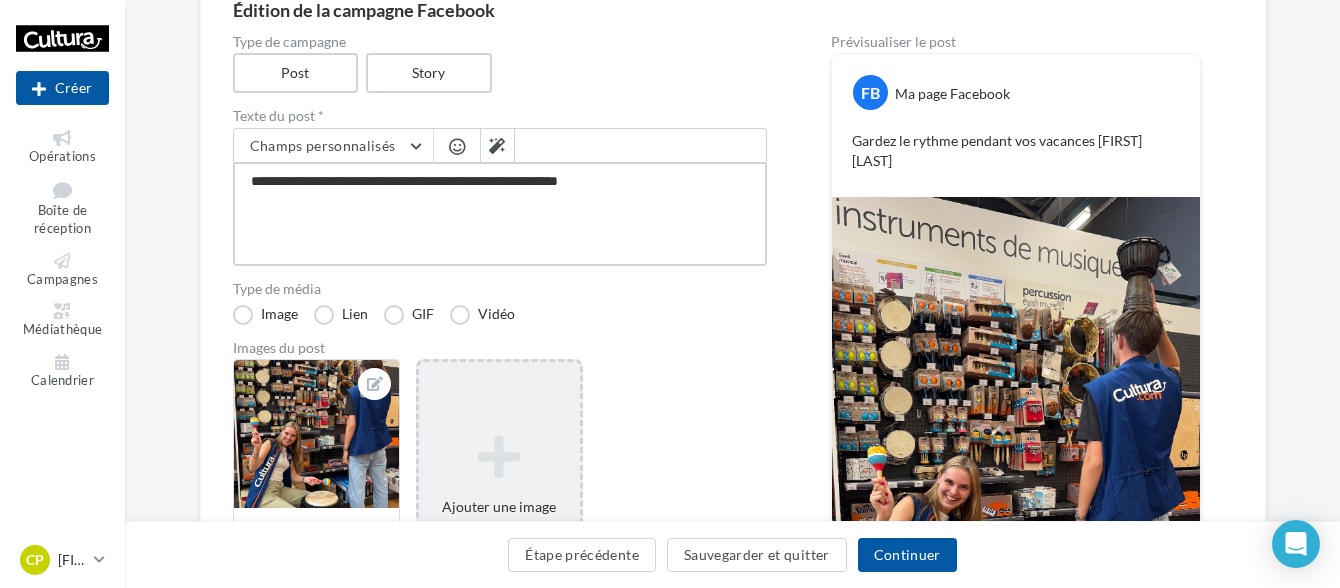 type on "**********" 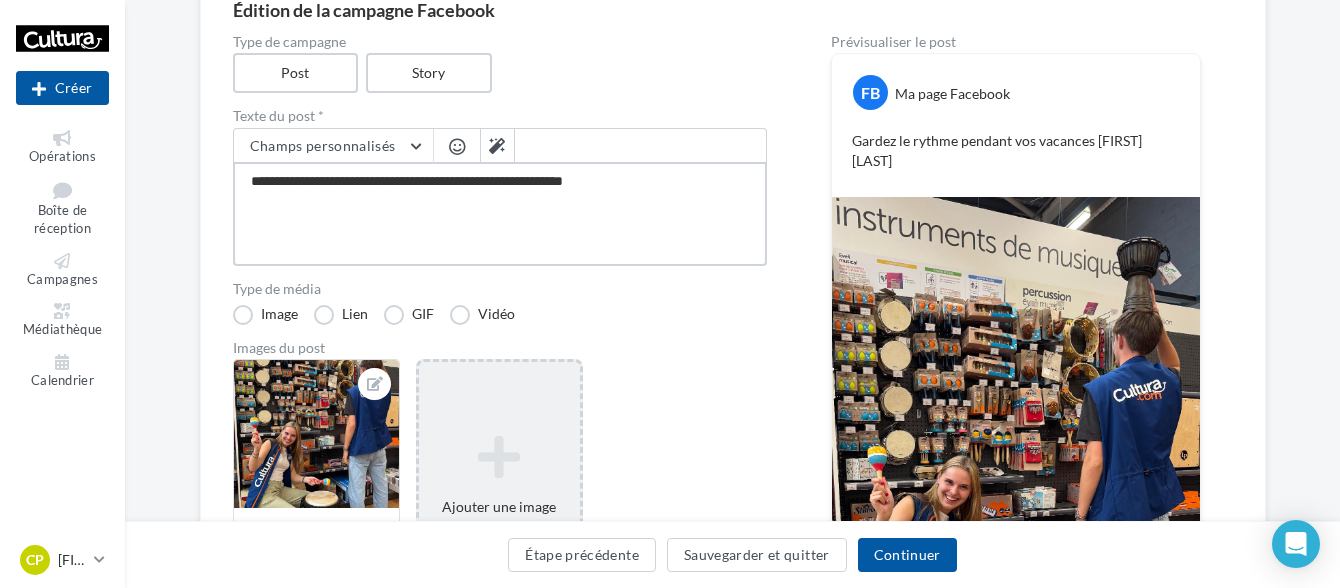 type on "**********" 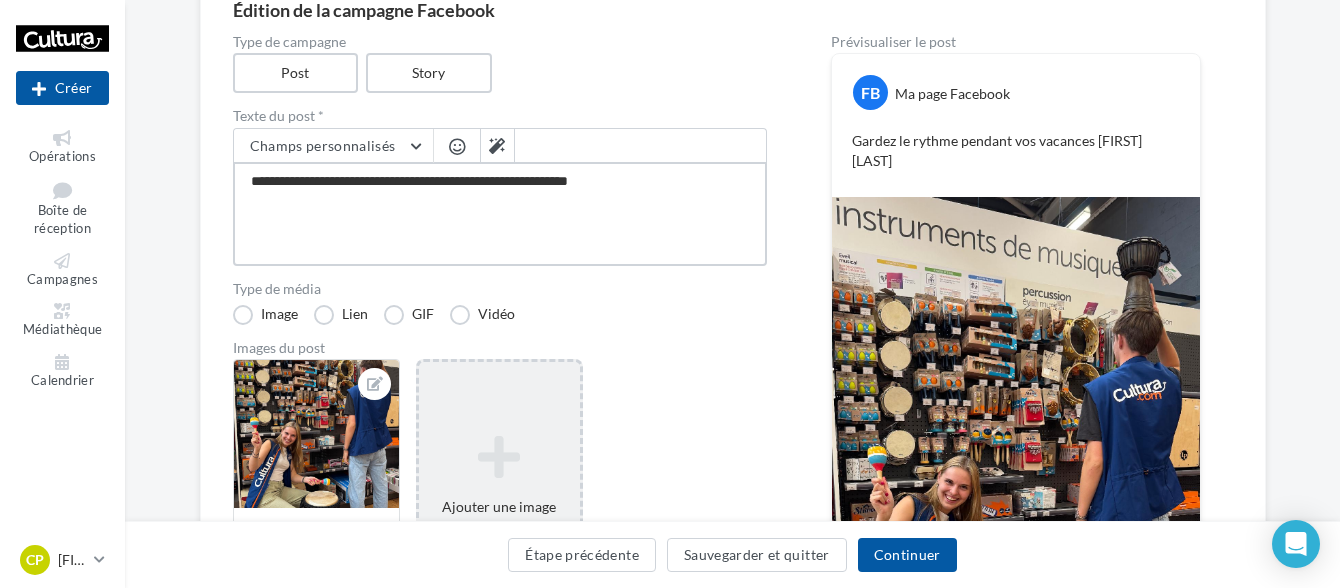 type on "**********" 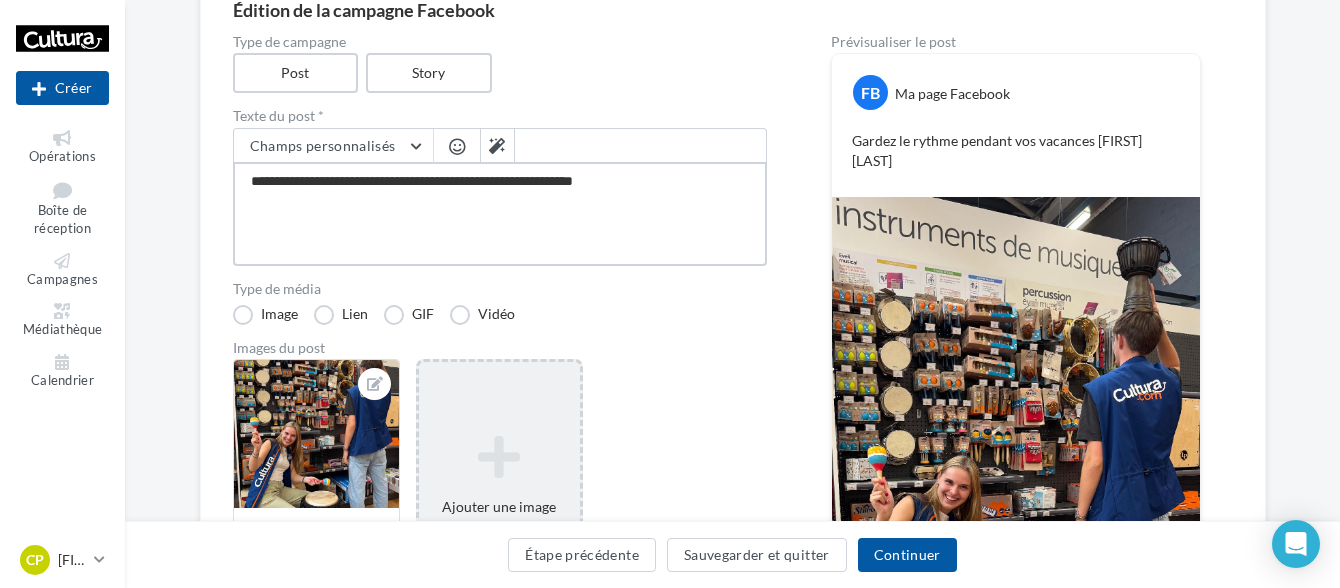 type on "**********" 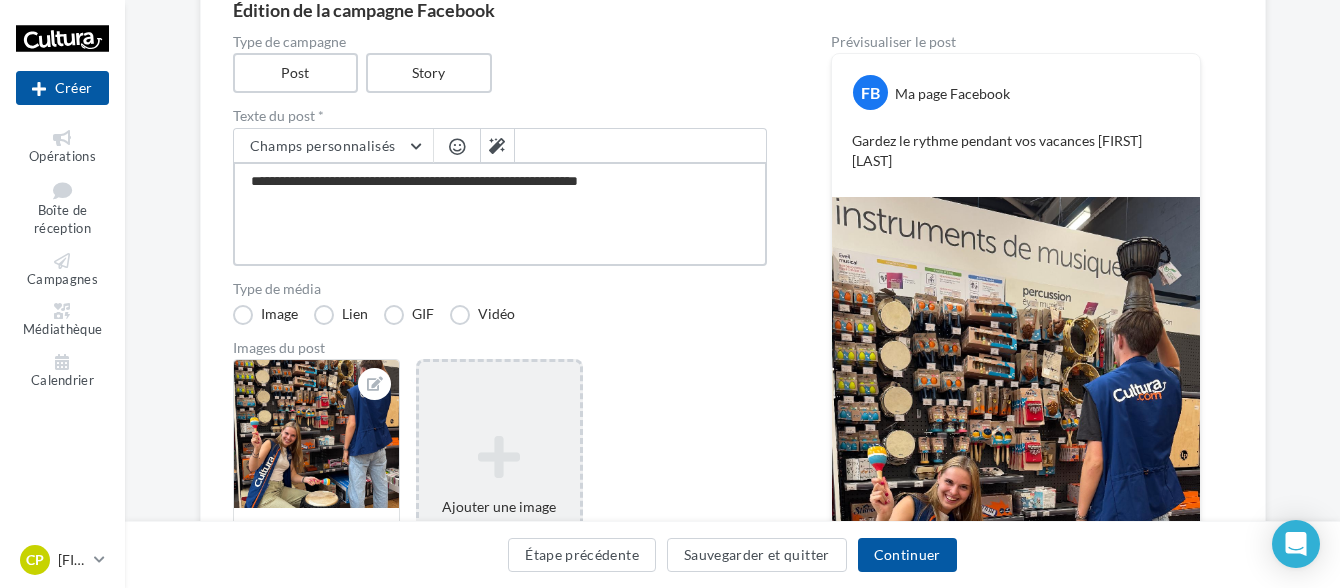 type on "**********" 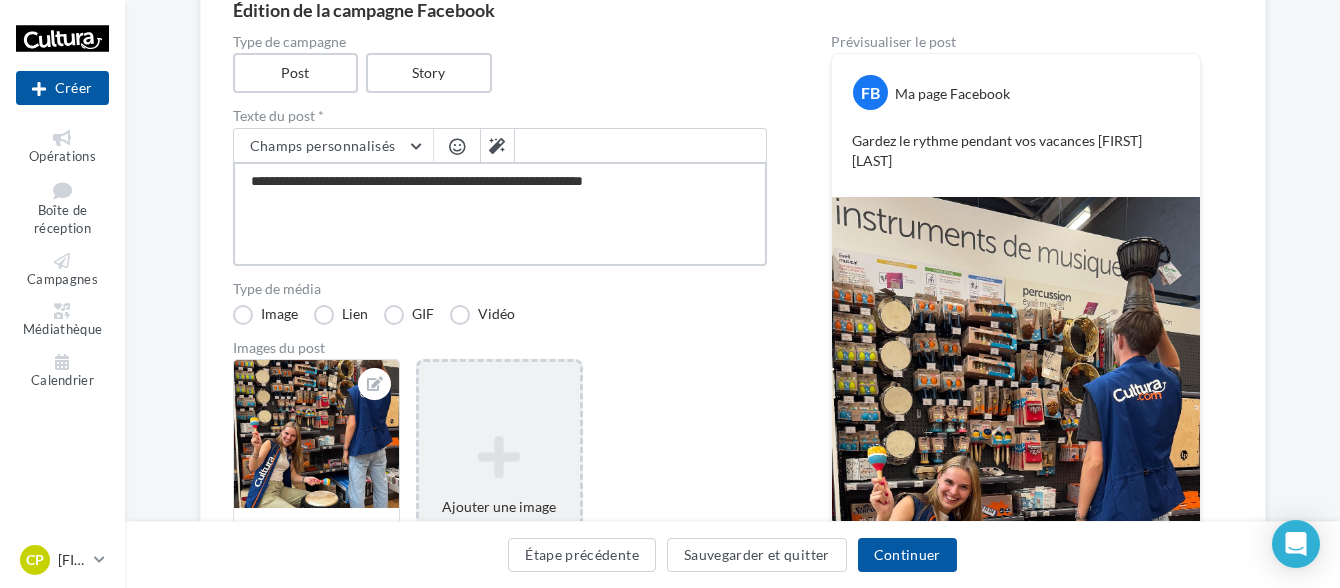type on "**********" 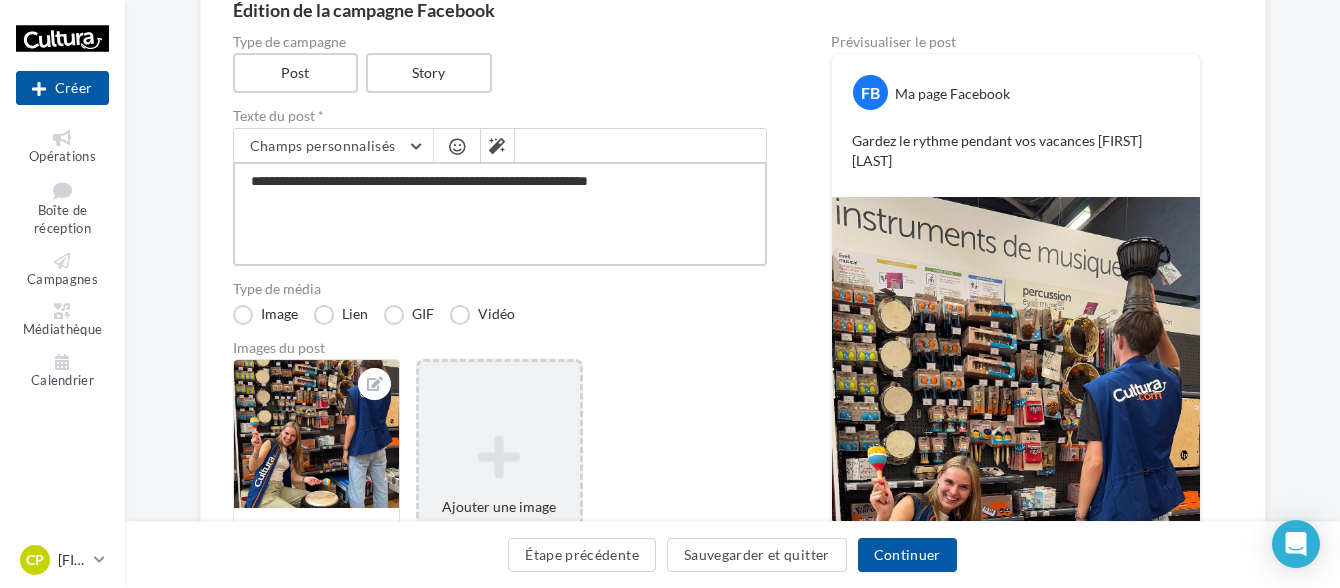 type on "**********" 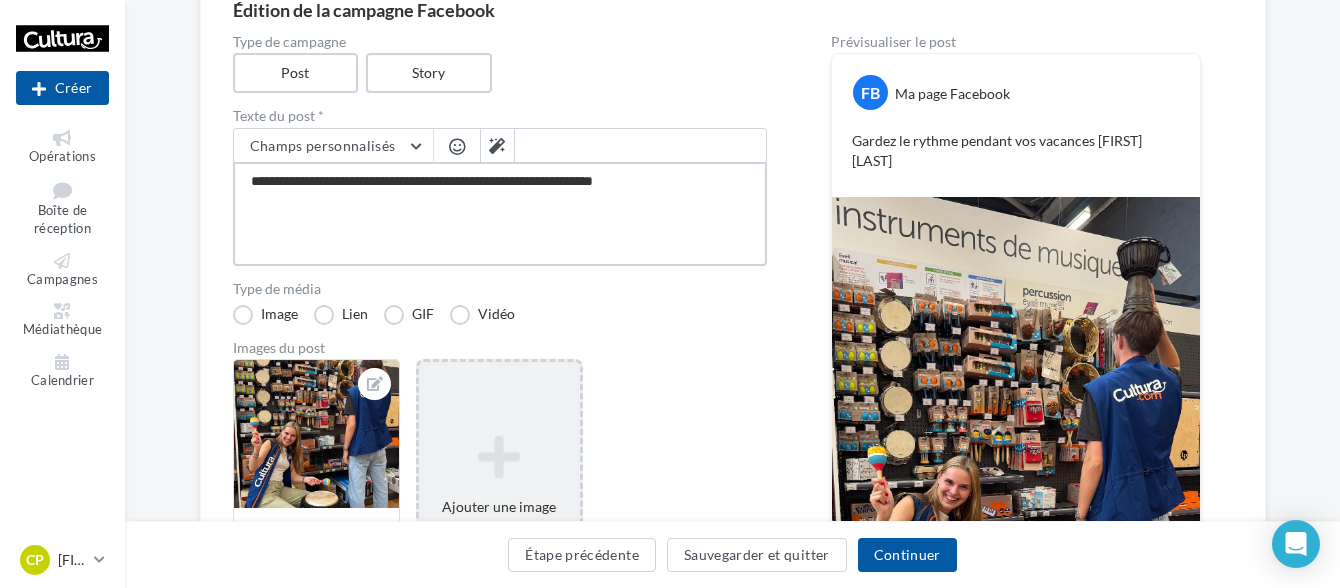 type on "**********" 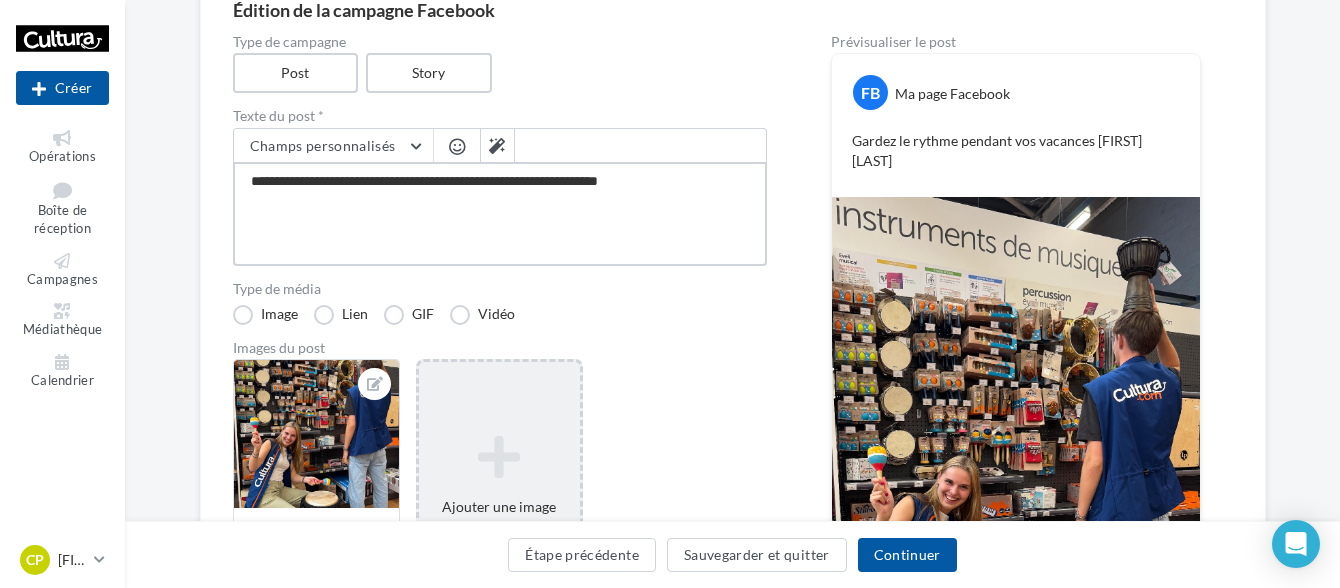 type on "**********" 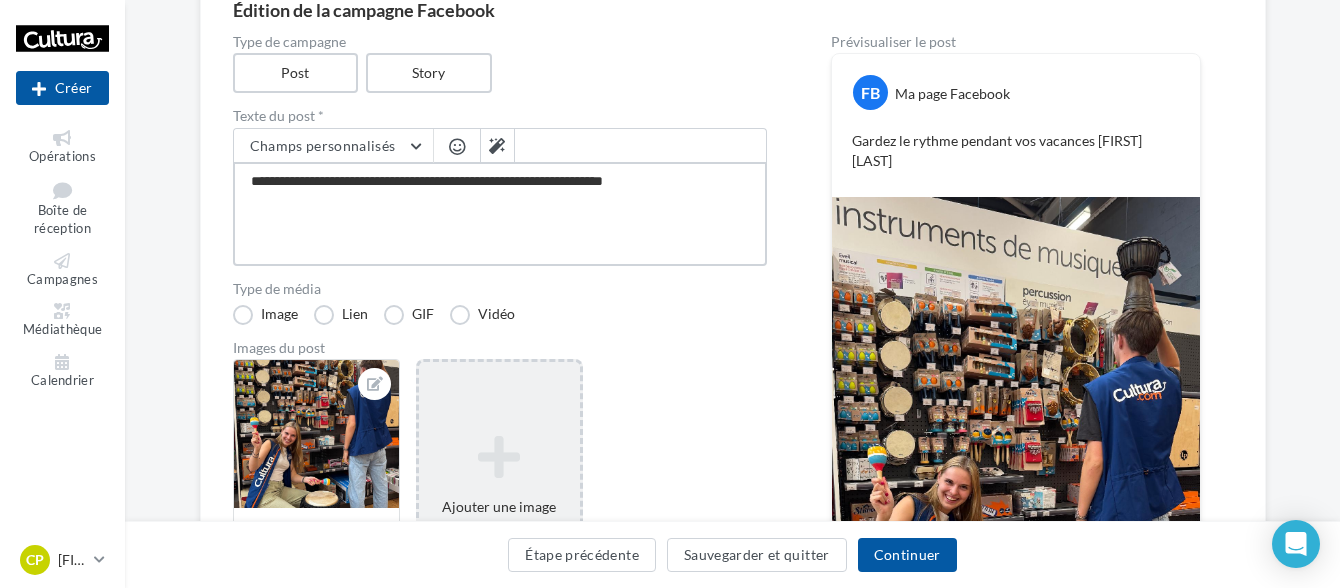 type on "**********" 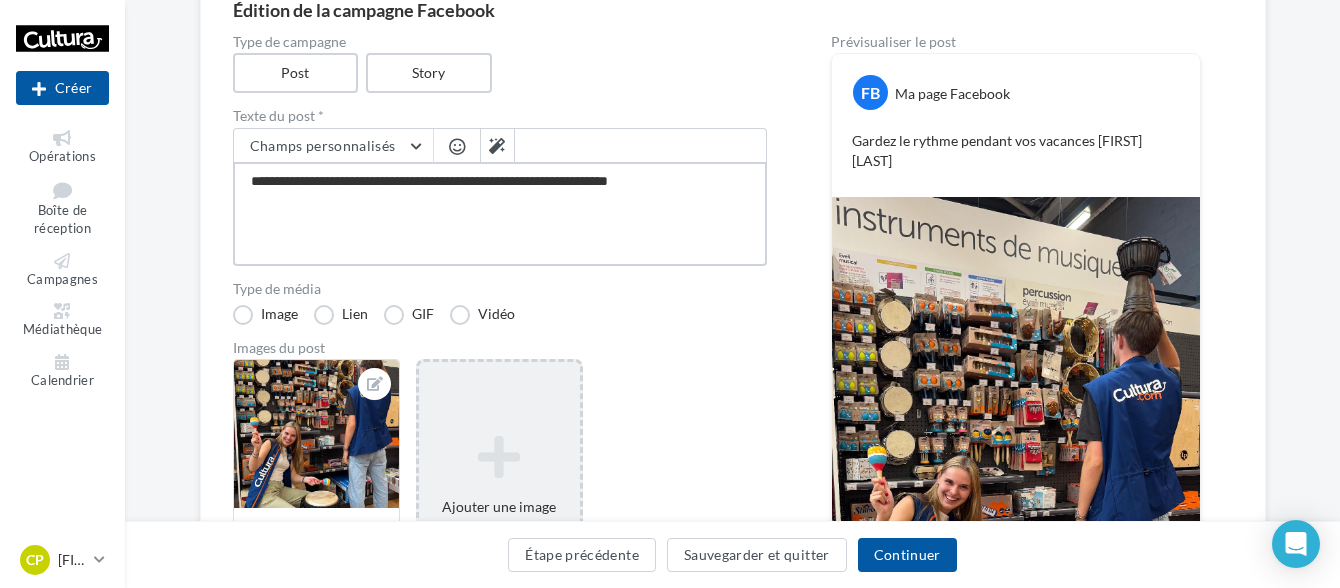type on "**********" 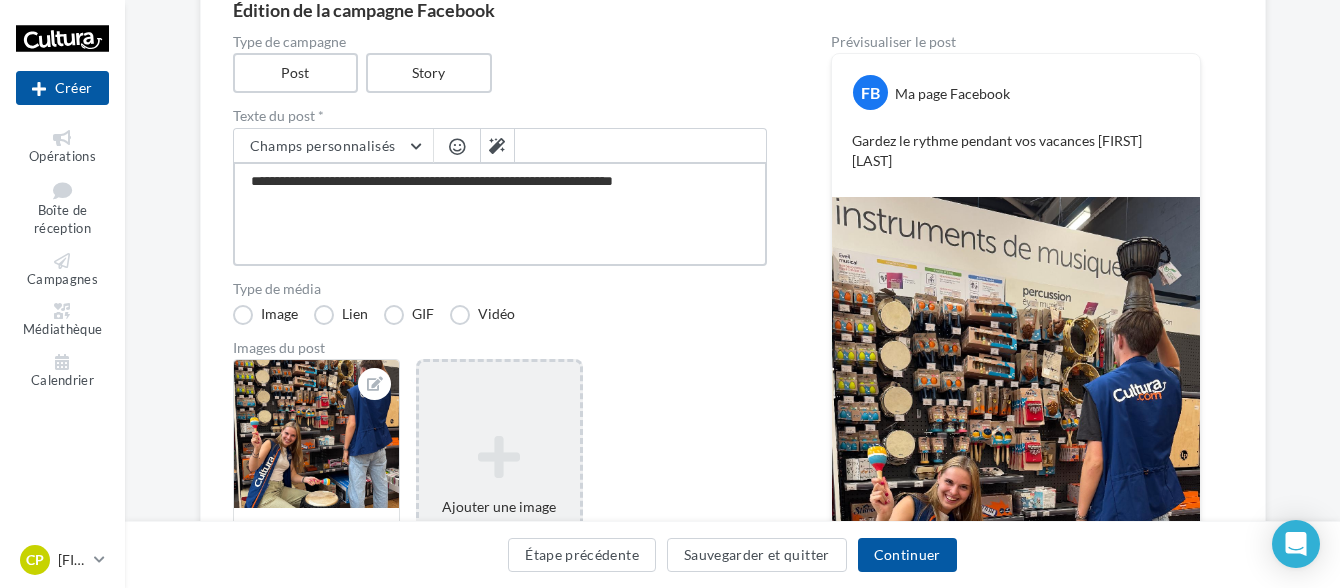 type on "**********" 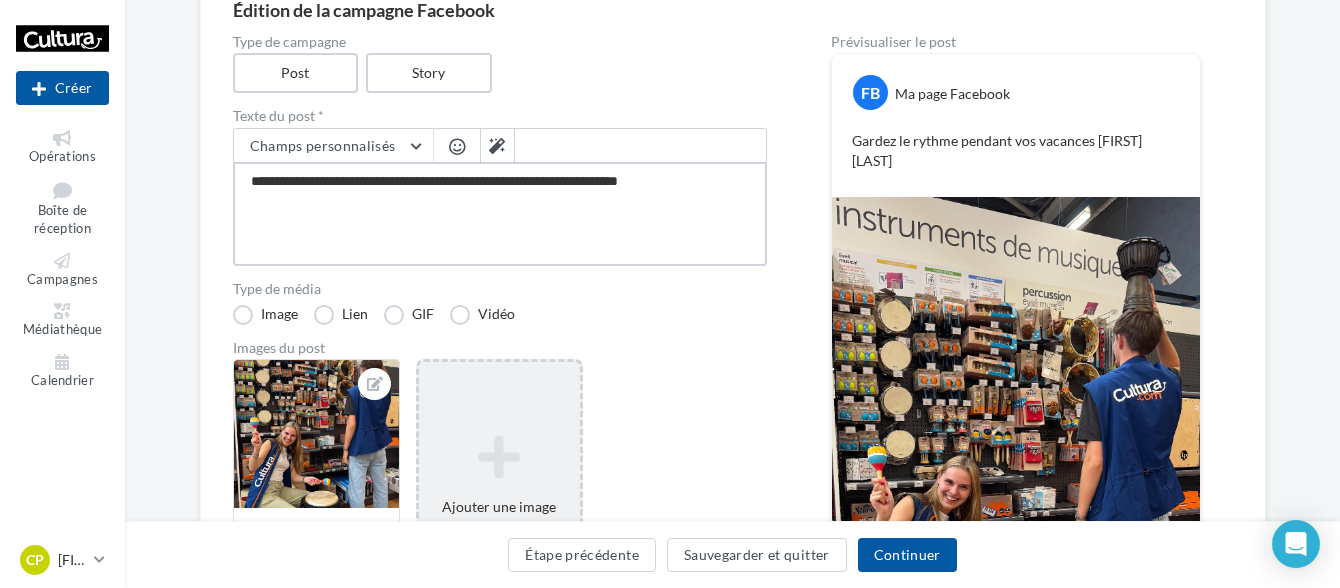 type on "**********" 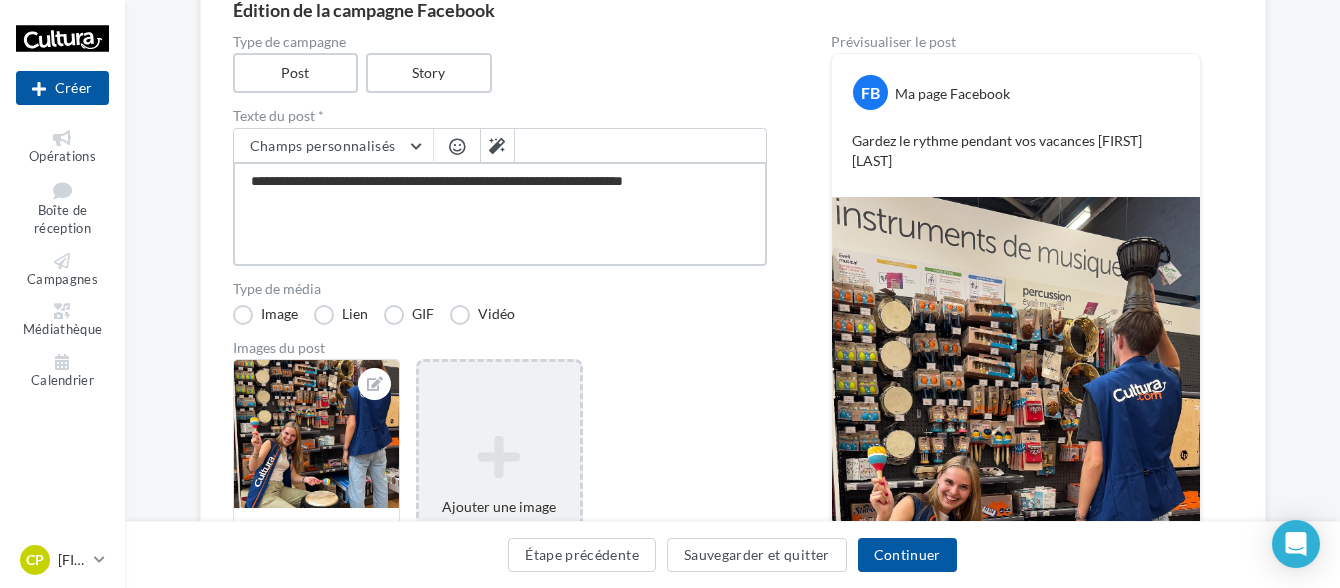 type on "**********" 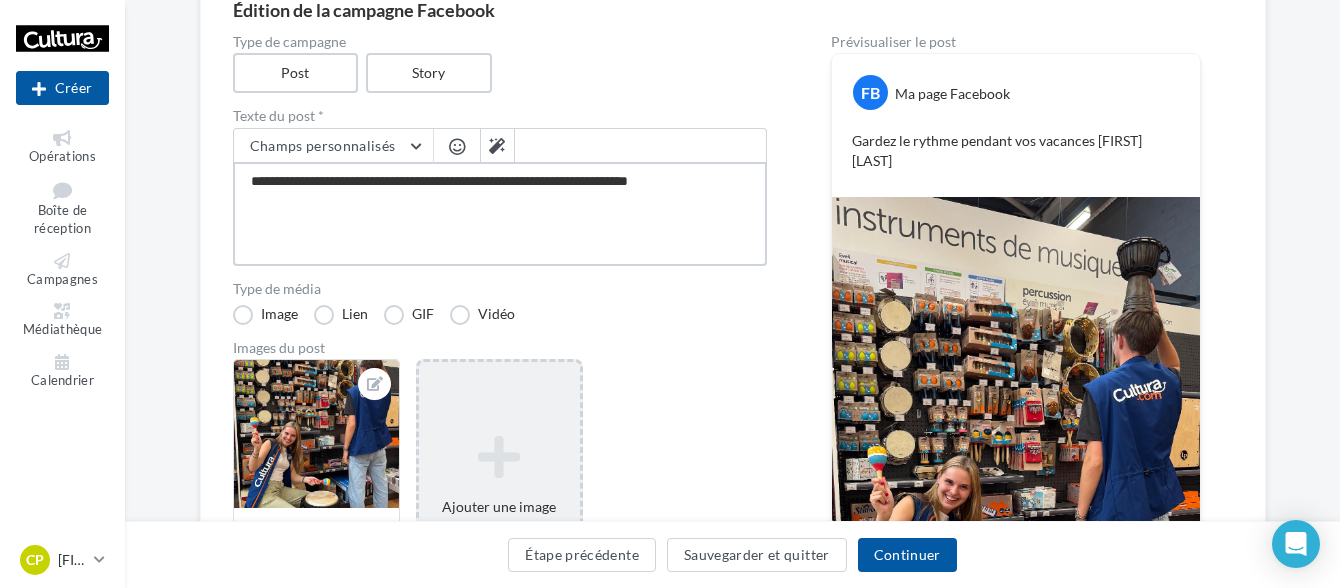type on "**********" 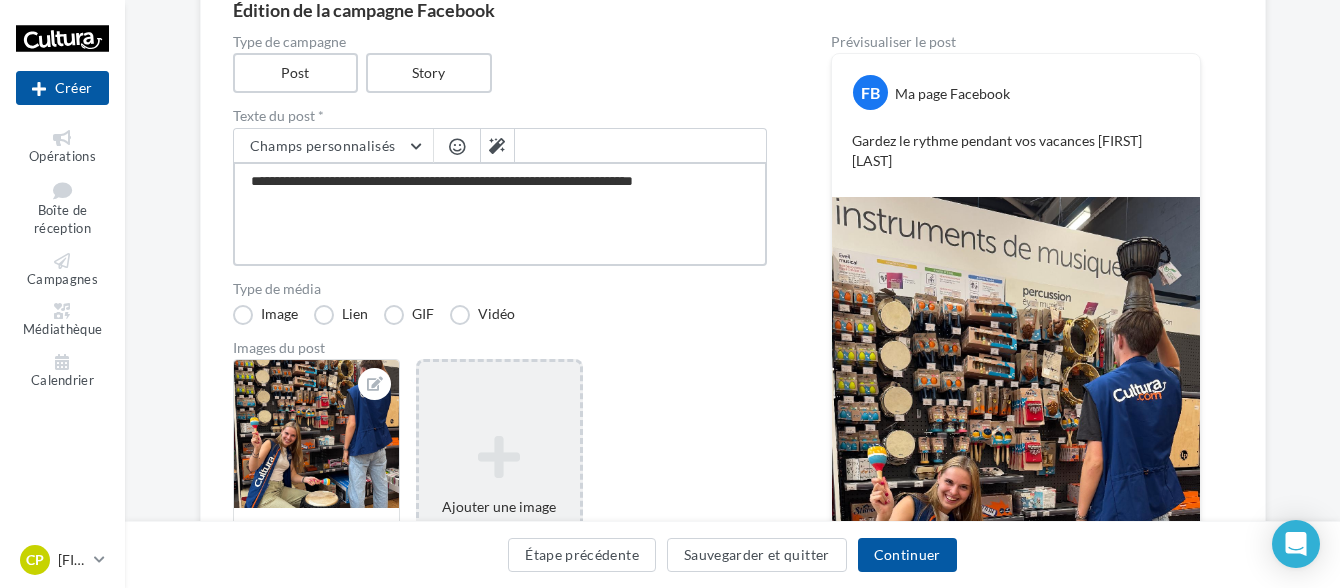 type on "**********" 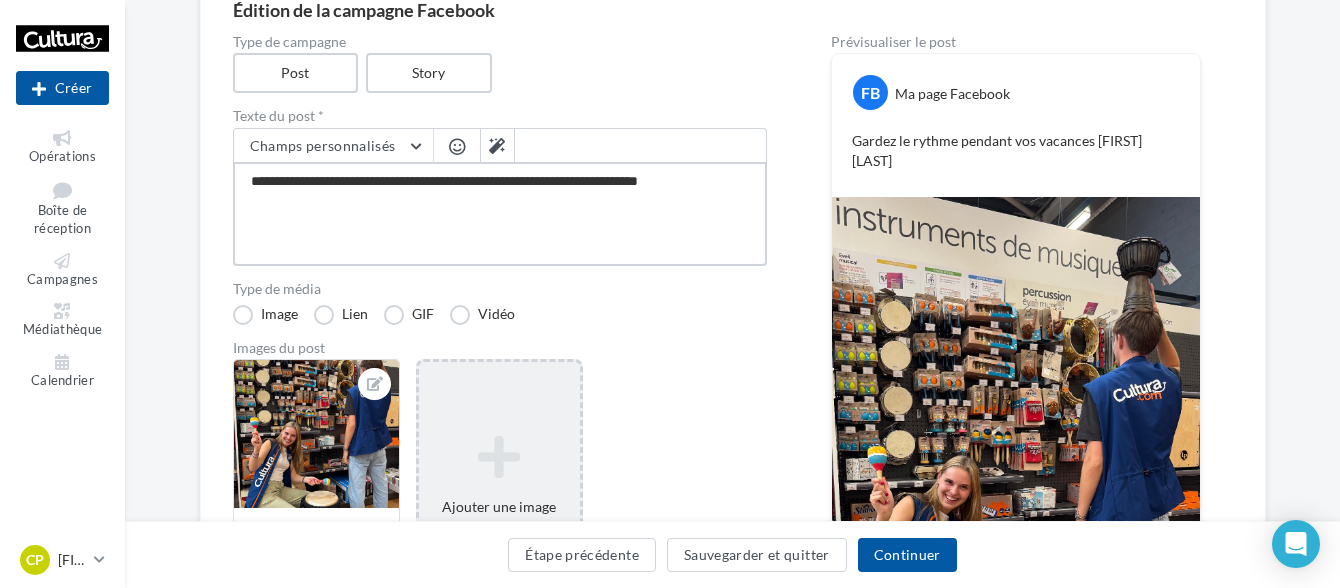 type on "**********" 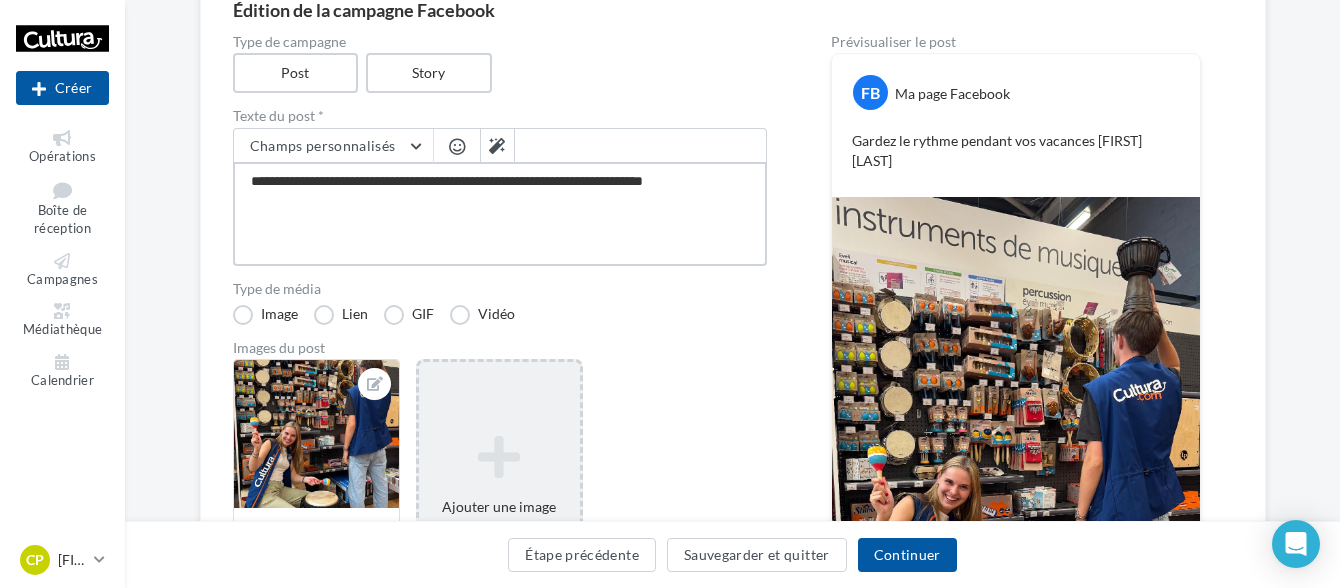 type on "**********" 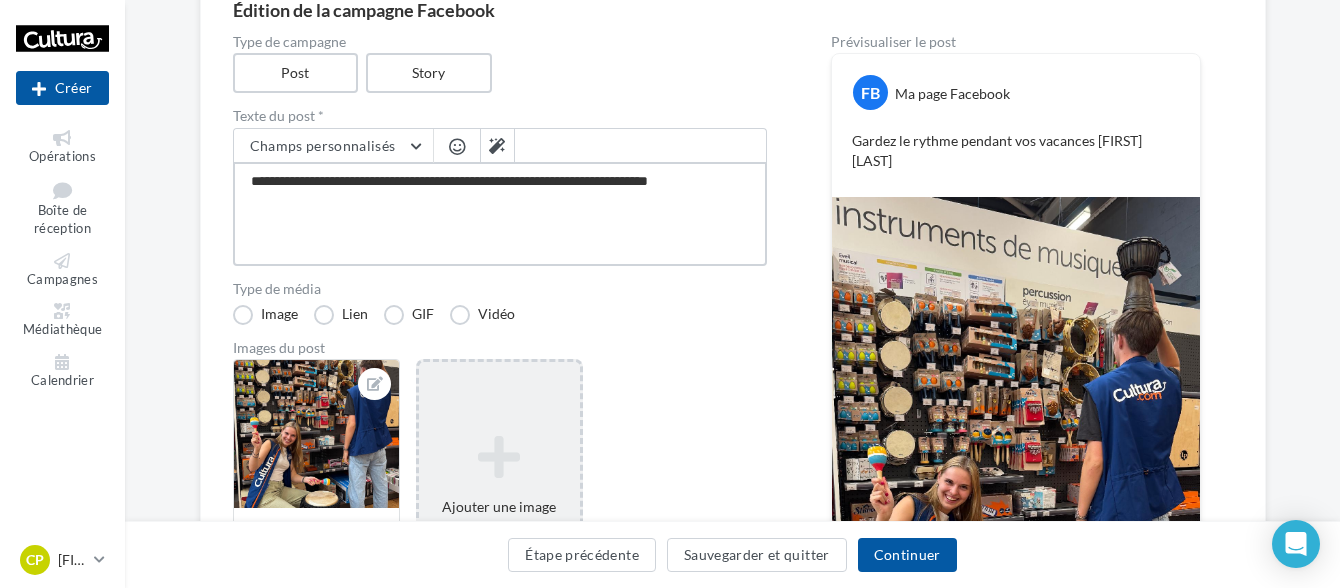 type on "**********" 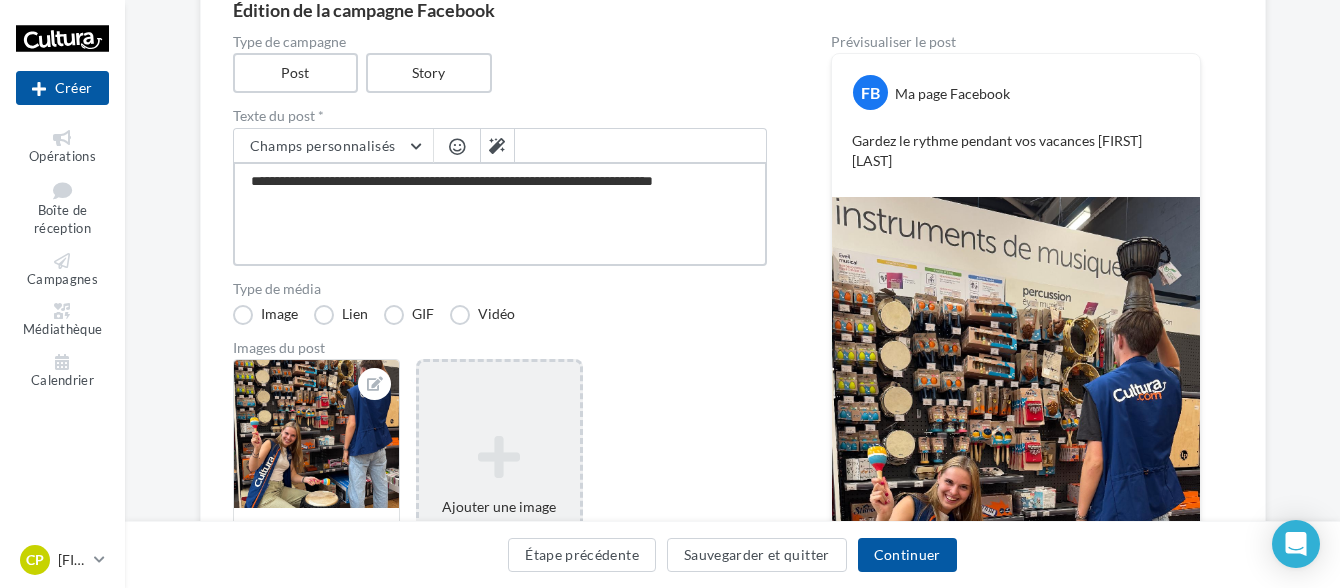 type on "**********" 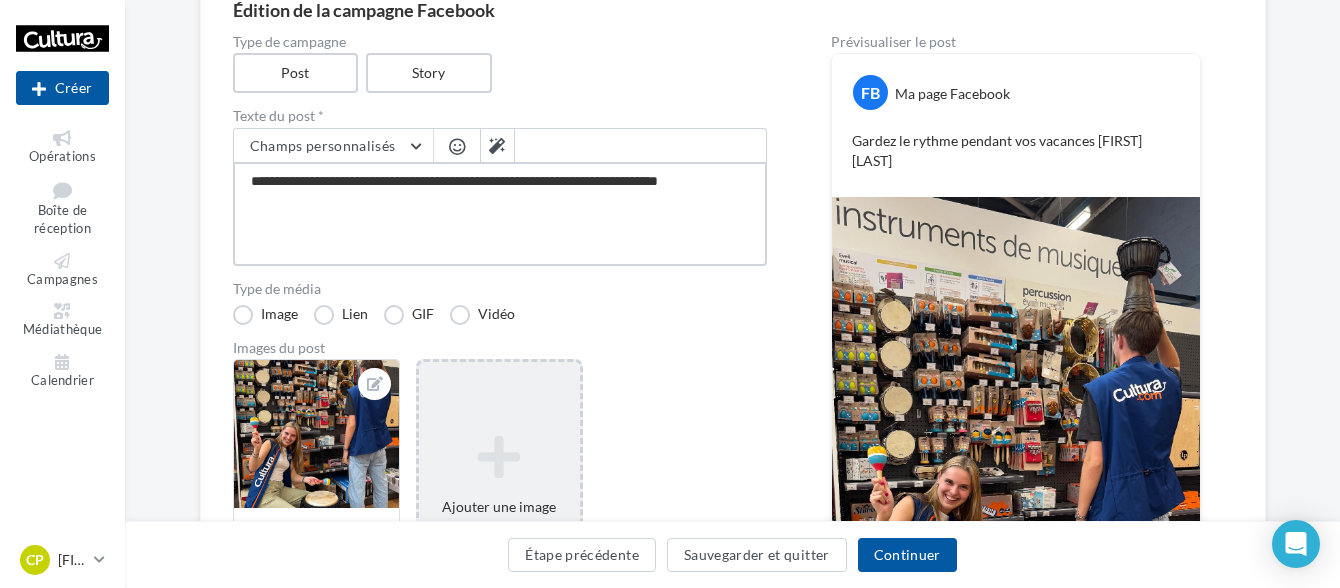 type on "**********" 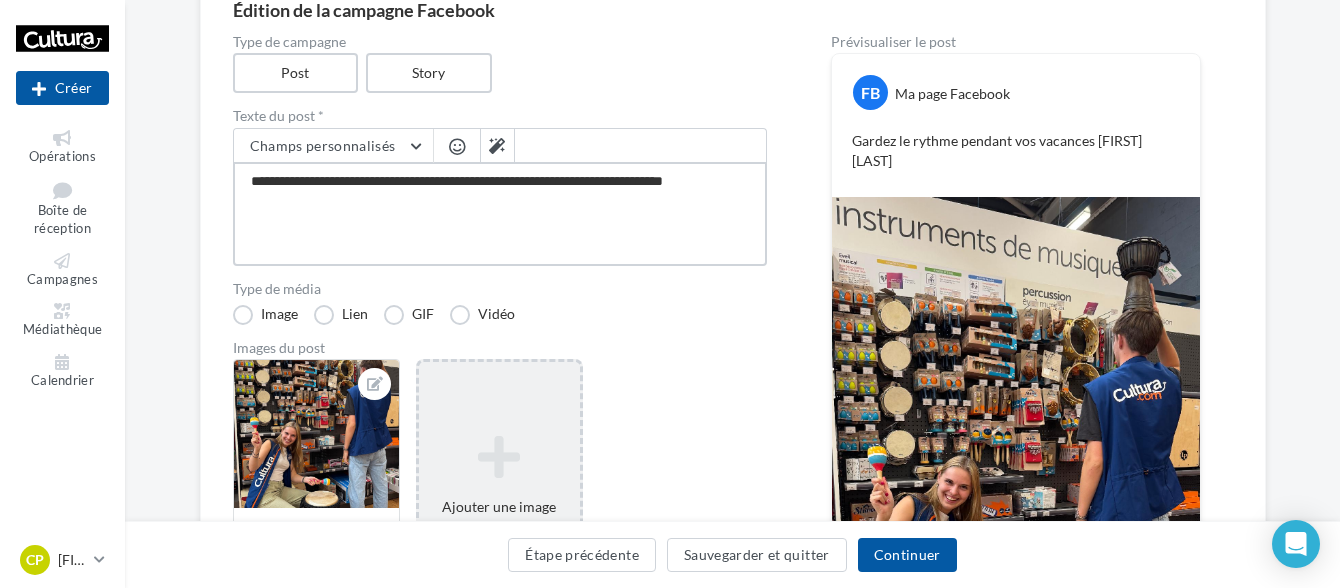 type on "**********" 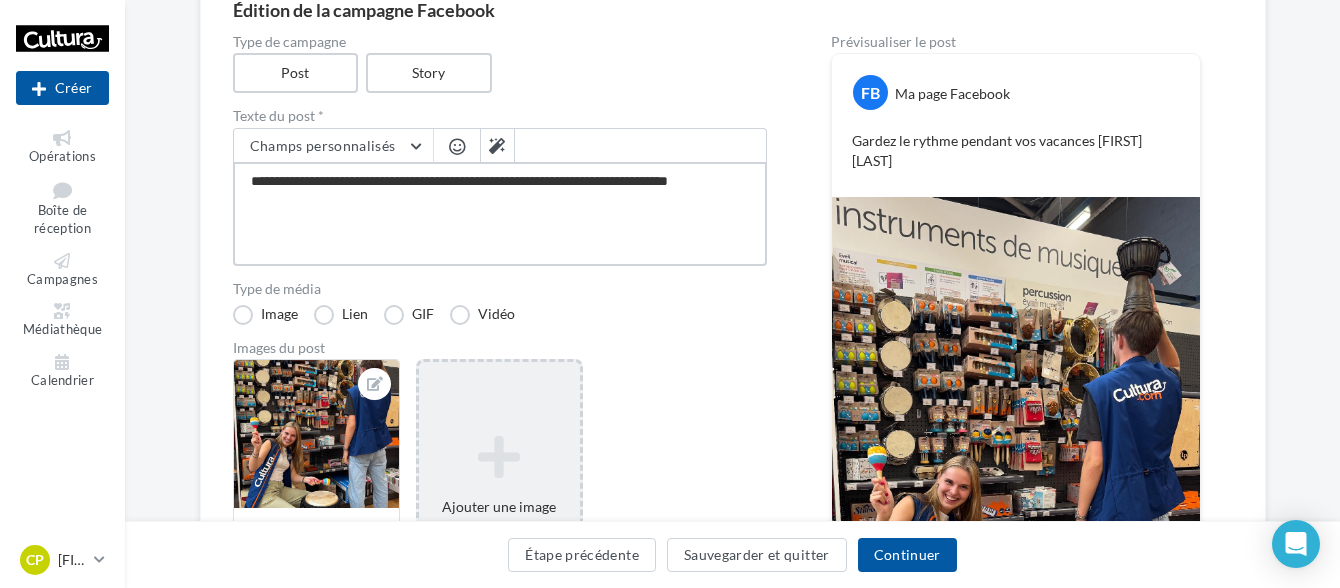 type on "**********" 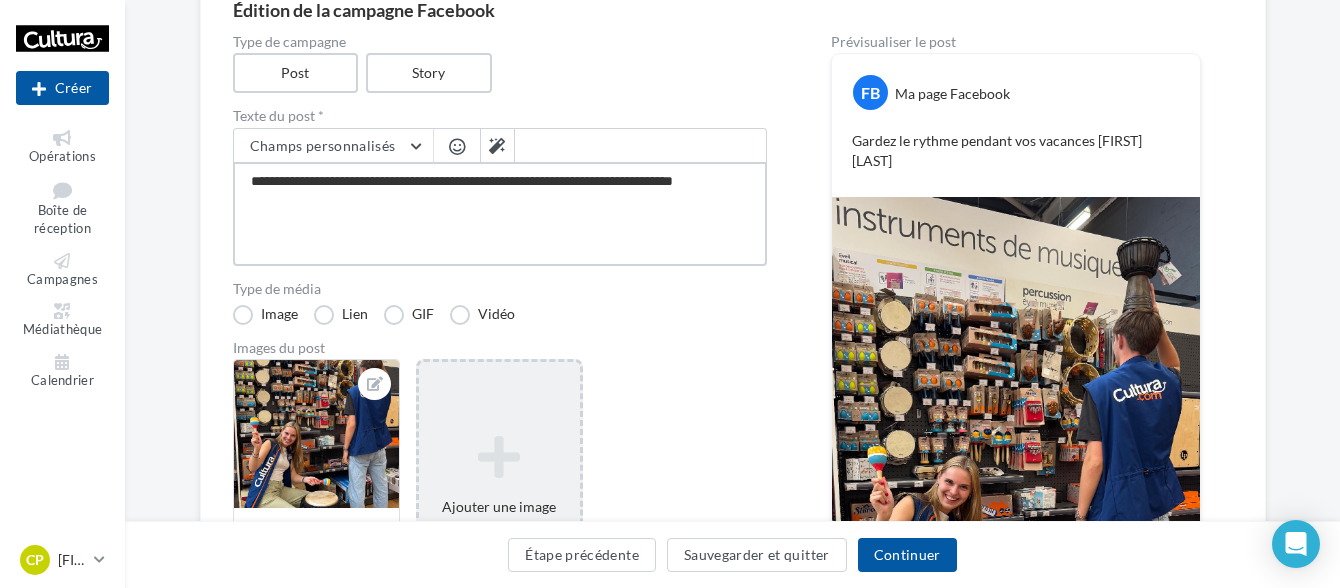 type on "**********" 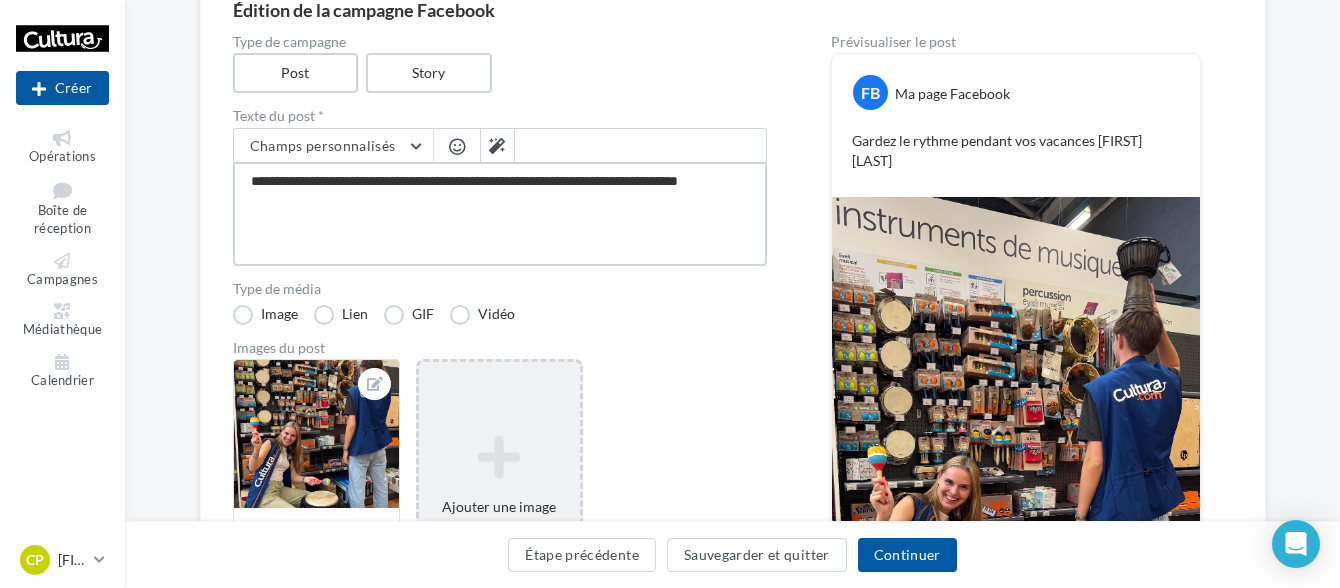 type on "**********" 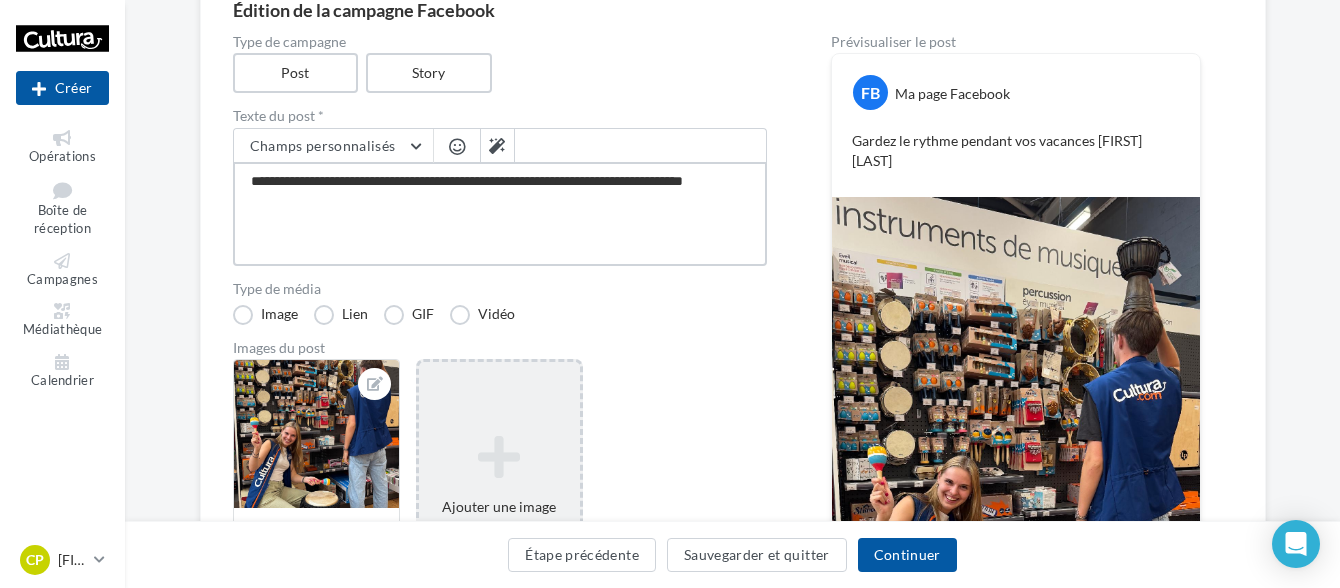 type on "**********" 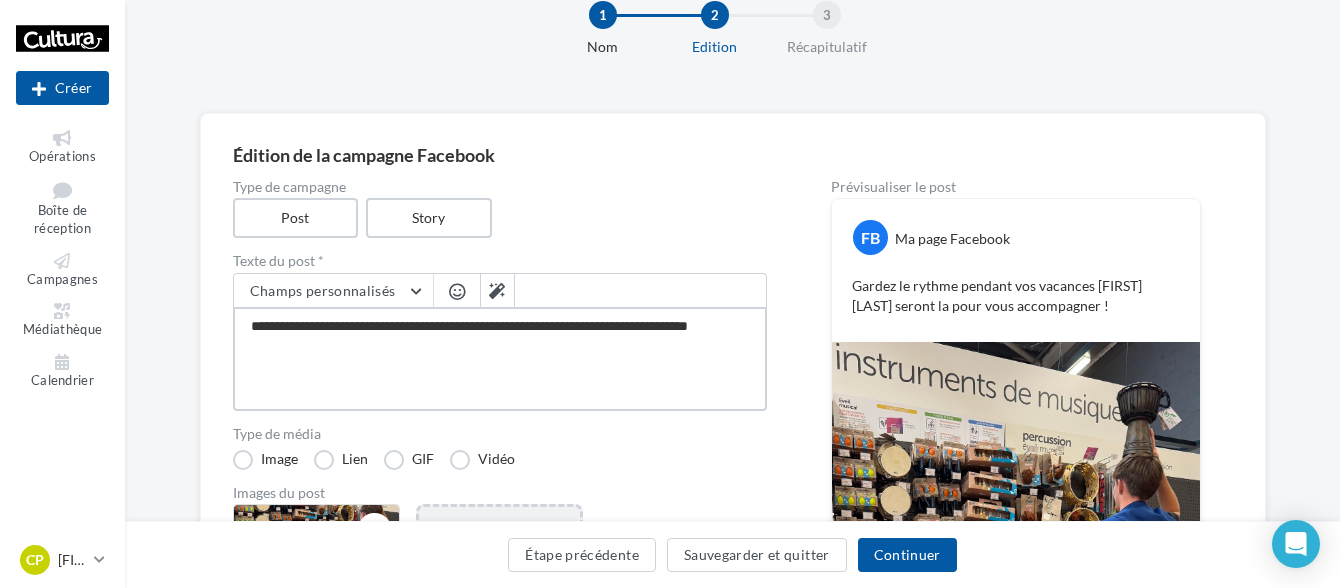 scroll, scrollTop: 100, scrollLeft: 0, axis: vertical 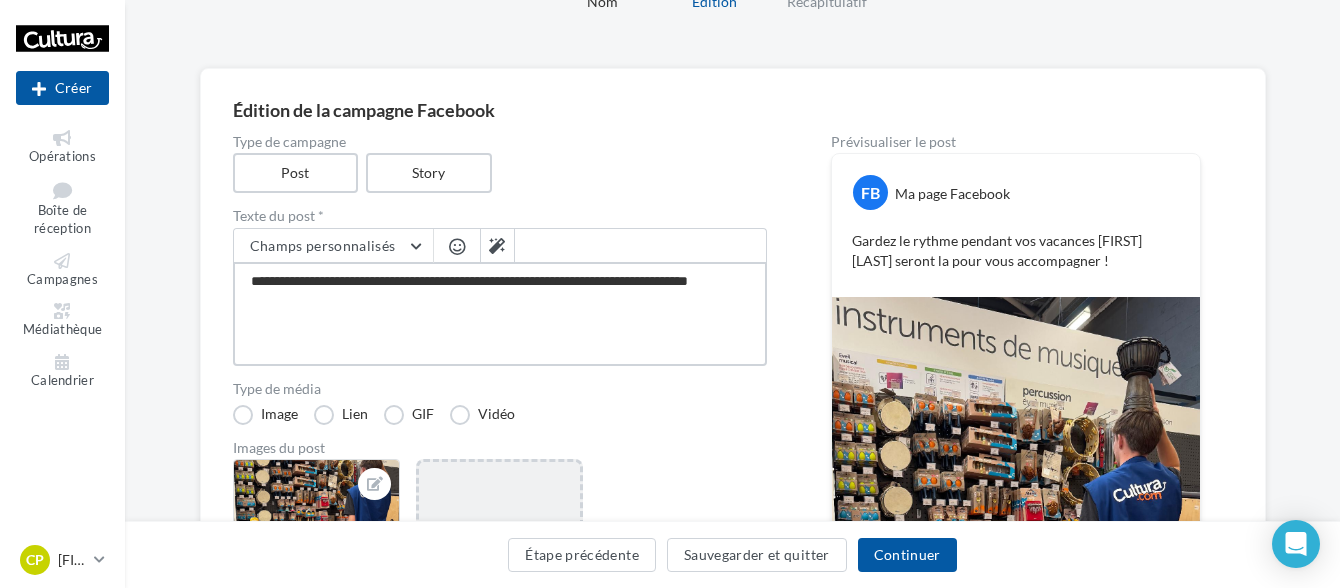 drag, startPoint x: 375, startPoint y: 307, endPoint x: 596, endPoint y: 281, distance: 222.52415 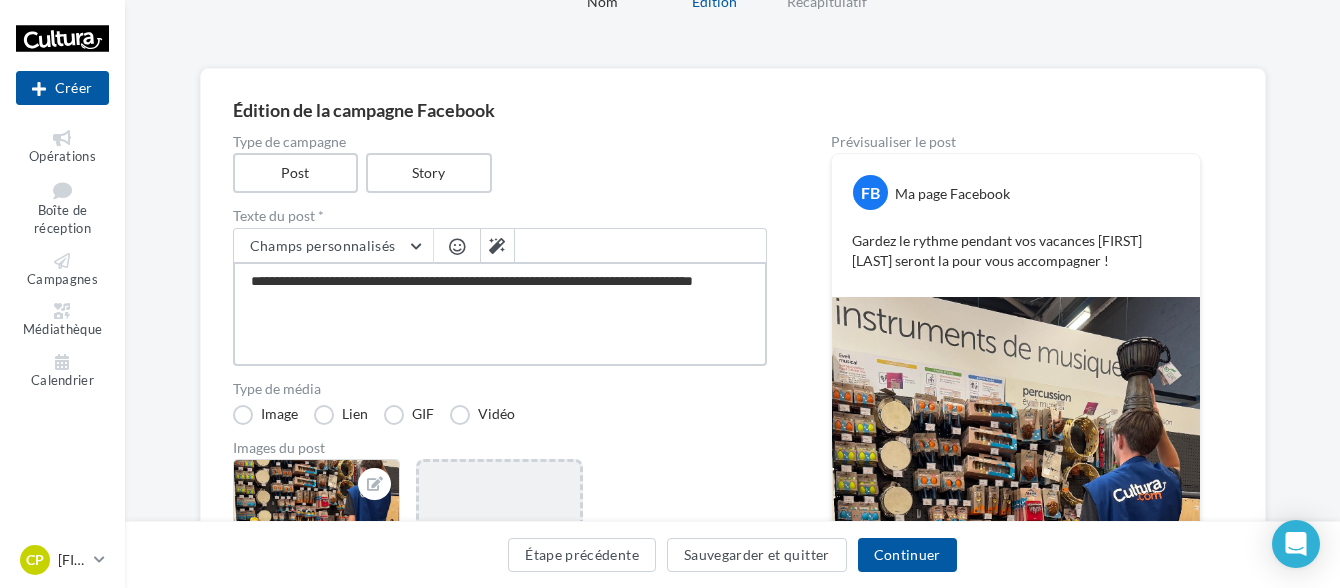 type on "**********" 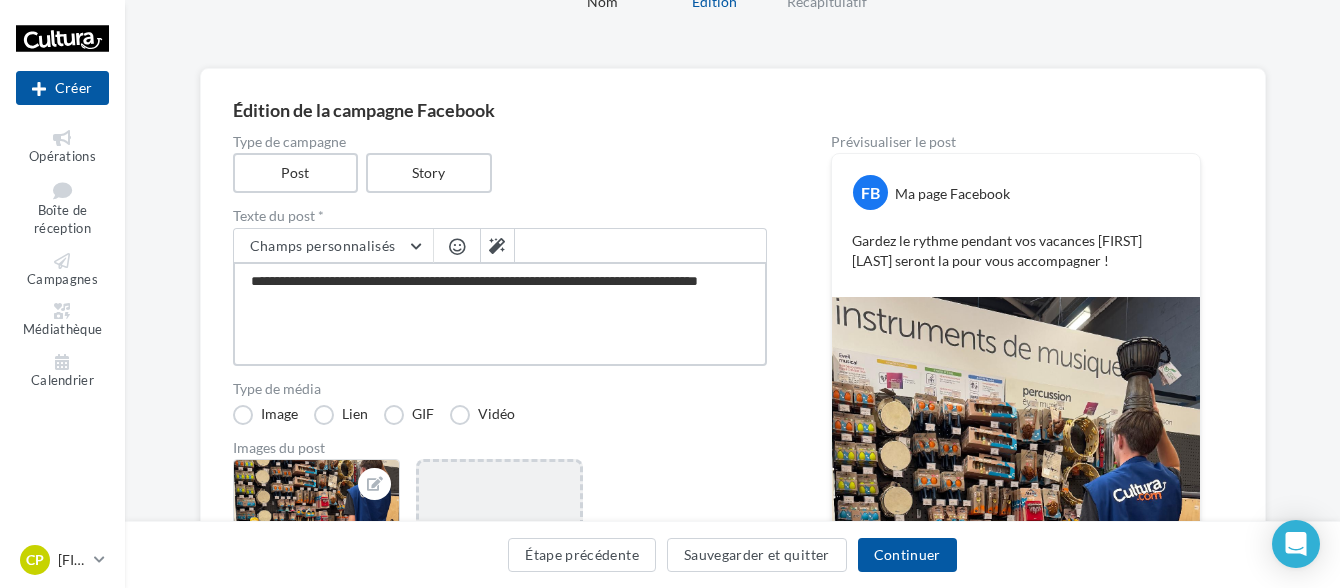 type on "**********" 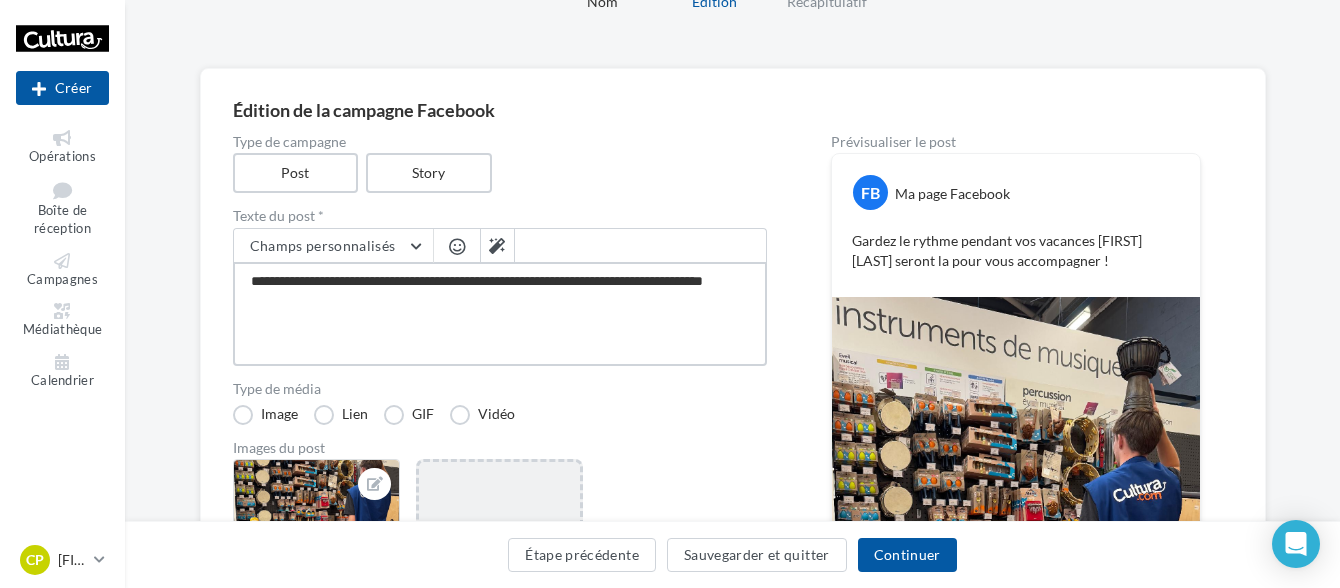 type on "**********" 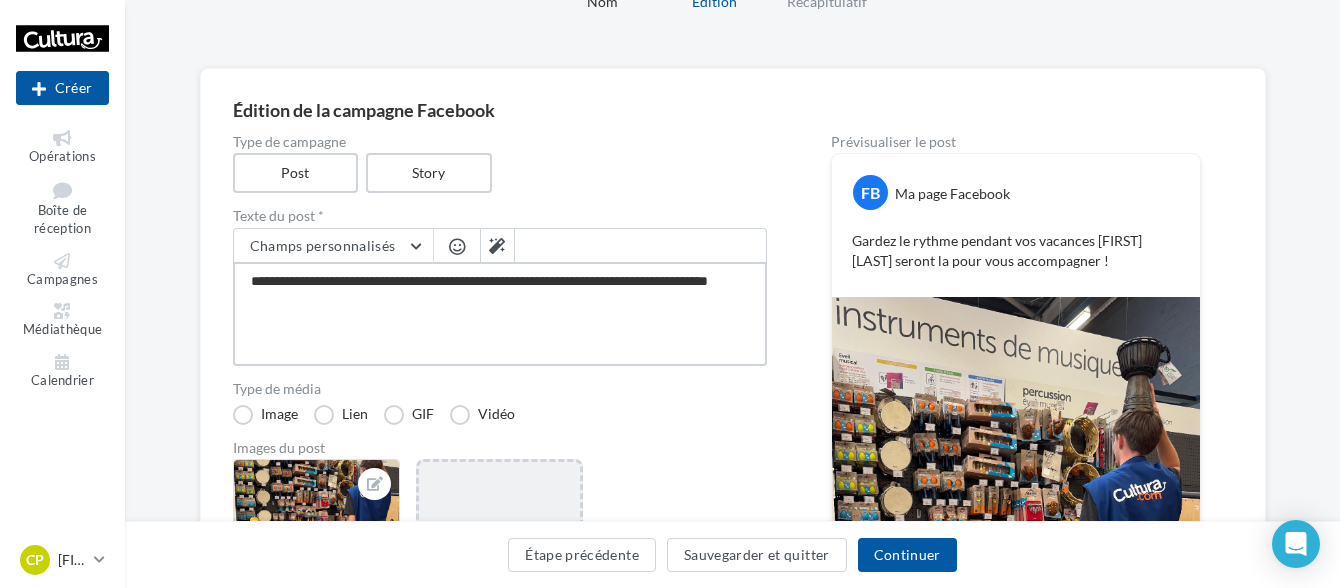 type on "**********" 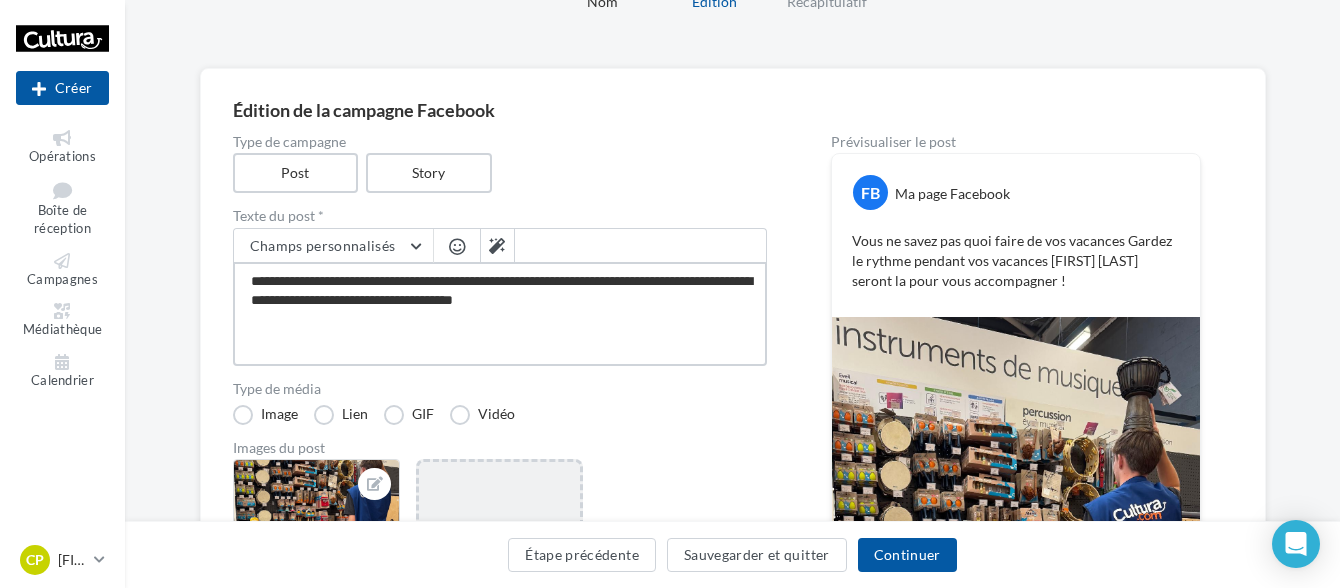 click on "**********" at bounding box center (500, 314) 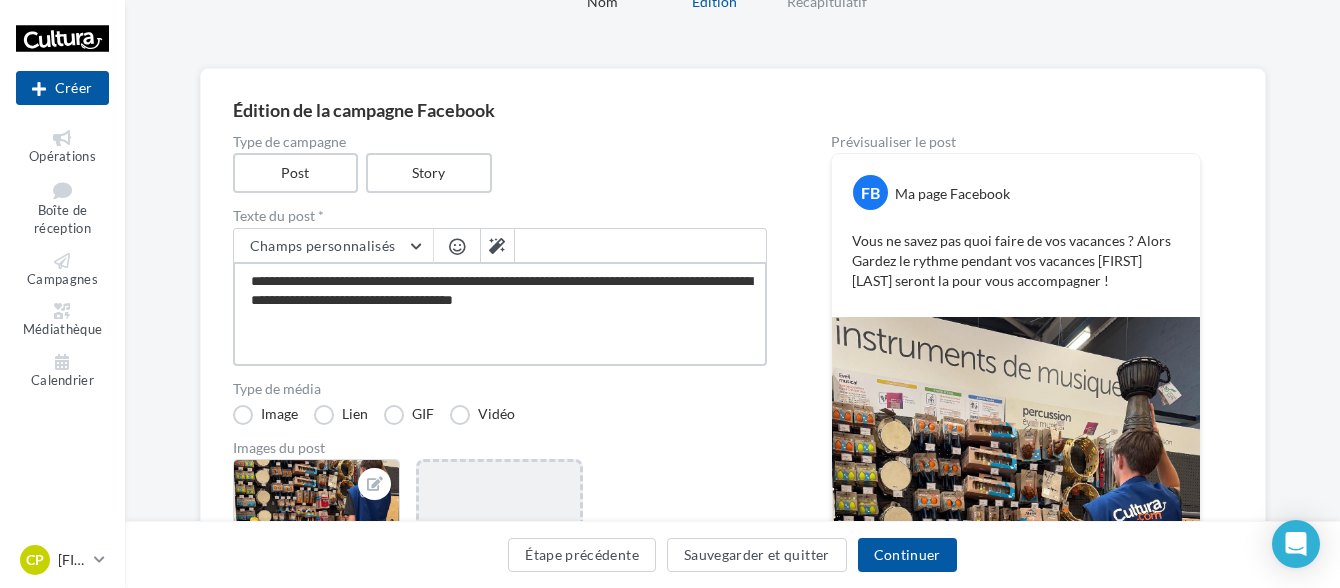 drag, startPoint x: 565, startPoint y: 279, endPoint x: 531, endPoint y: 271, distance: 34.928497 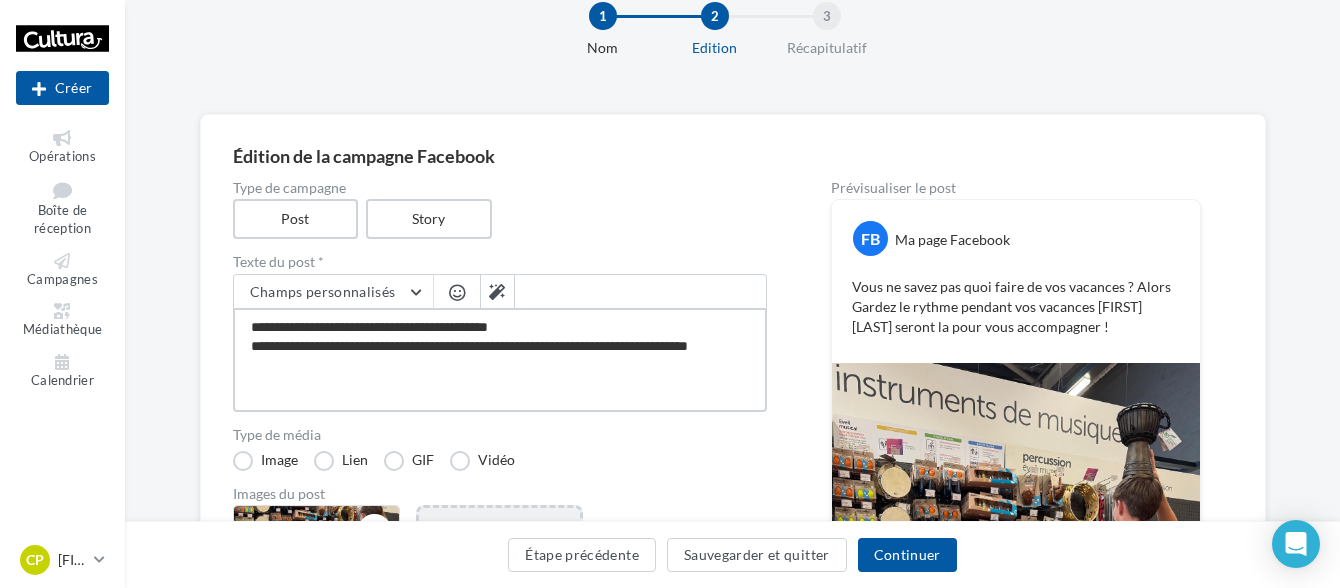 scroll, scrollTop: 100, scrollLeft: 0, axis: vertical 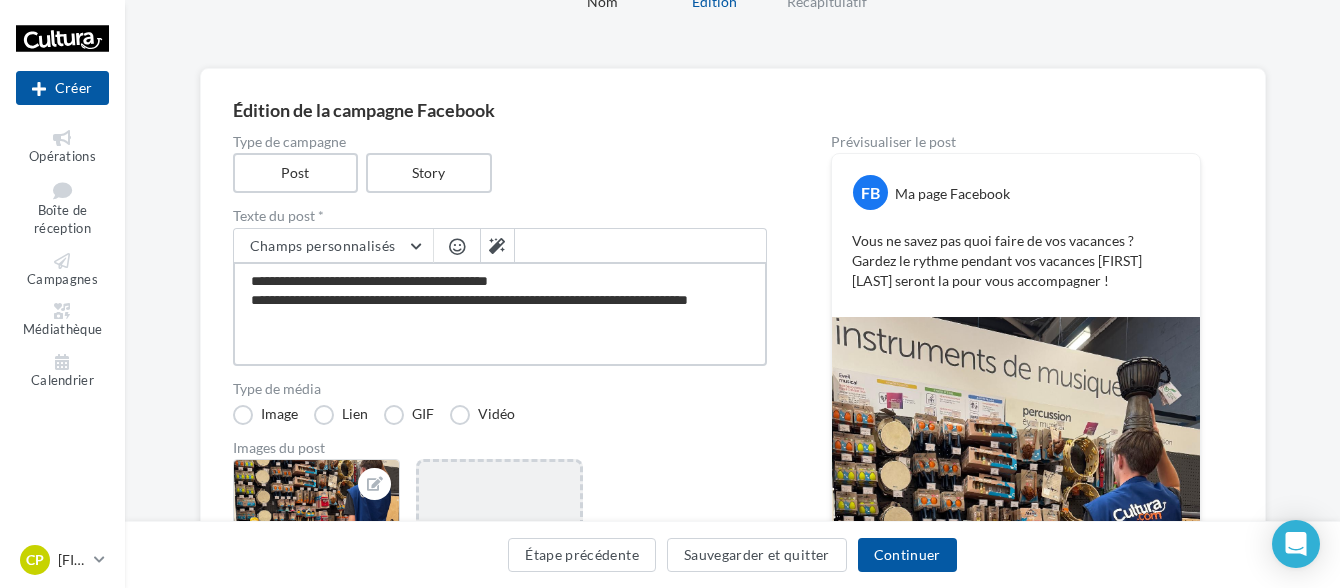 drag, startPoint x: 492, startPoint y: 299, endPoint x: 359, endPoint y: 293, distance: 133.13527 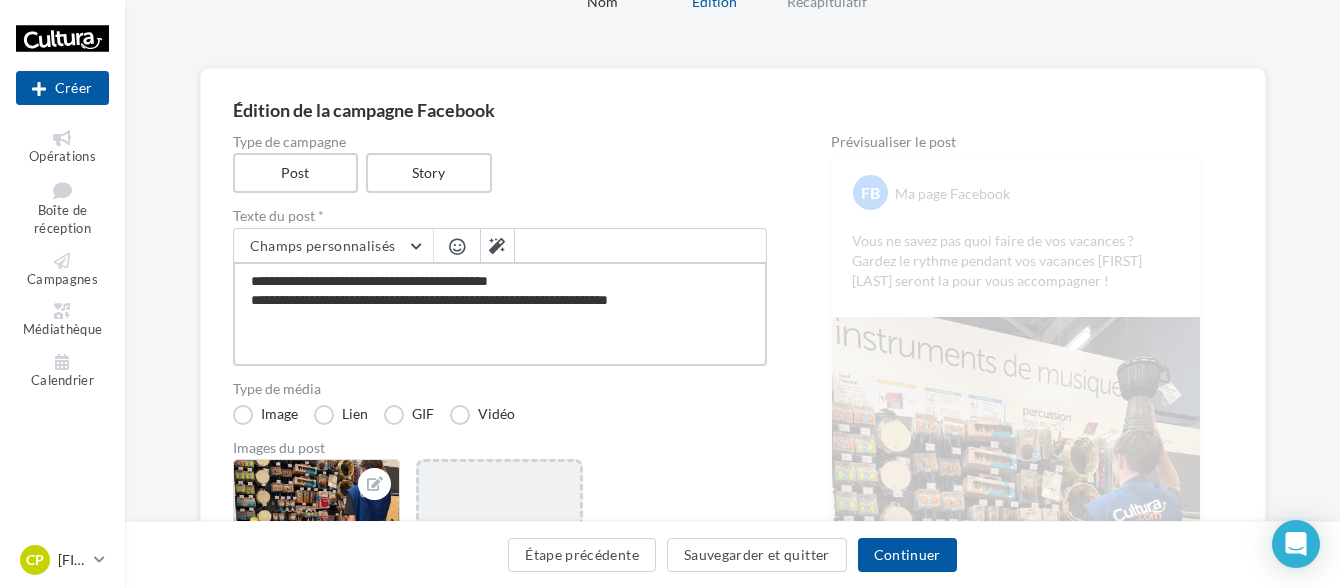 click on "**********" at bounding box center [500, 314] 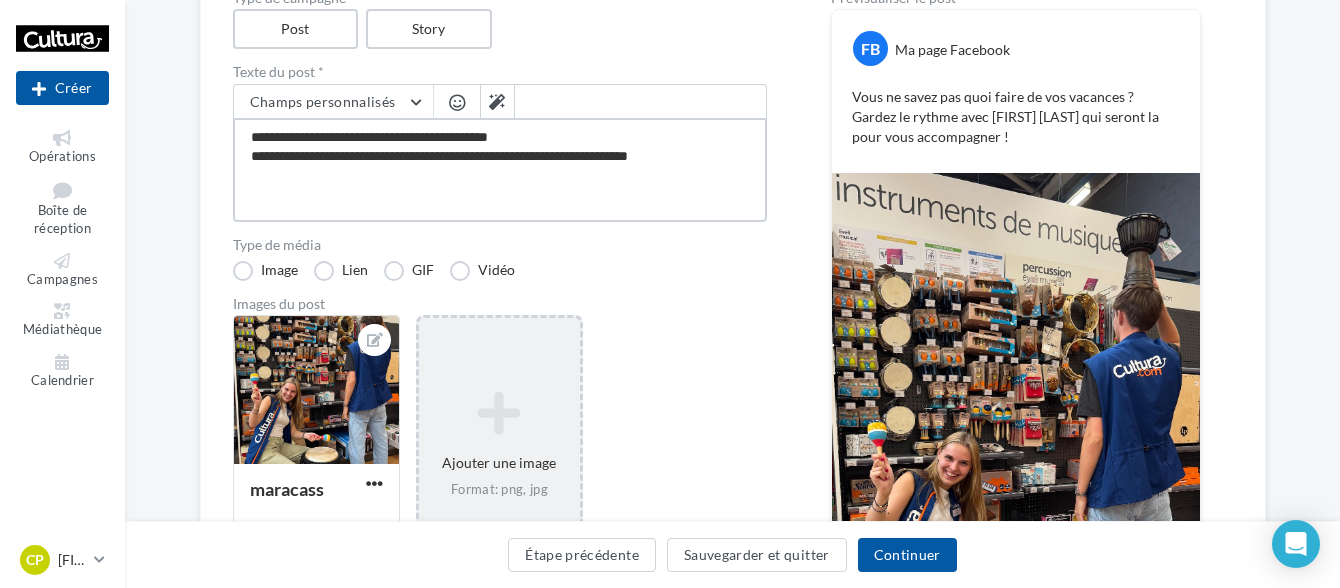 scroll, scrollTop: 200, scrollLeft: 0, axis: vertical 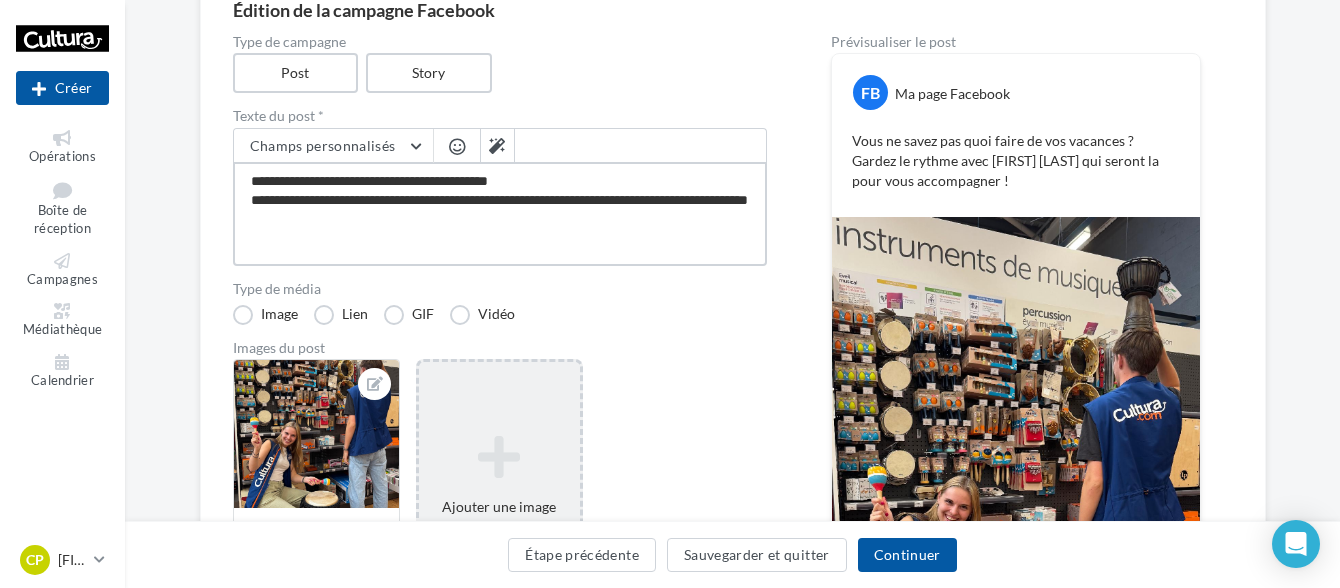 drag, startPoint x: 533, startPoint y: 210, endPoint x: 520, endPoint y: 210, distance: 13 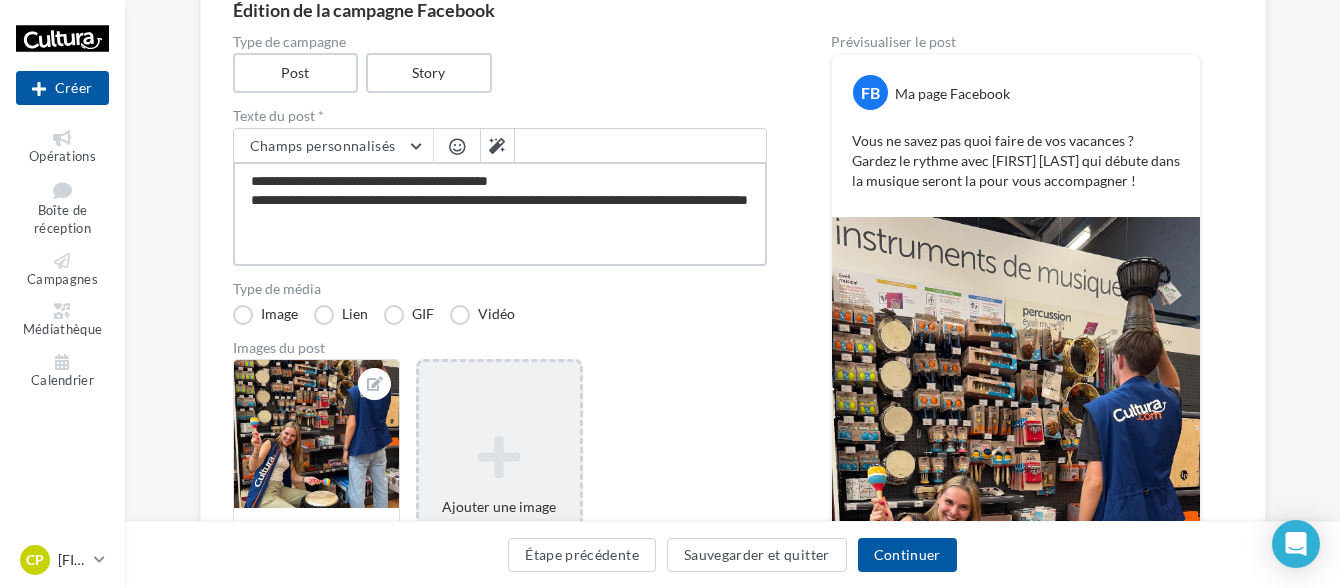drag, startPoint x: 509, startPoint y: 219, endPoint x: 655, endPoint y: 192, distance: 148.47559 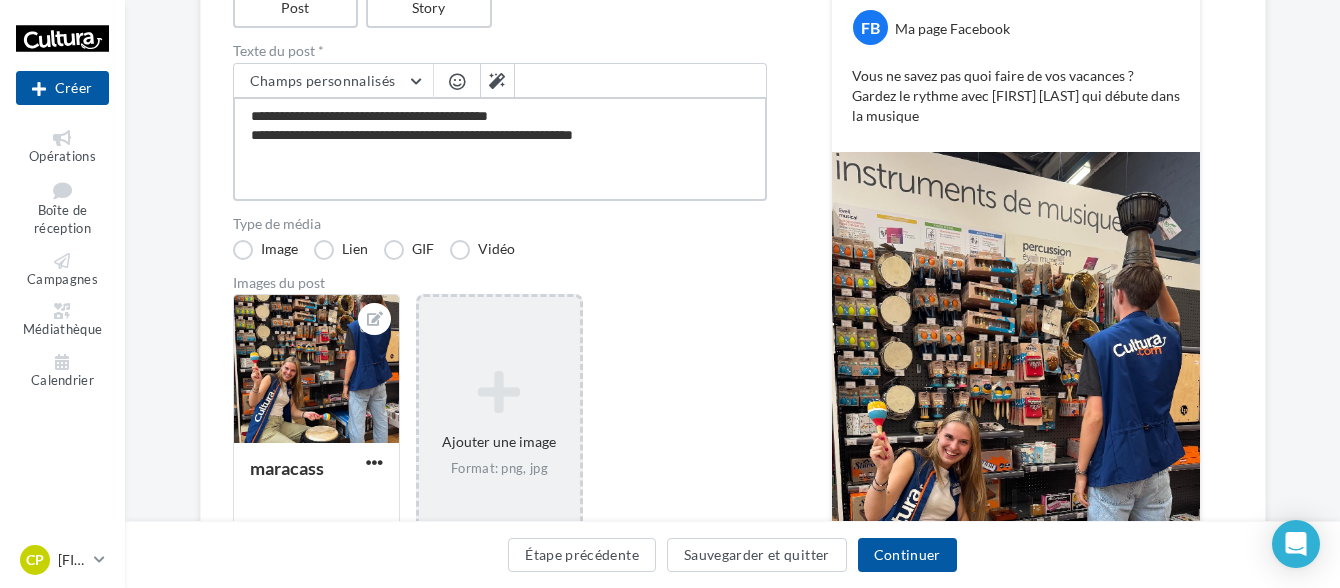 scroll, scrollTop: 300, scrollLeft: 0, axis: vertical 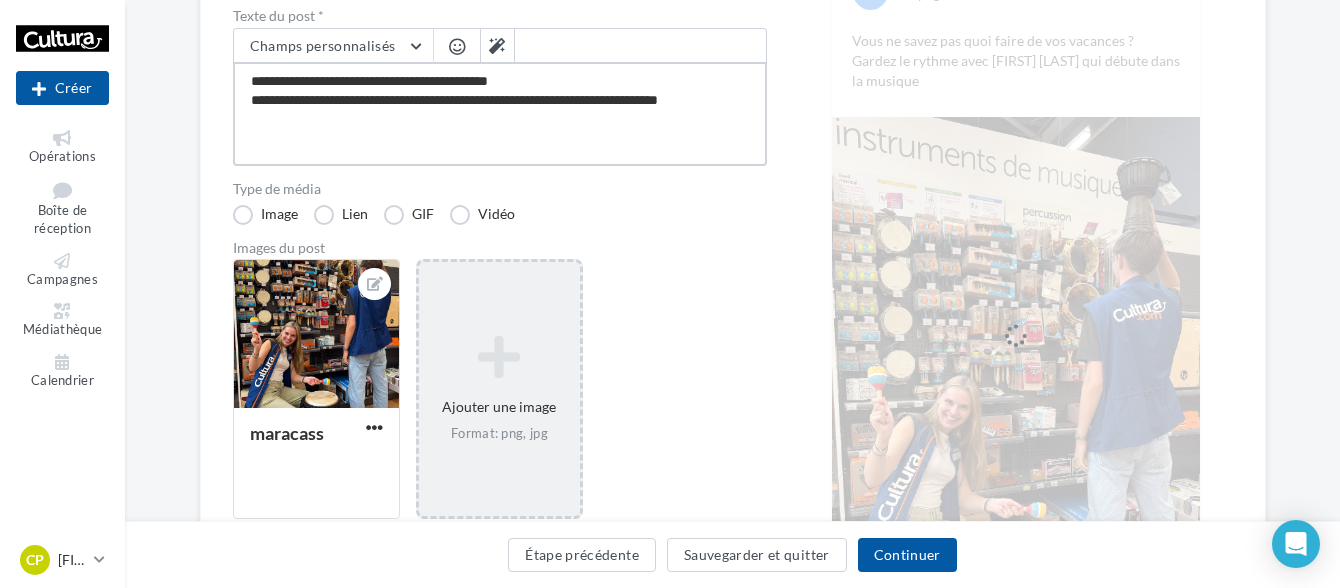 click on "**********" at bounding box center (500, 114) 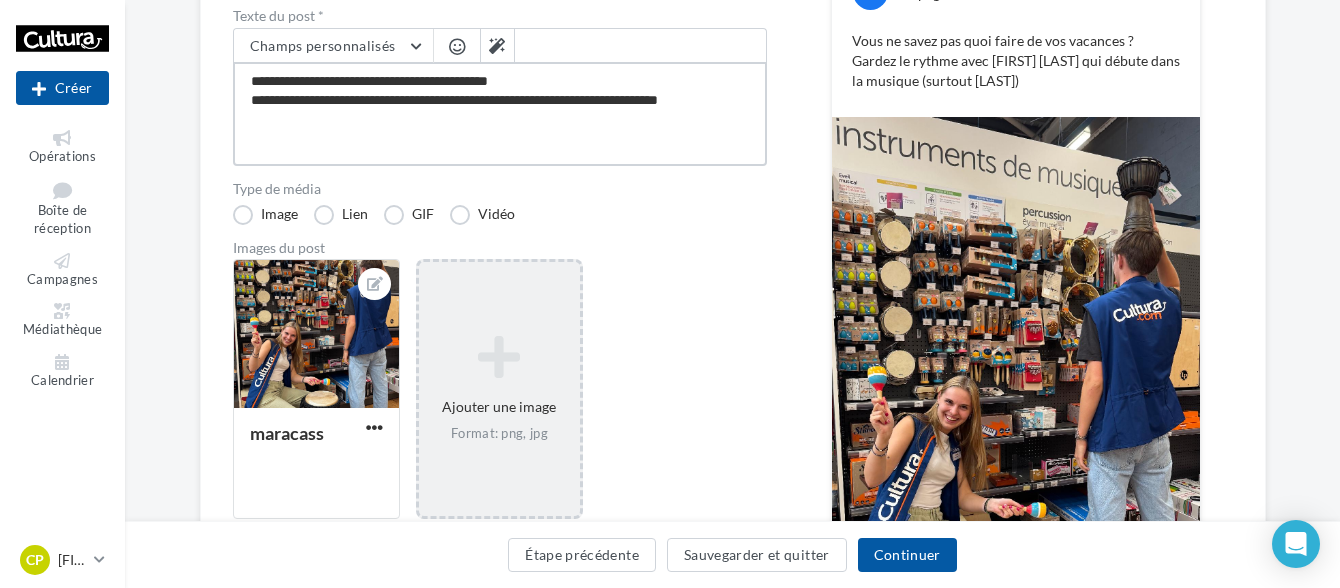 click on "**********" at bounding box center [500, 114] 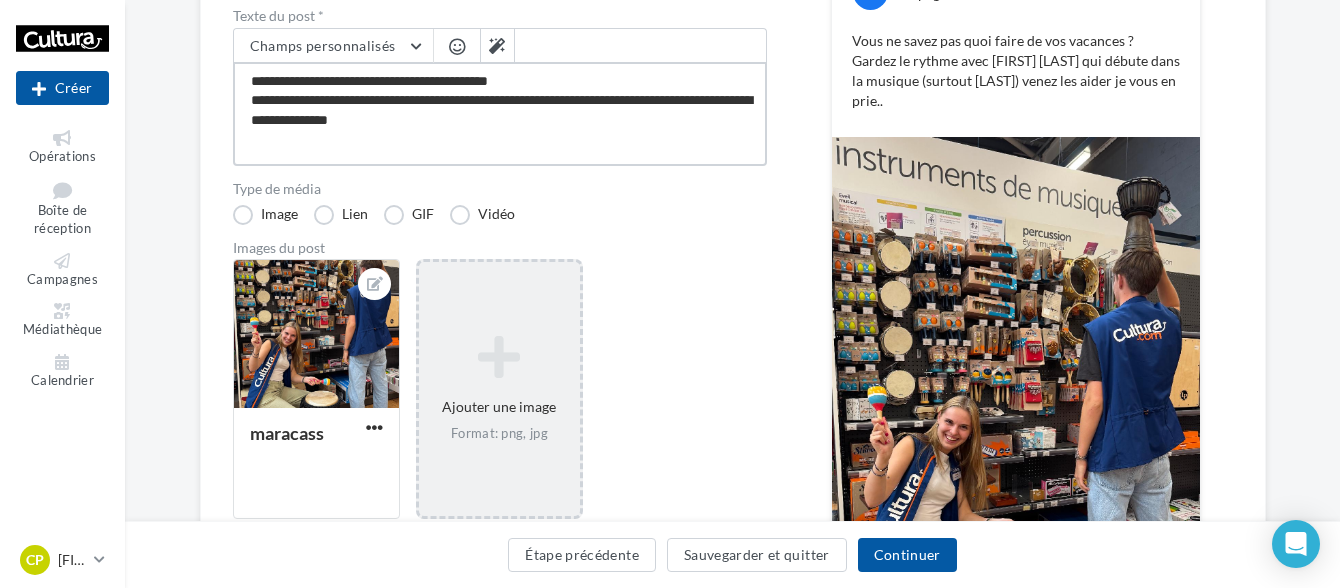 drag, startPoint x: 249, startPoint y: 83, endPoint x: 677, endPoint y: 79, distance: 428.01868 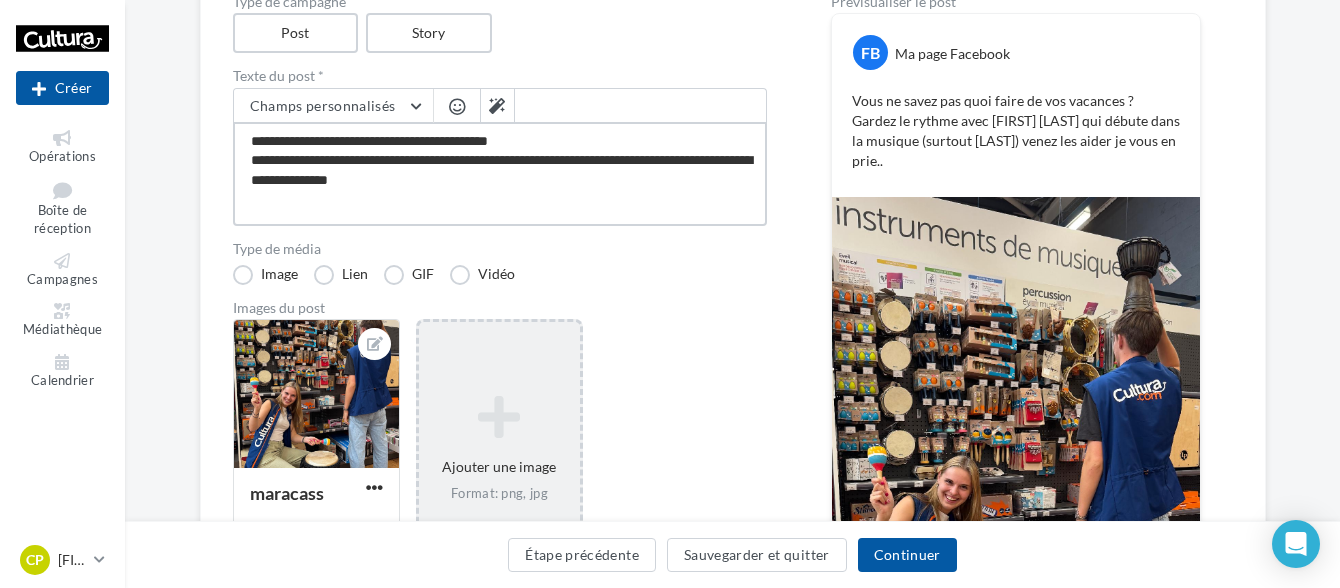 scroll, scrollTop: 200, scrollLeft: 0, axis: vertical 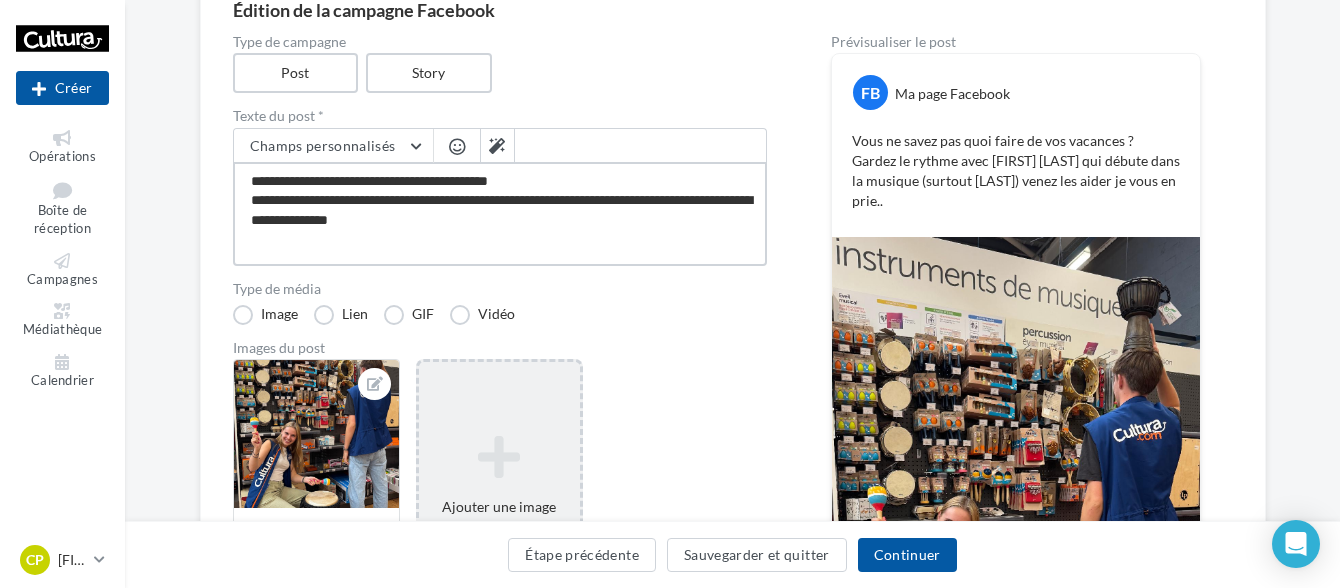 drag, startPoint x: 302, startPoint y: 219, endPoint x: 646, endPoint y: 205, distance: 344.28476 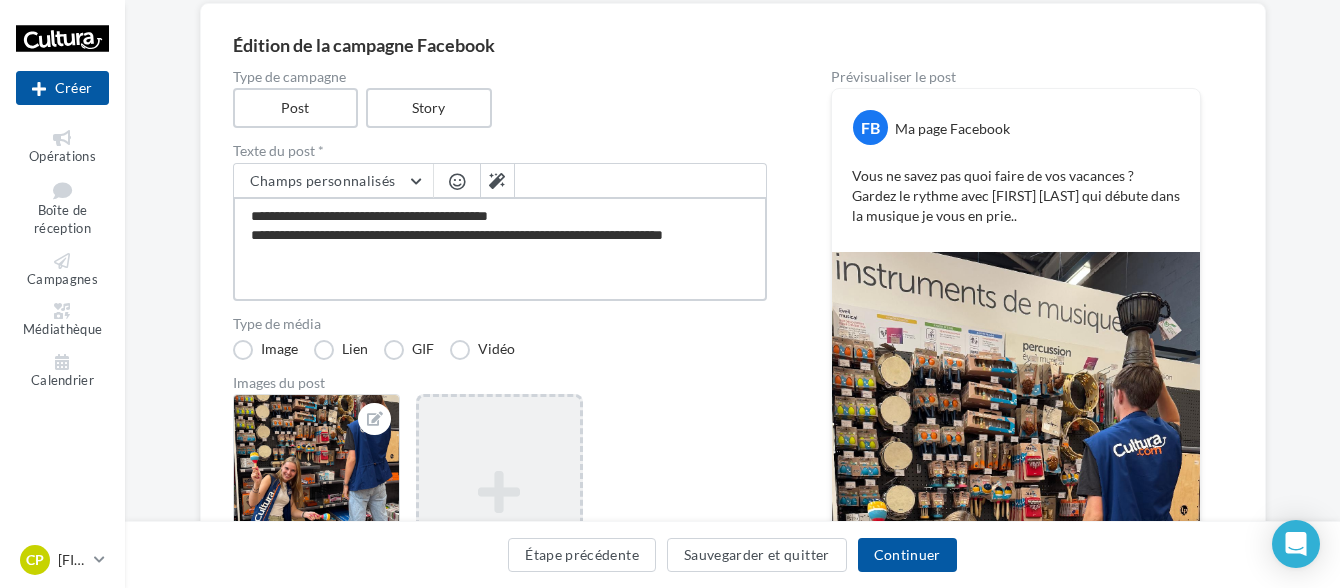 scroll, scrollTop: 100, scrollLeft: 0, axis: vertical 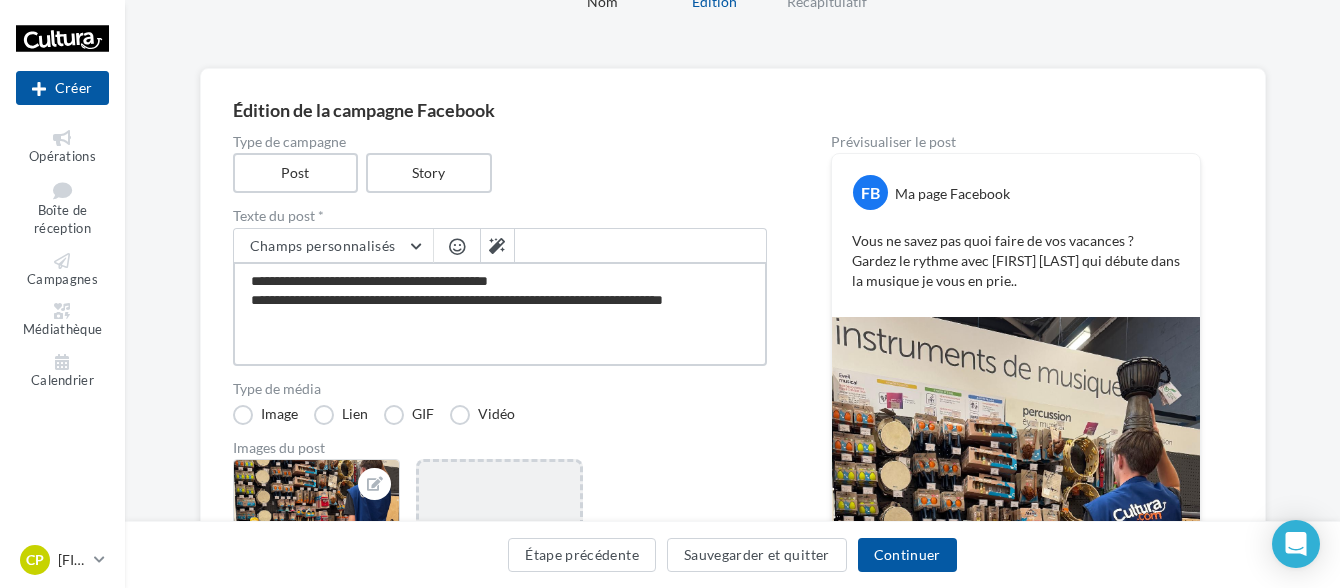 drag, startPoint x: 655, startPoint y: 298, endPoint x: 662, endPoint y: 332, distance: 34.713108 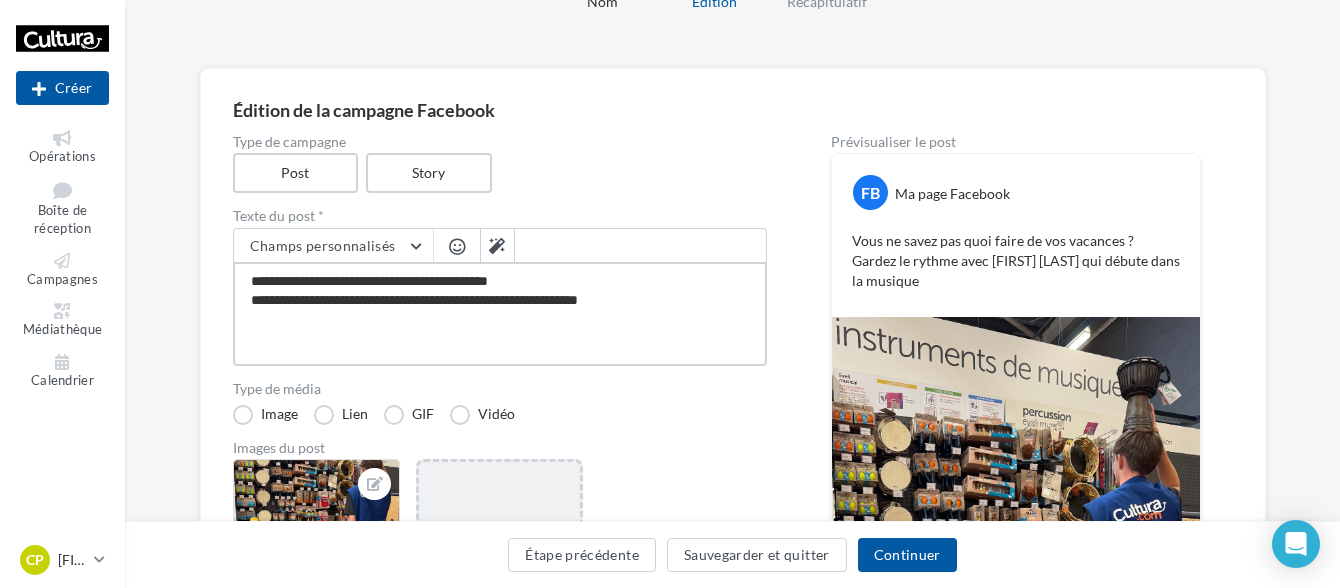 click on "**********" at bounding box center (500, 314) 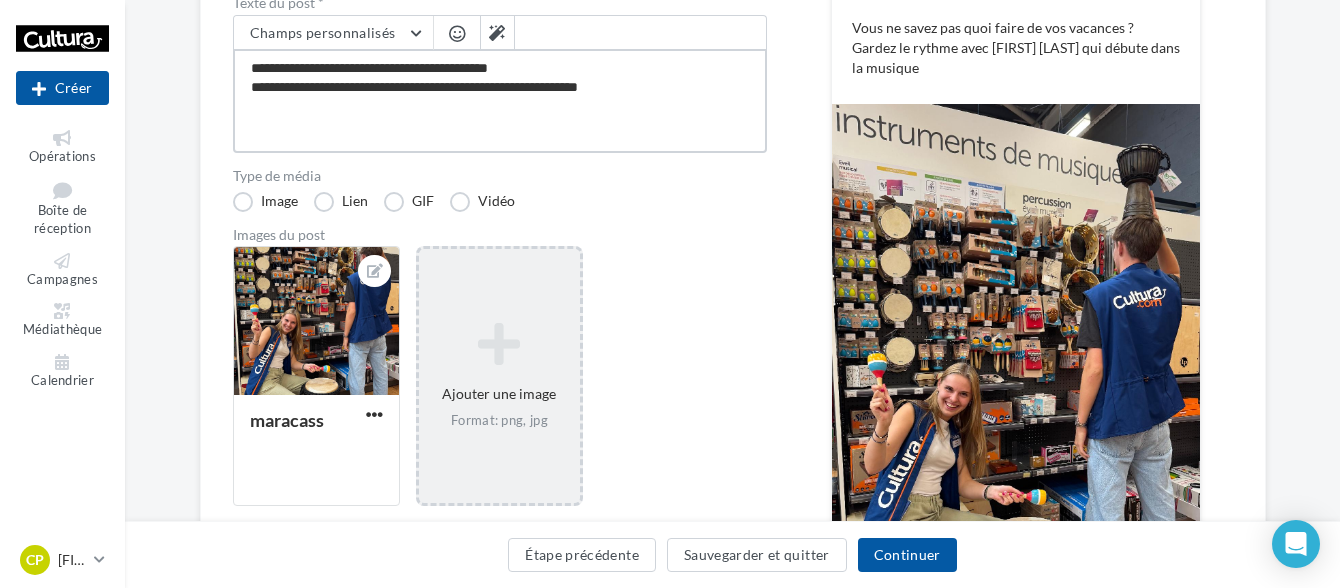 scroll, scrollTop: 200, scrollLeft: 0, axis: vertical 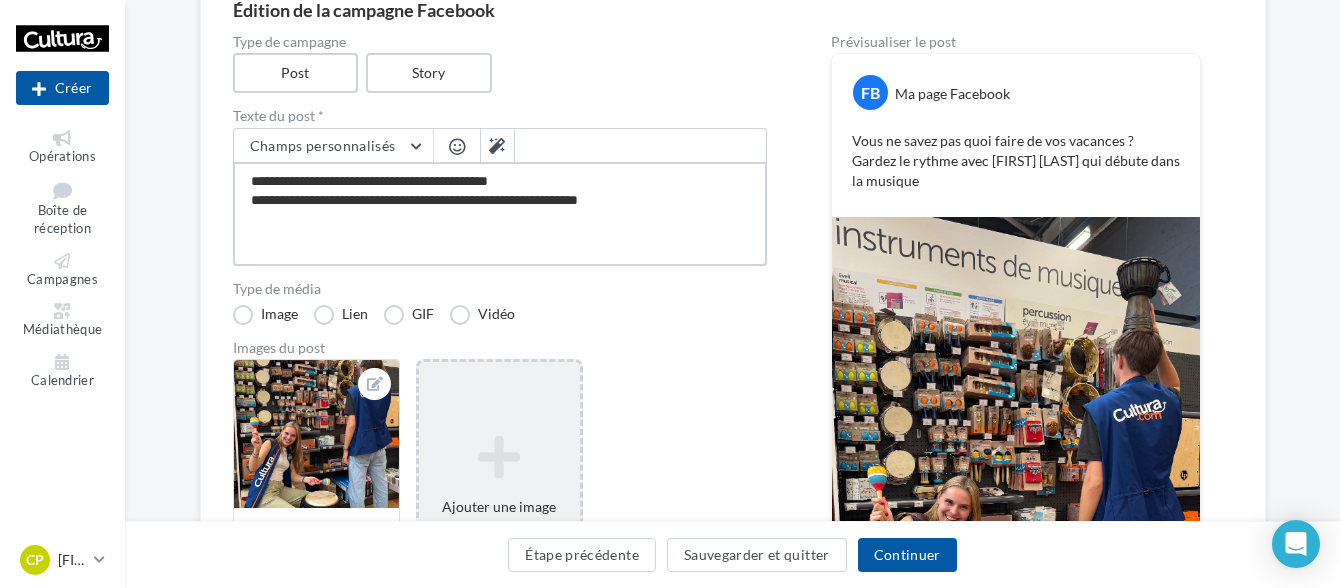 click on "**********" at bounding box center (500, 214) 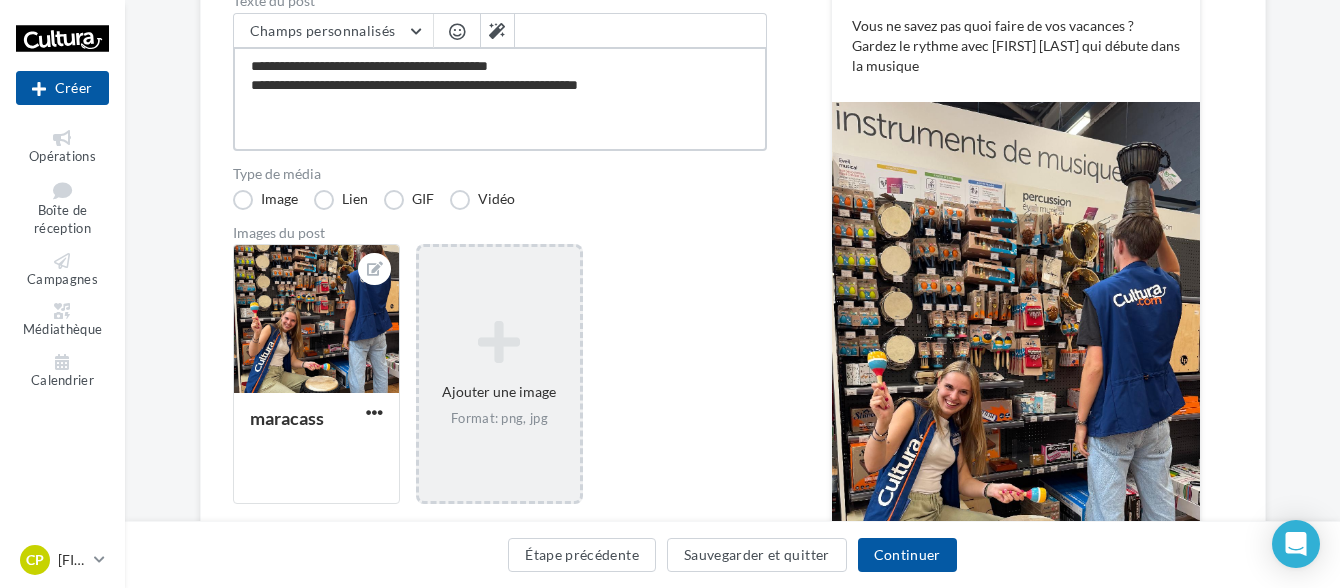 scroll, scrollTop: 200, scrollLeft: 0, axis: vertical 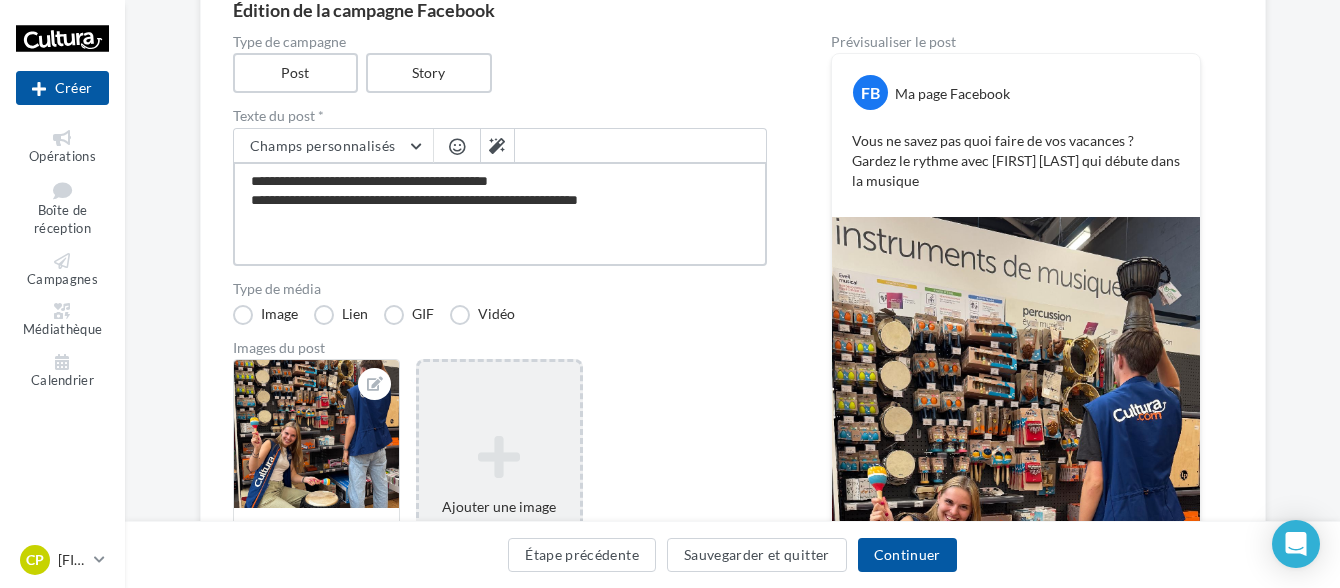 click on "**********" at bounding box center (500, 214) 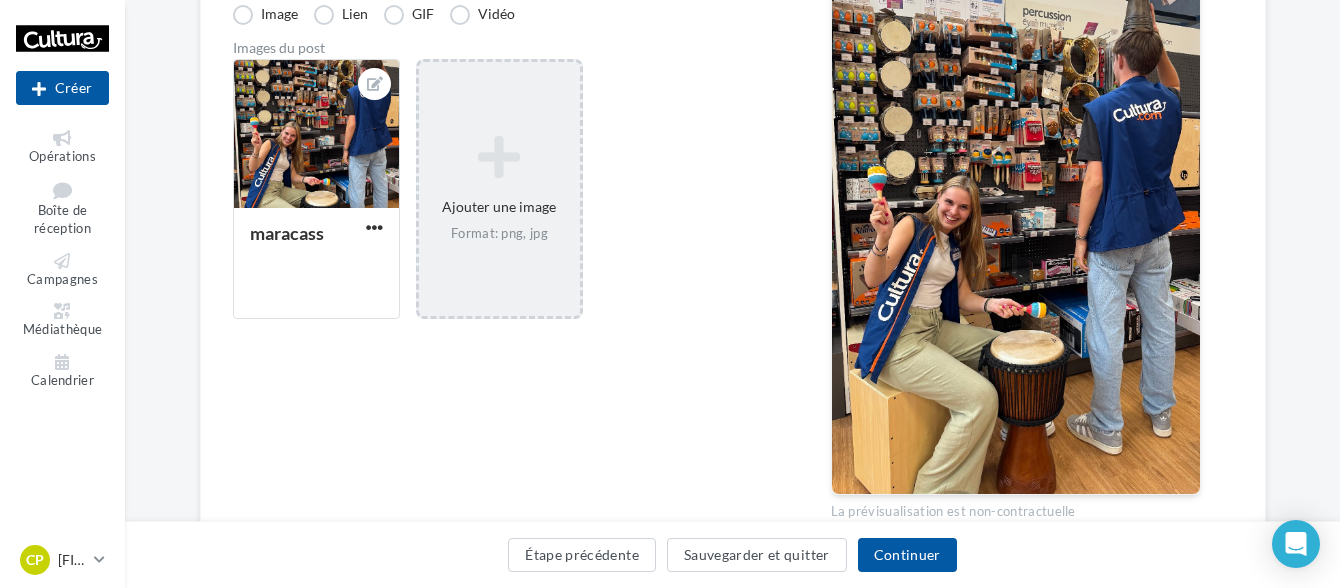scroll, scrollTop: 300, scrollLeft: 0, axis: vertical 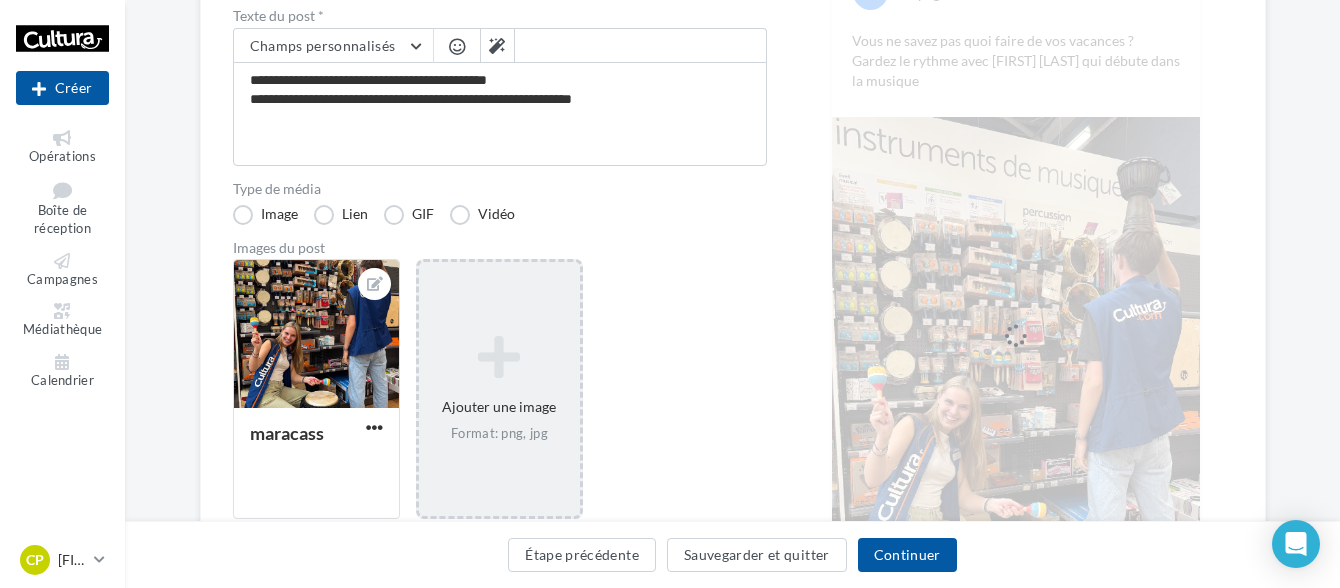 click at bounding box center (457, 48) 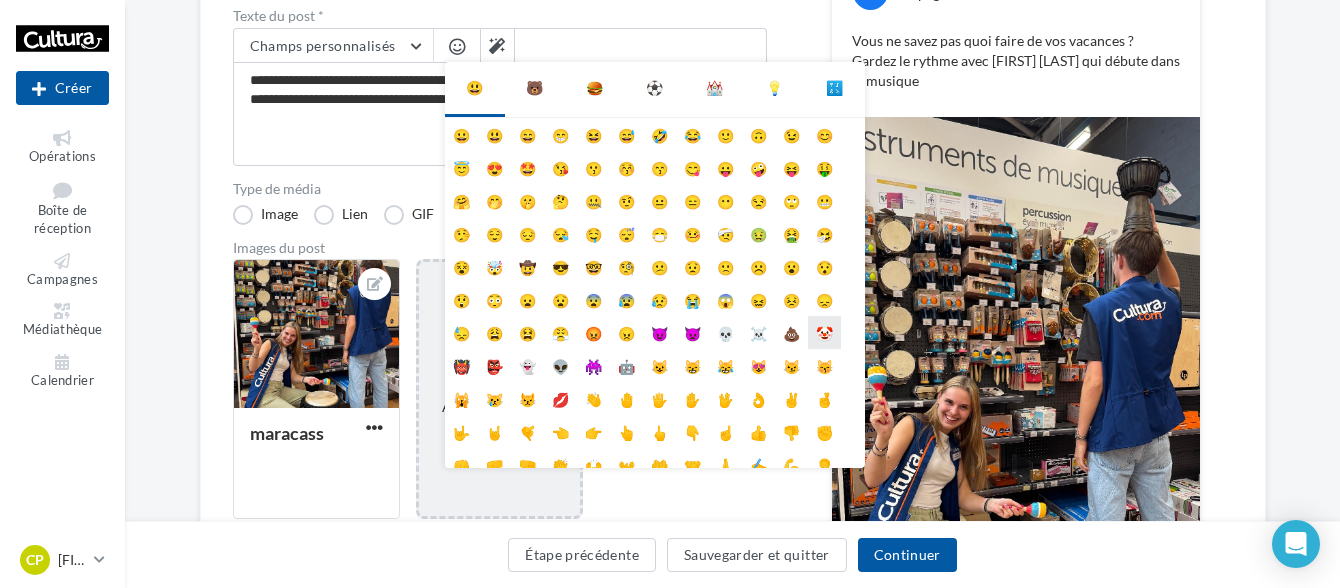 click on "🤡" at bounding box center (824, 332) 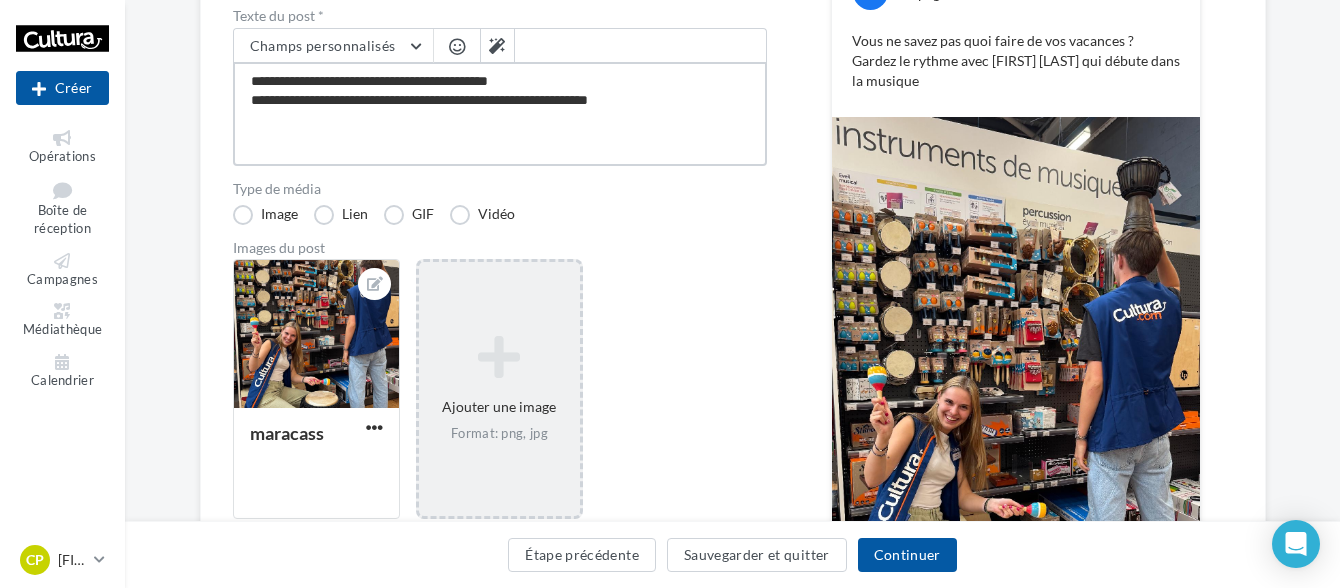 drag, startPoint x: 680, startPoint y: 107, endPoint x: 663, endPoint y: 104, distance: 17.262676 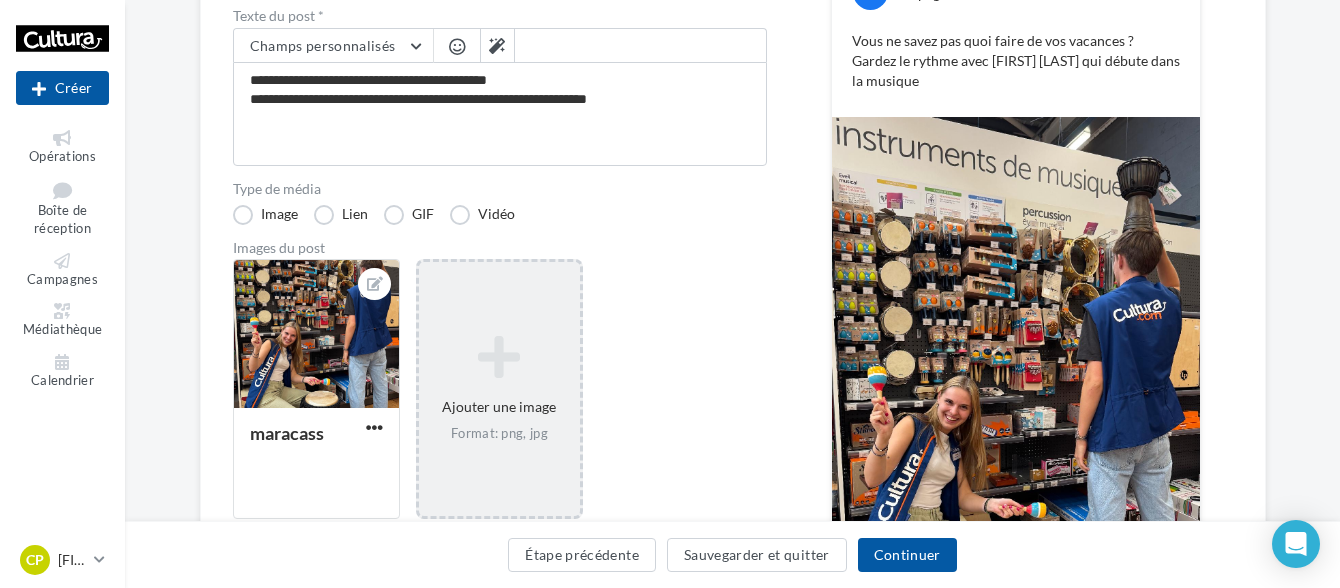 click at bounding box center [457, 48] 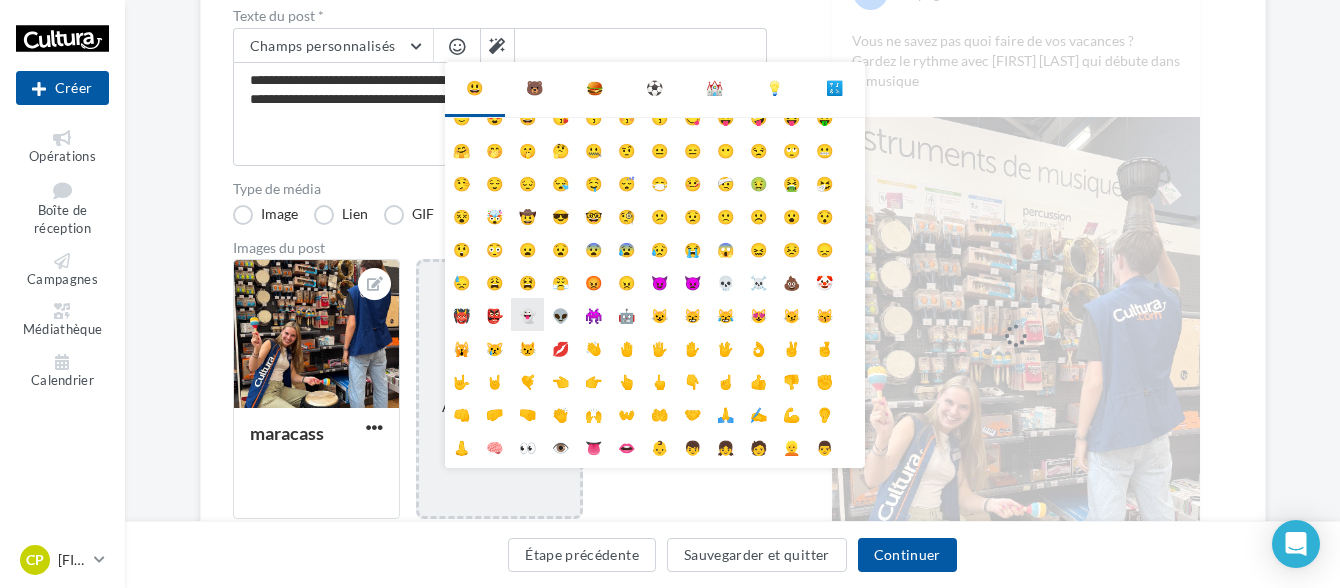 scroll, scrollTop: 79, scrollLeft: 0, axis: vertical 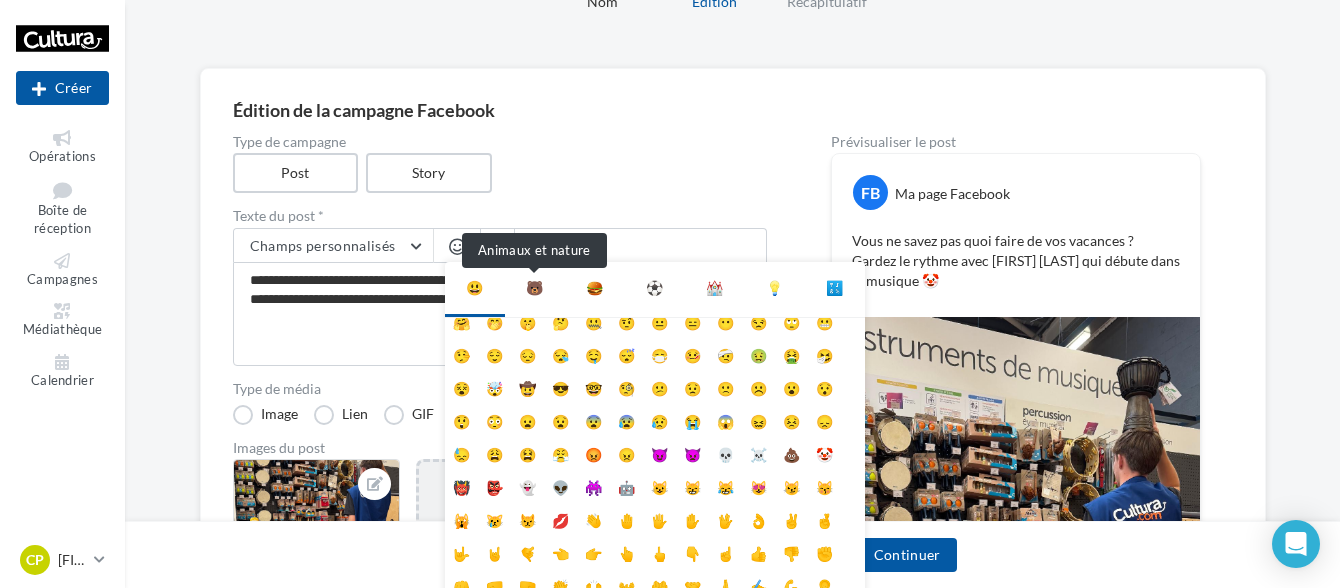 click on "🐻" at bounding box center (534, 288) 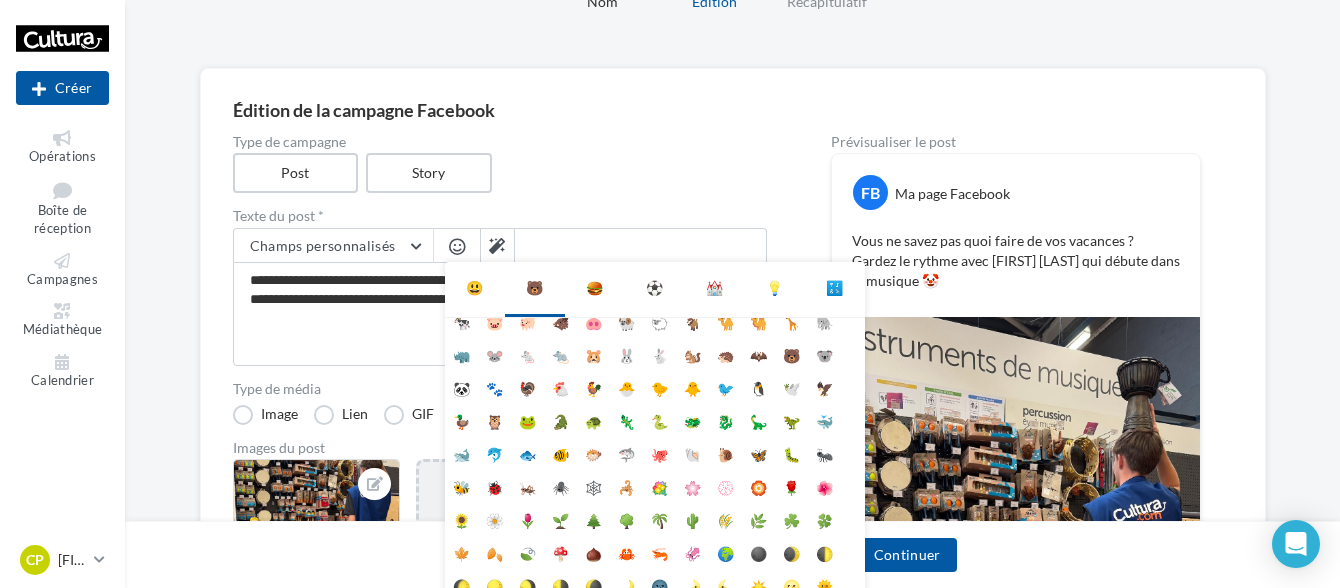 click on "🍔" at bounding box center [595, 288] 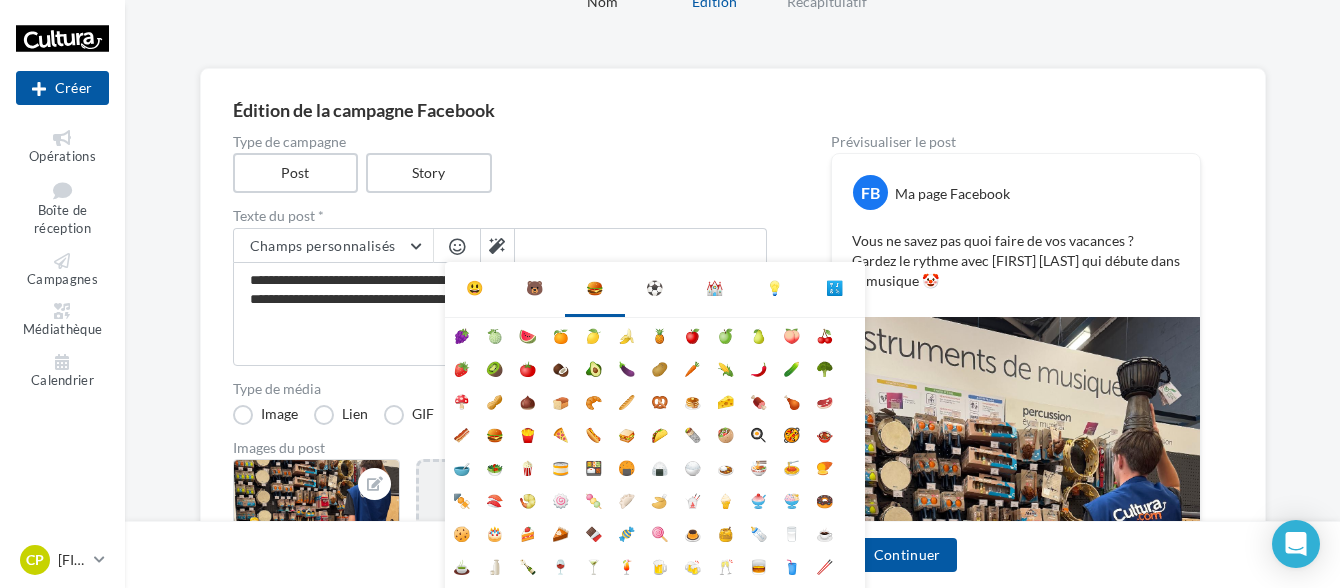 scroll, scrollTop: 0, scrollLeft: 0, axis: both 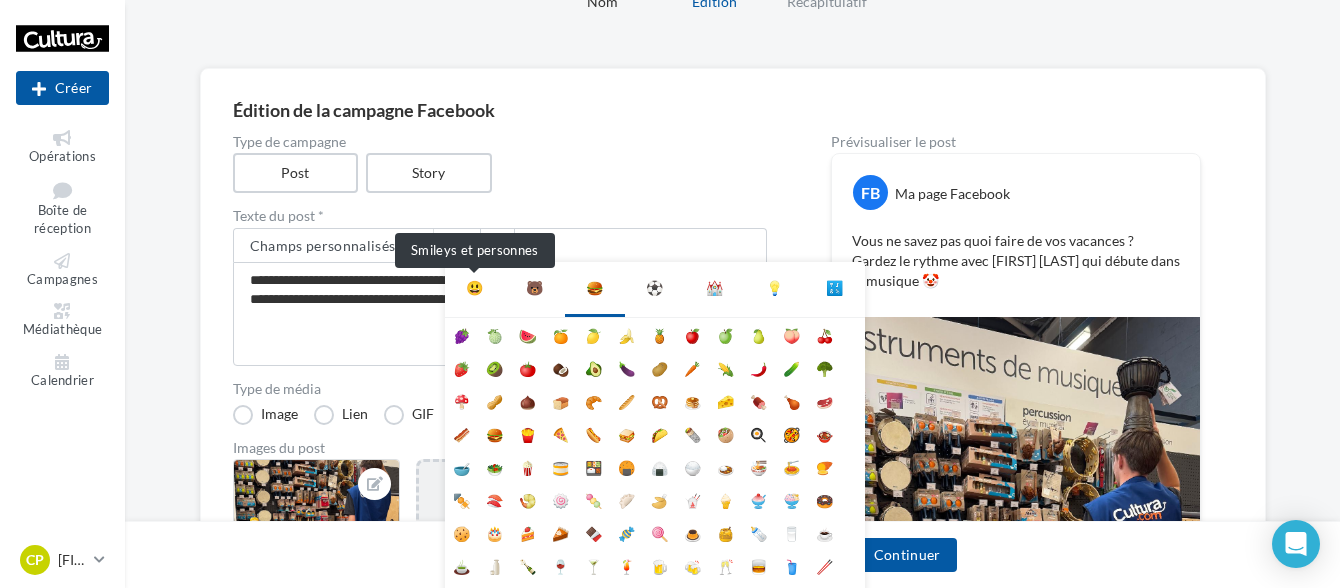 click on "😃" at bounding box center [474, 288] 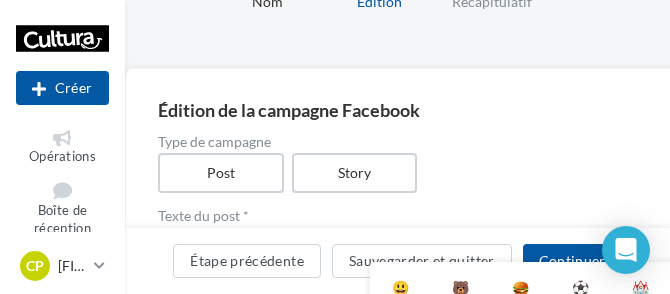 scroll, scrollTop: 79, scrollLeft: 0, axis: vertical 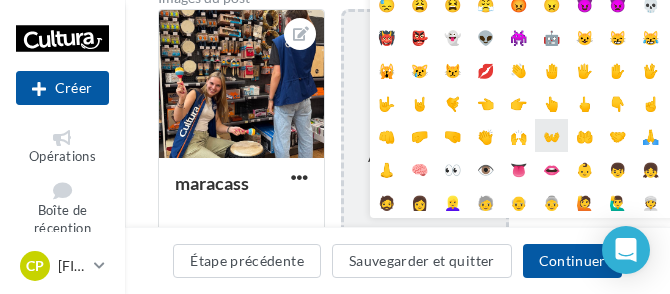 click on "👐" at bounding box center [551, 135] 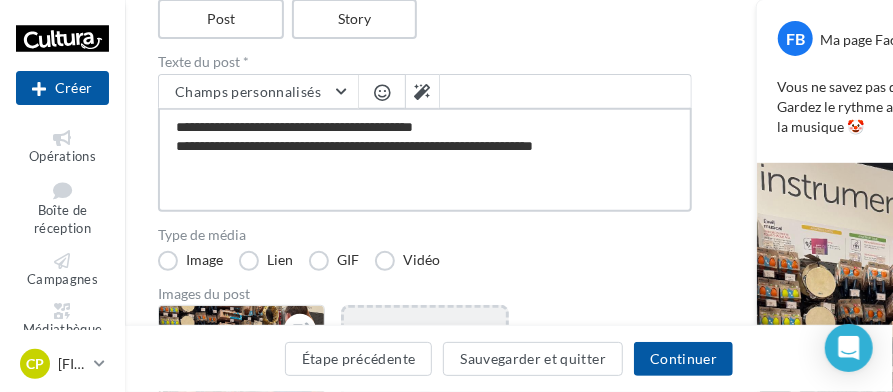 scroll, scrollTop: 254, scrollLeft: 0, axis: vertical 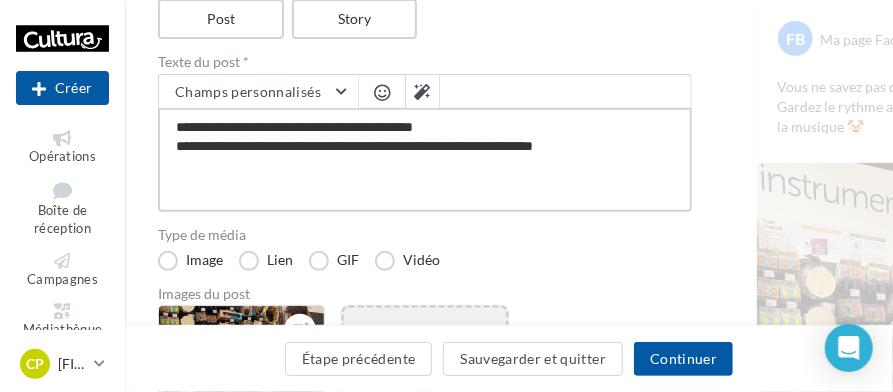 drag, startPoint x: 628, startPoint y: 150, endPoint x: 612, endPoint y: 140, distance: 18.867962 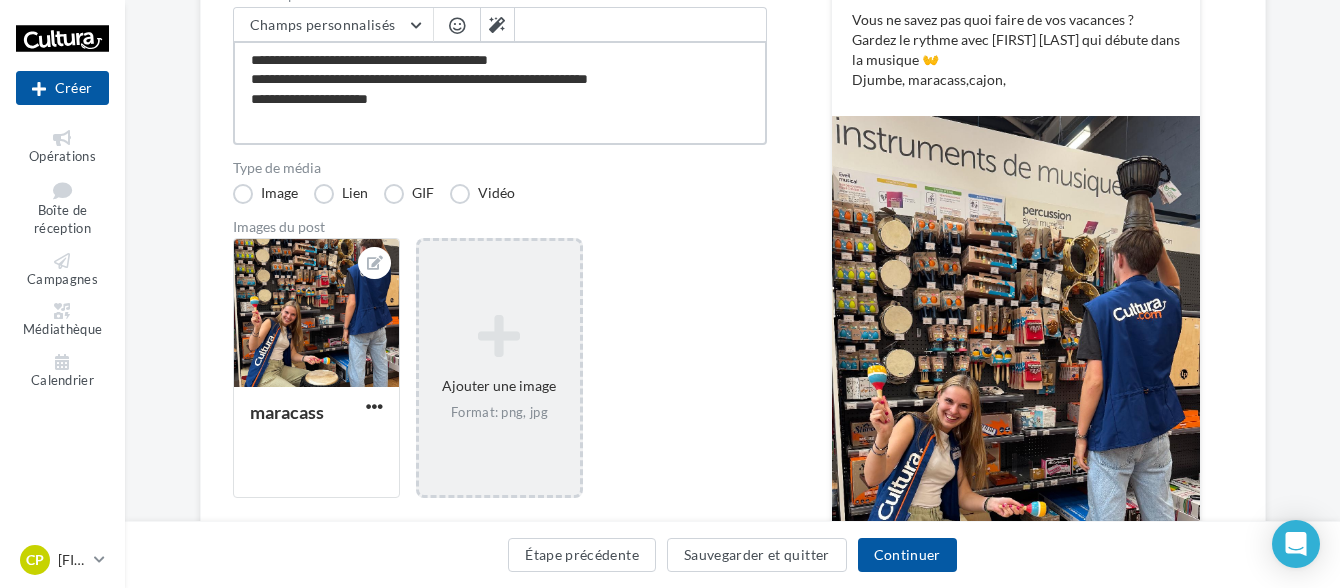 scroll, scrollTop: 156, scrollLeft: 0, axis: vertical 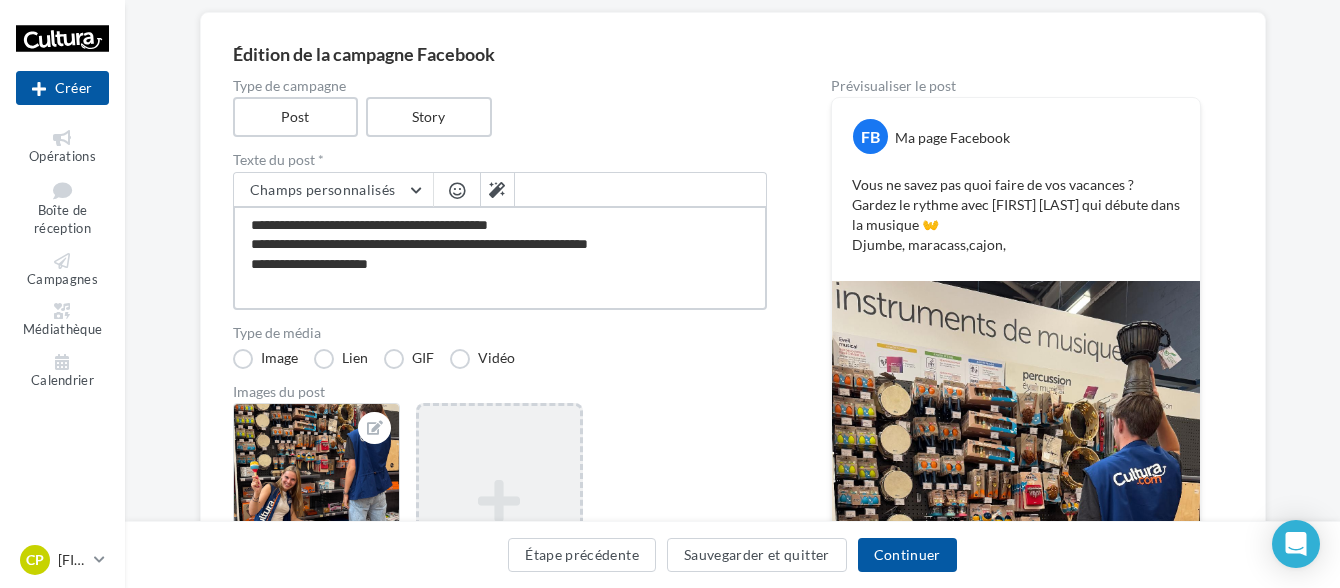 click on "**********" at bounding box center (500, 258) 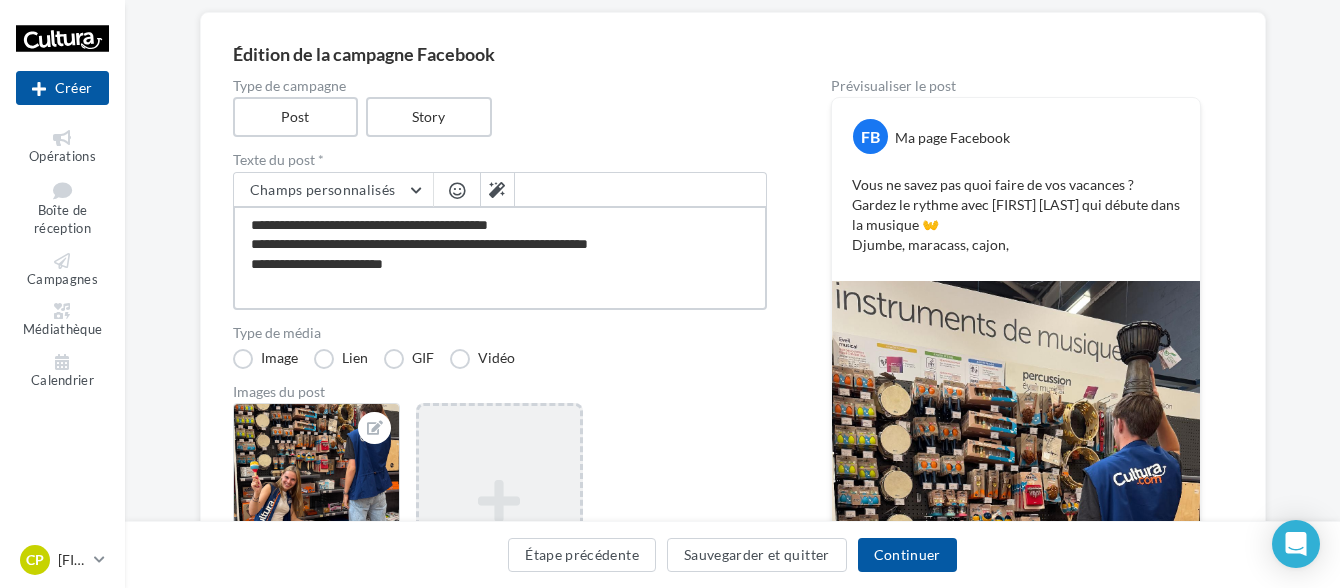 click on "**********" at bounding box center [500, 258] 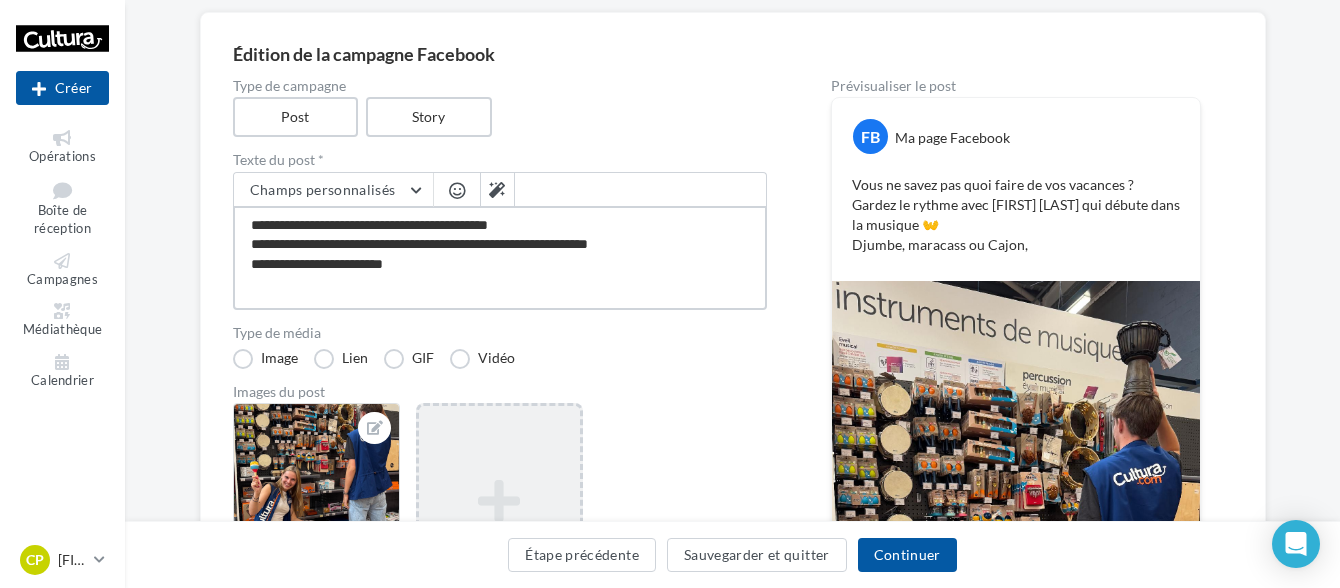 click on "**********" at bounding box center (500, 258) 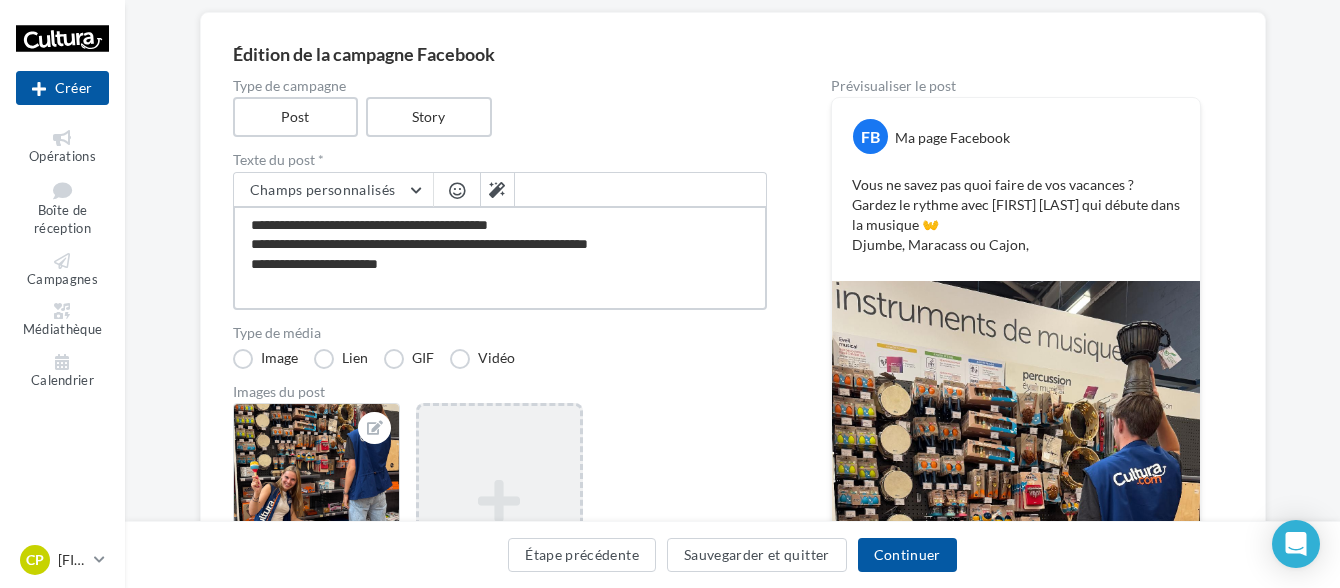 click on "**********" at bounding box center (500, 258) 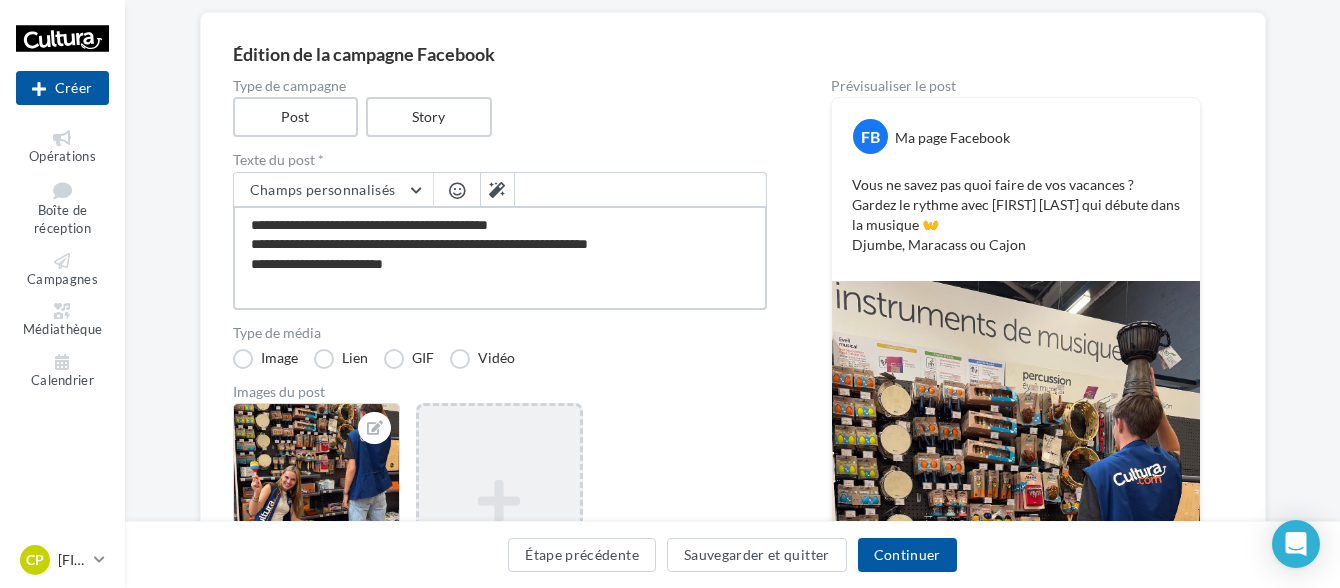 click on "**********" at bounding box center (500, 258) 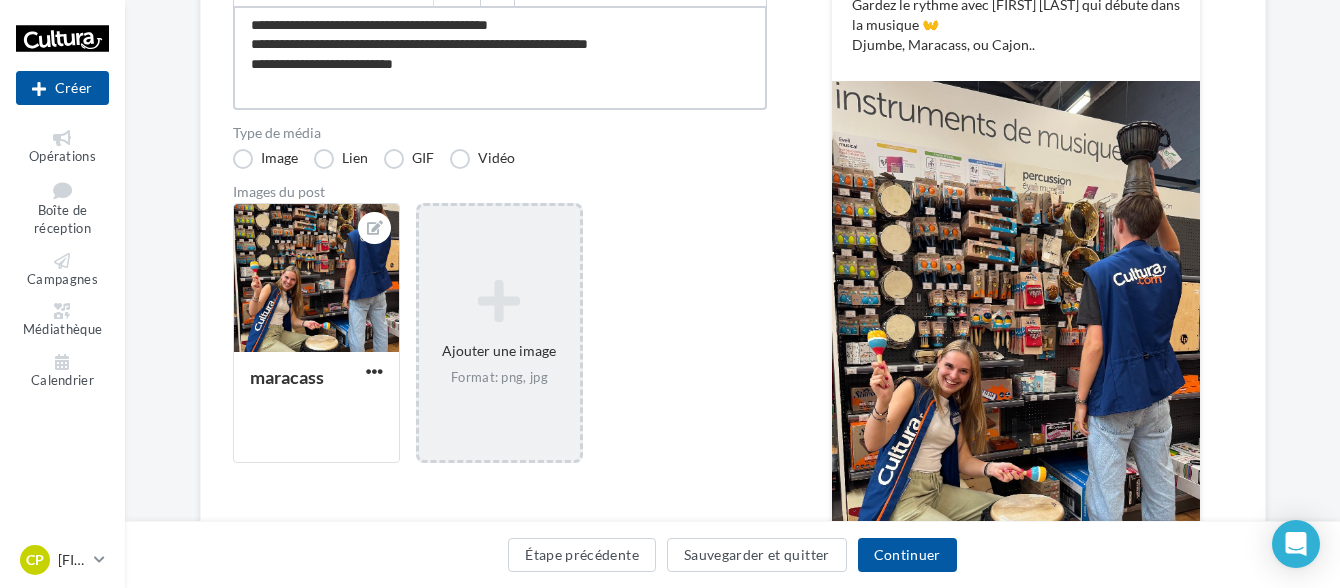 scroll, scrollTop: 256, scrollLeft: 0, axis: vertical 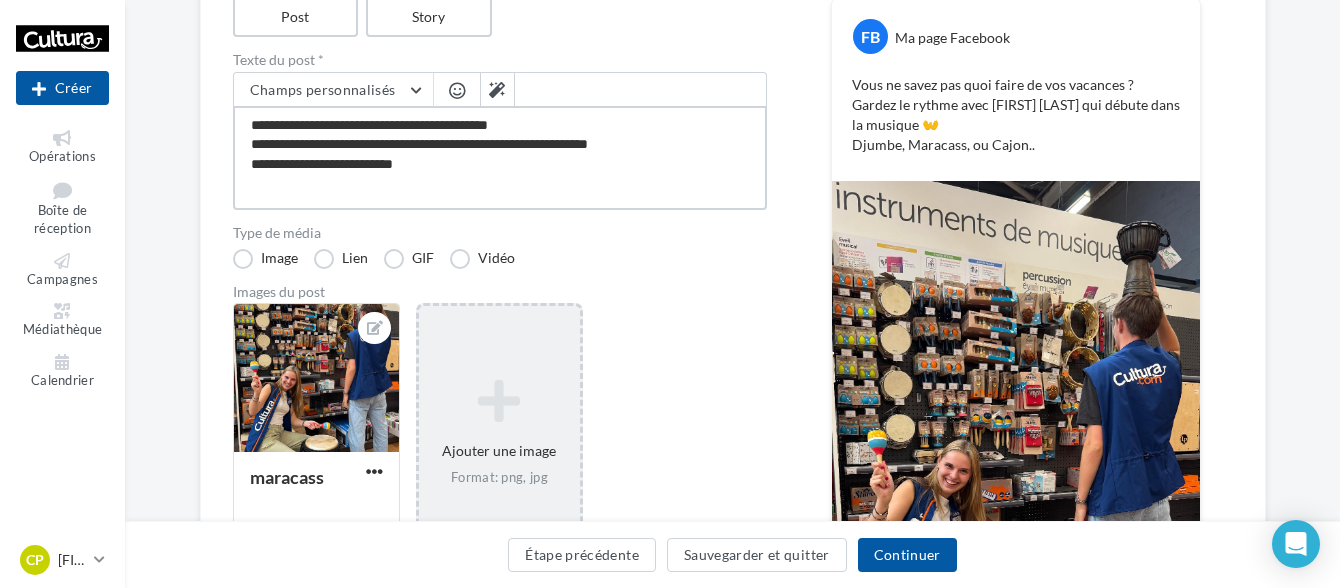drag, startPoint x: 384, startPoint y: 170, endPoint x: 364, endPoint y: 168, distance: 20.09975 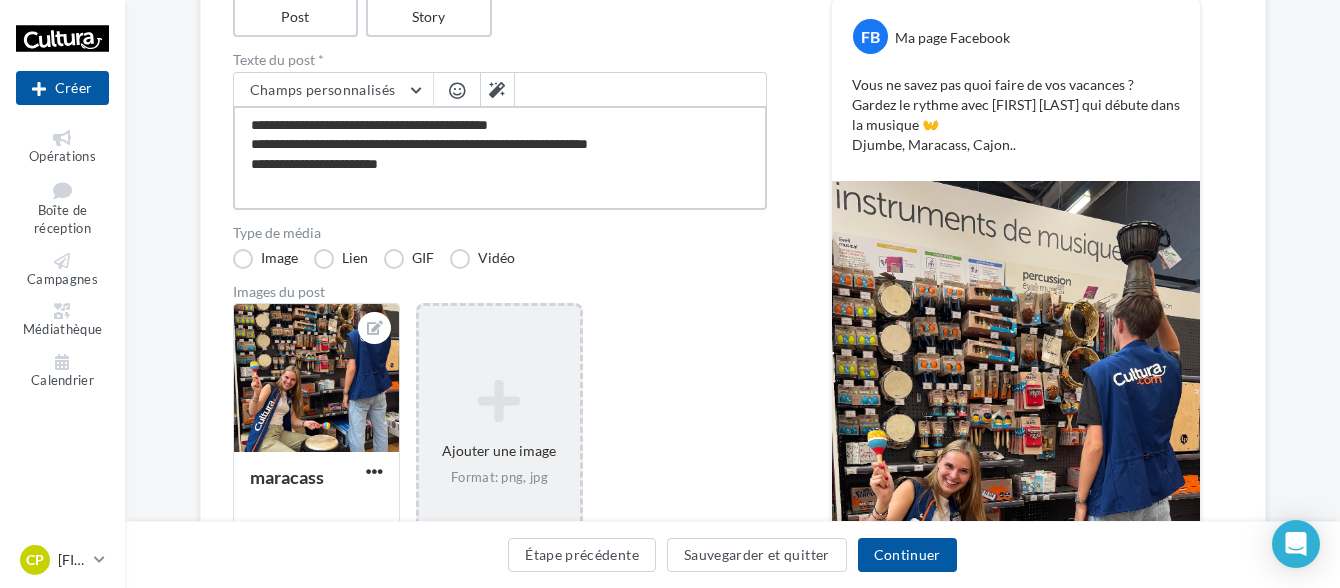 click on "**********" at bounding box center [500, 158] 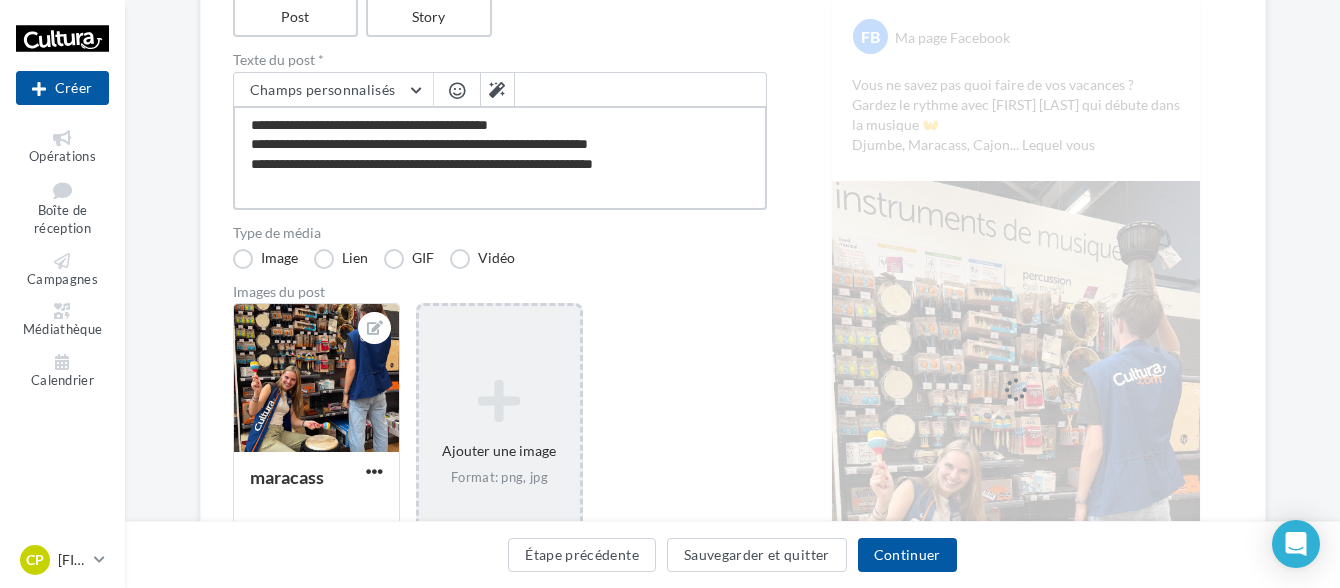 click on "**********" at bounding box center (500, 158) 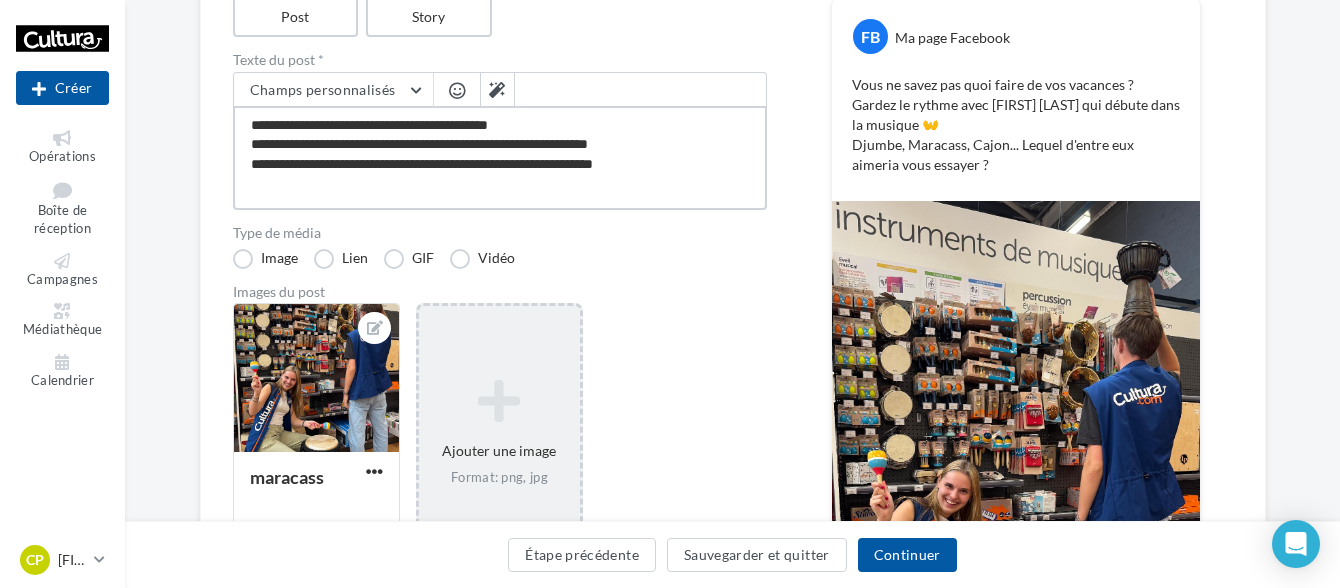 click on "**********" at bounding box center [500, 158] 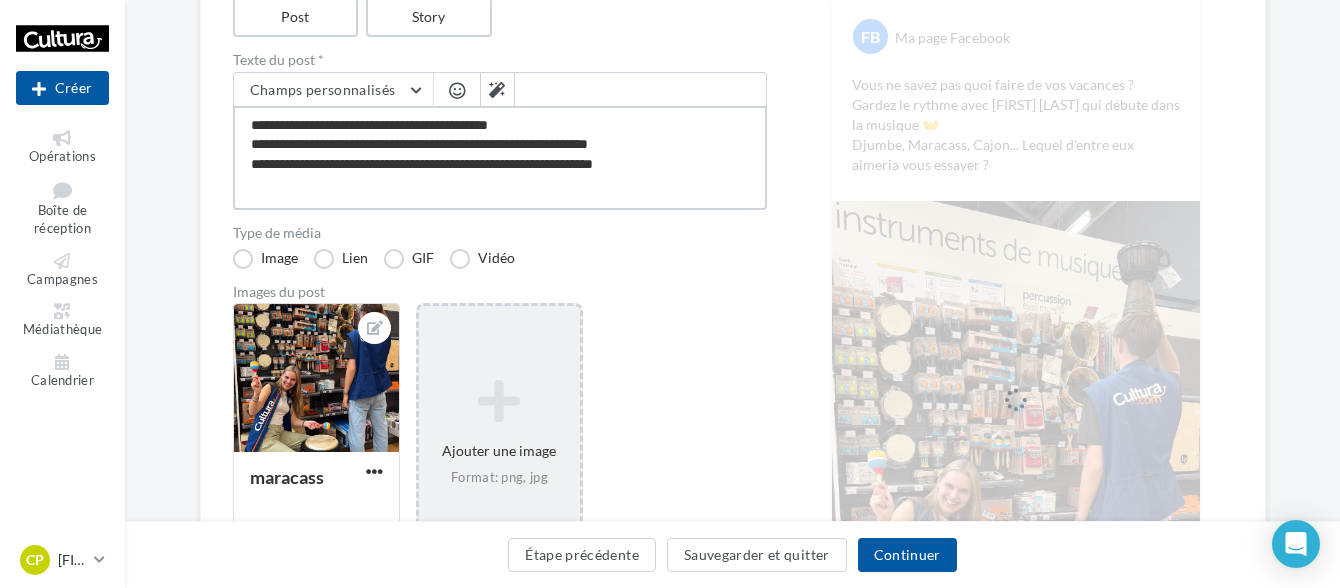 drag, startPoint x: 386, startPoint y: 172, endPoint x: 294, endPoint y: 177, distance: 92.13577 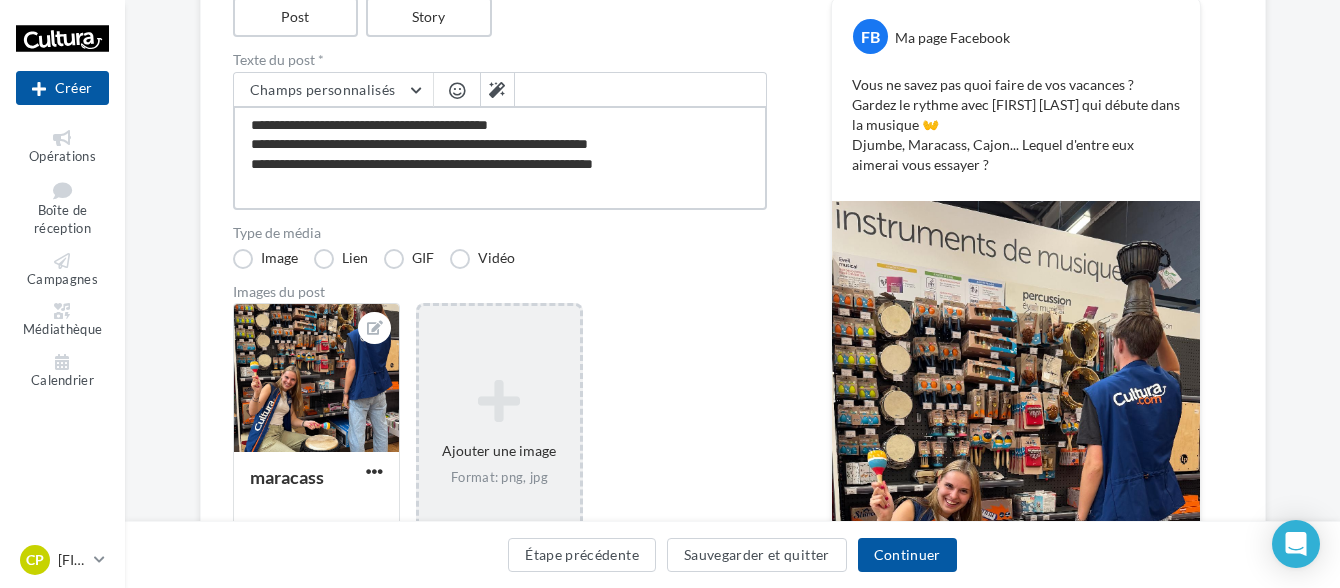 click on "**********" at bounding box center (500, 158) 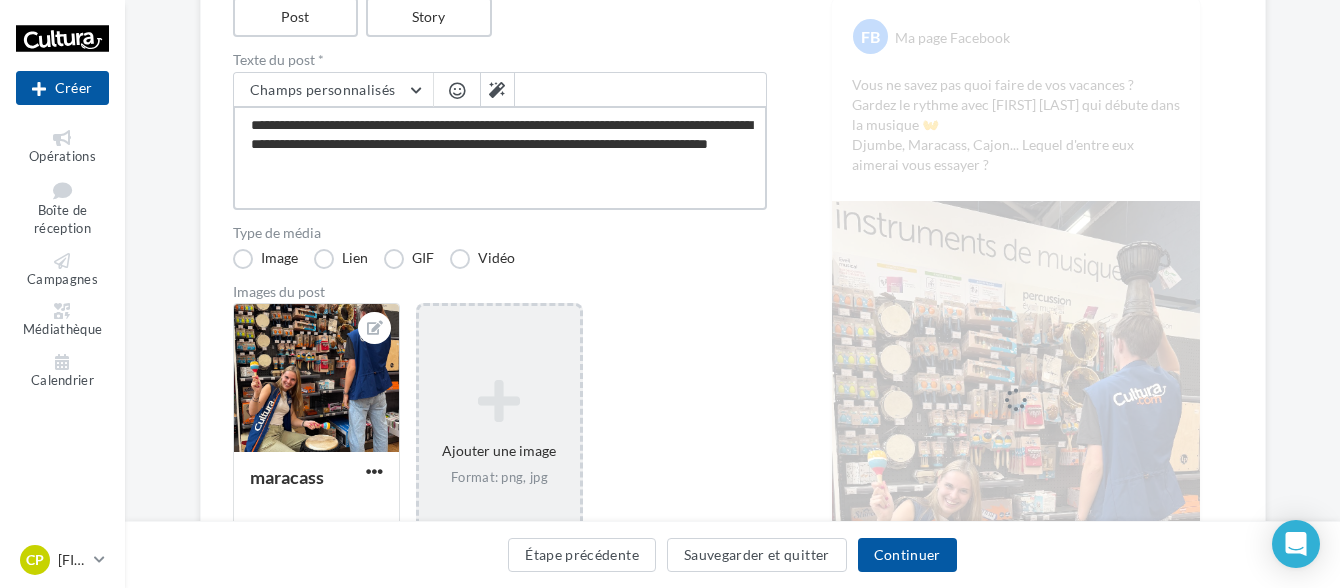 click on "**********" at bounding box center (500, 158) 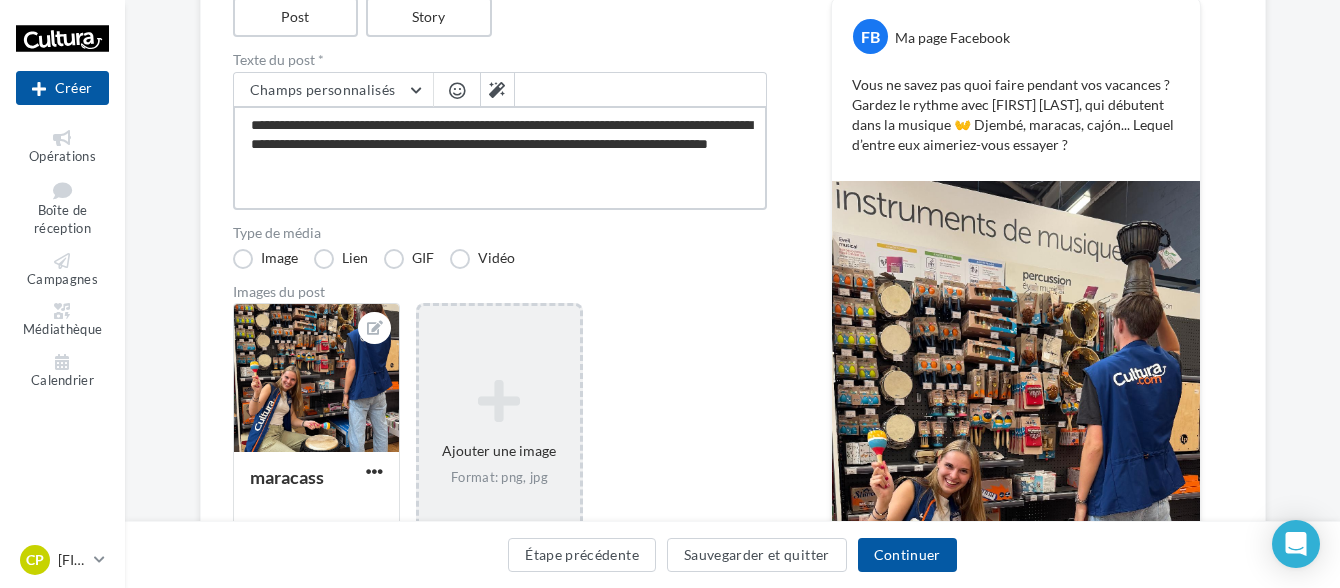 click on "**********" at bounding box center [500, 158] 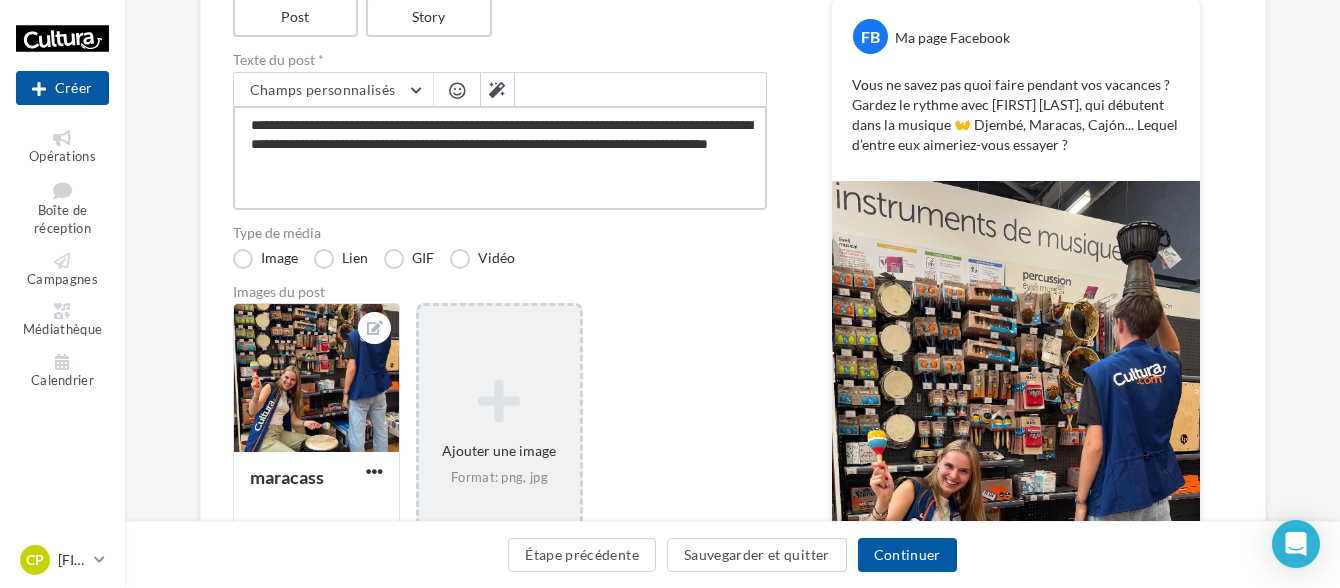 click on "**********" at bounding box center (500, 158) 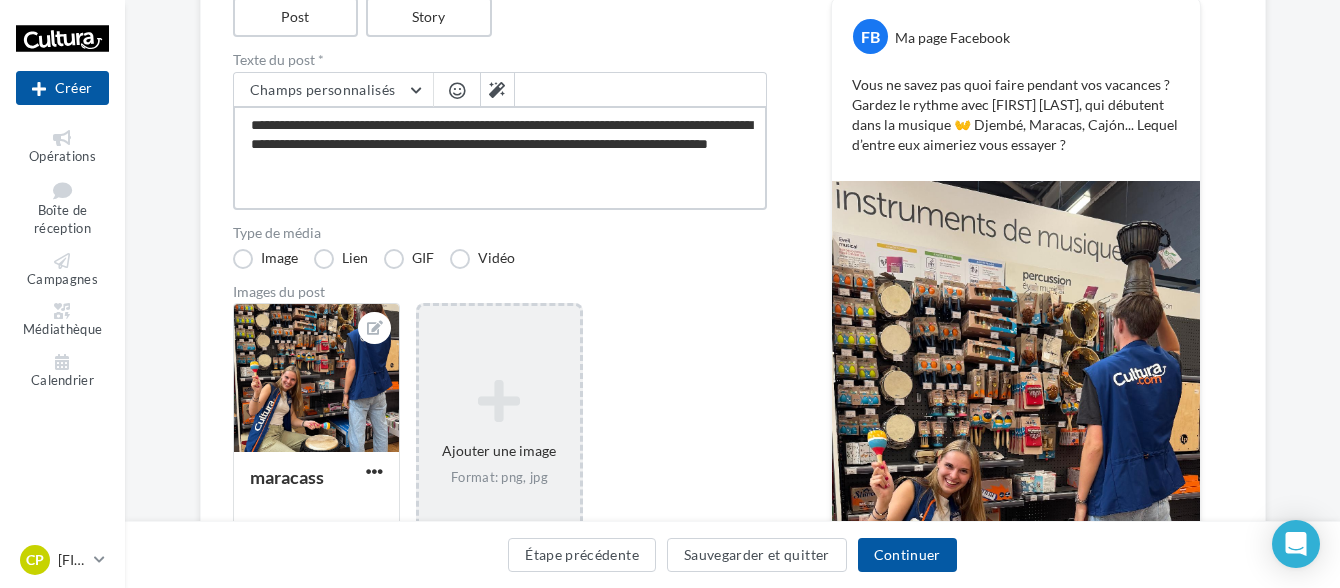 click on "**********" at bounding box center [500, 158] 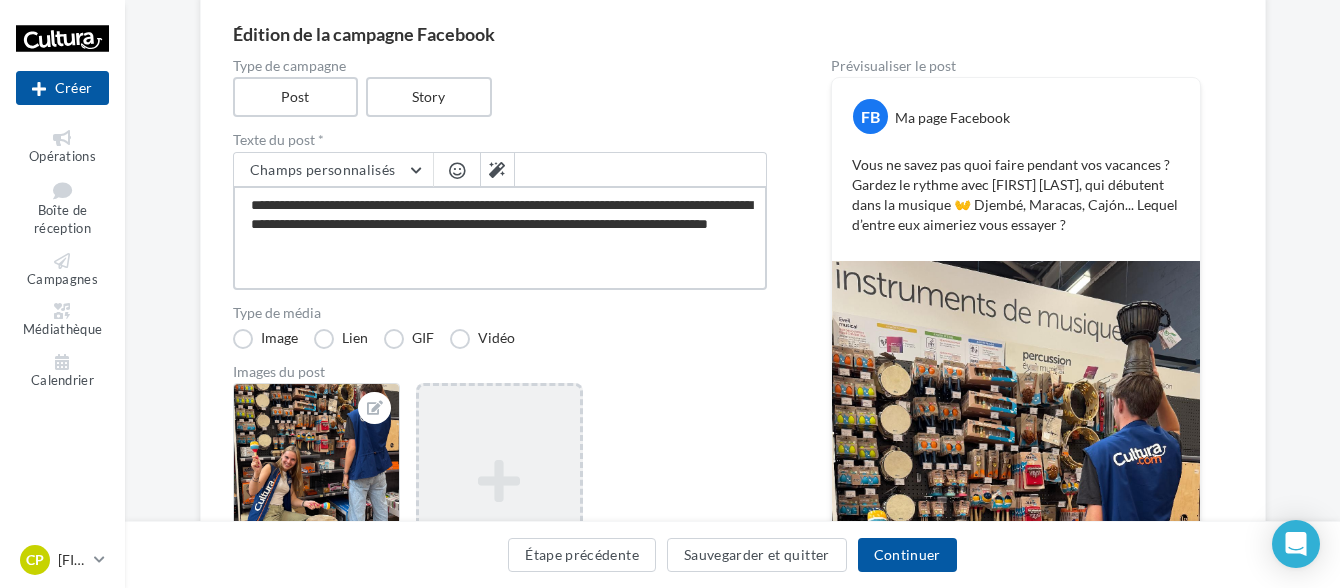 scroll, scrollTop: 56, scrollLeft: 0, axis: vertical 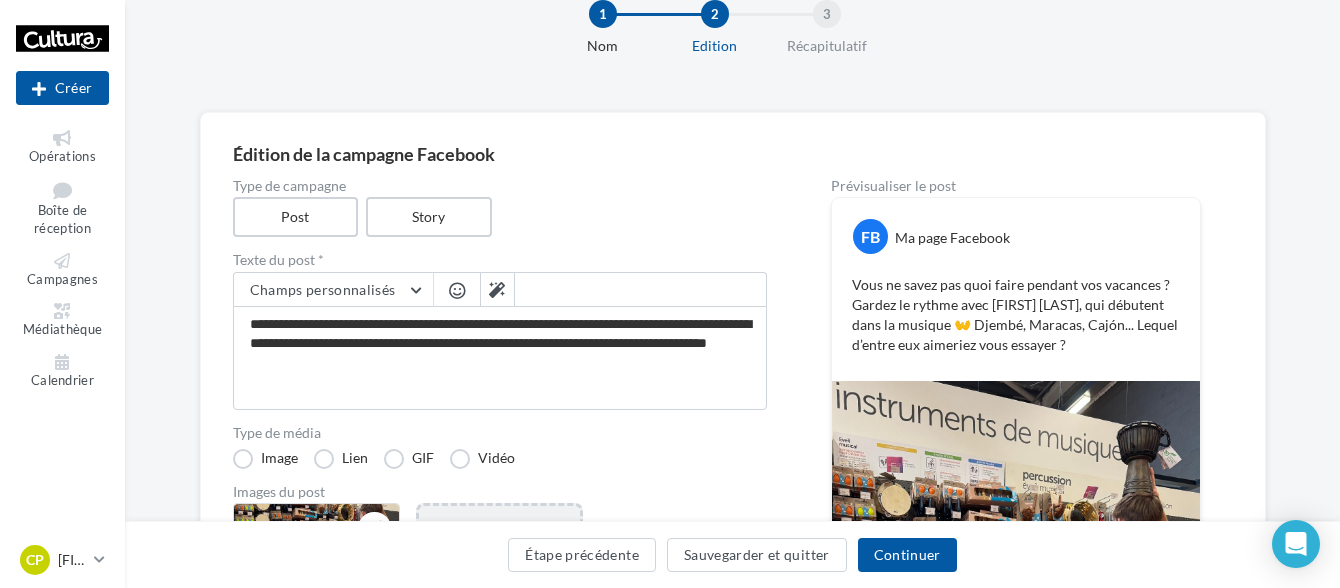 drag, startPoint x: 461, startPoint y: 295, endPoint x: 455, endPoint y: 284, distance: 12.529964 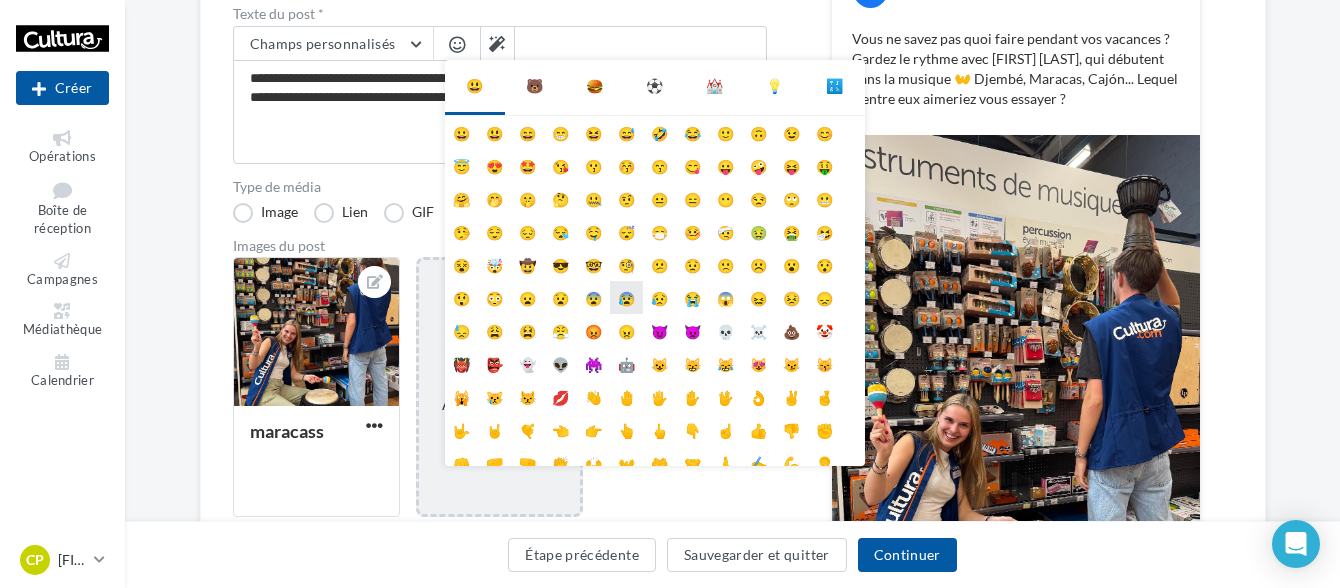 scroll, scrollTop: 256, scrollLeft: 0, axis: vertical 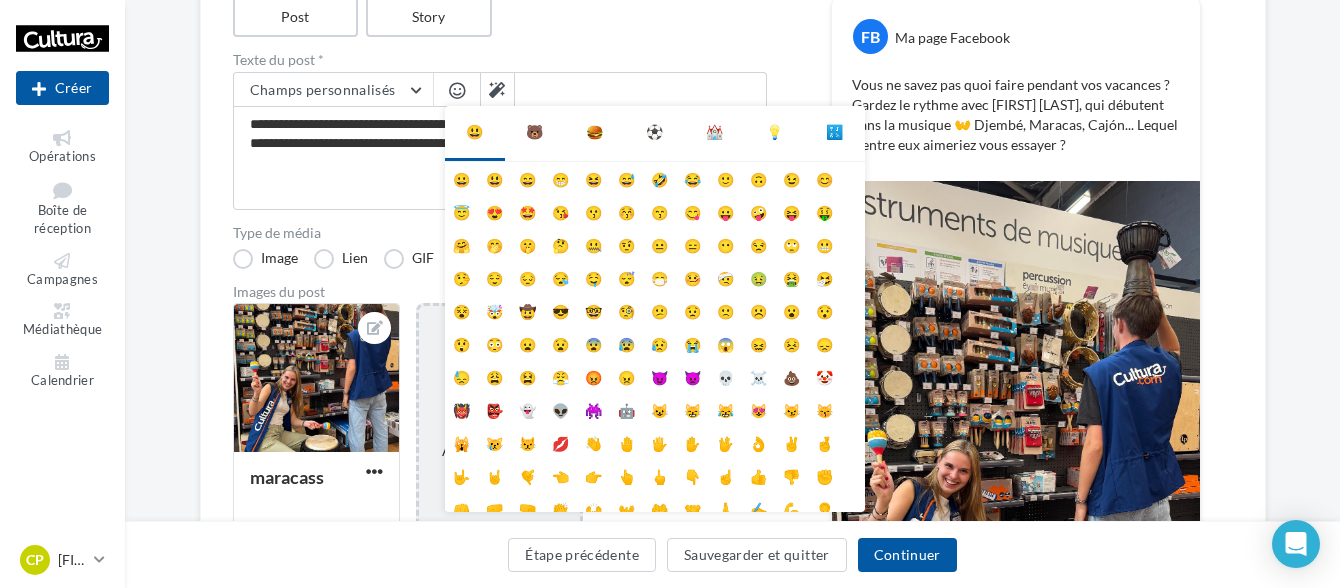 click on "🐻" at bounding box center (534, 132) 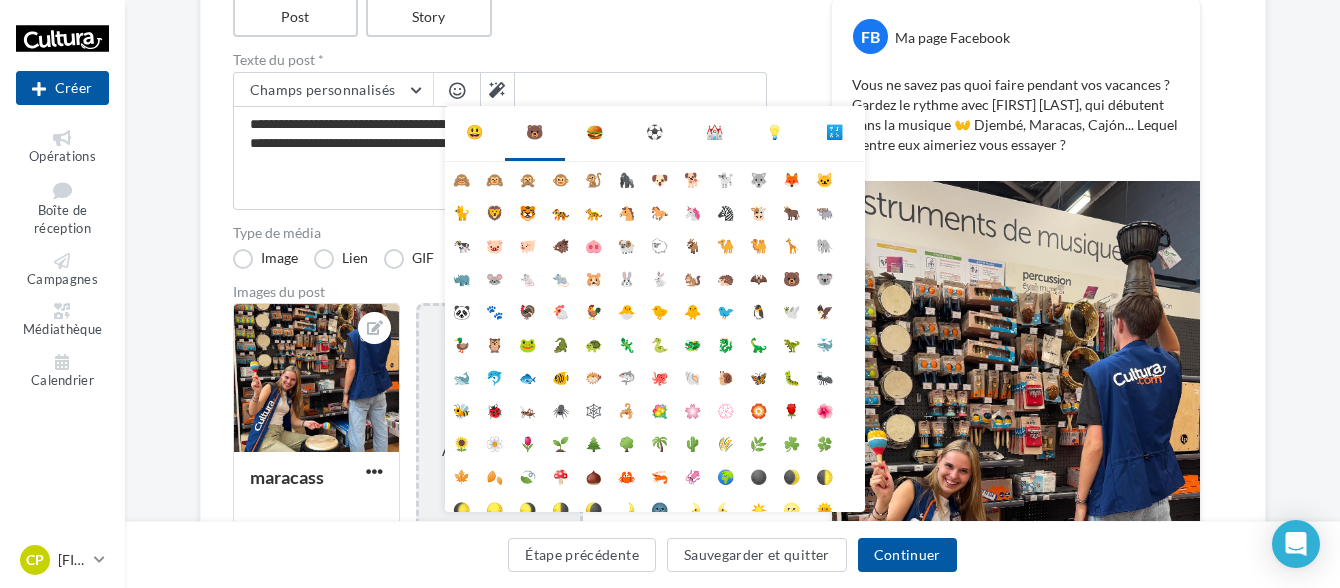 scroll, scrollTop: 6, scrollLeft: 0, axis: vertical 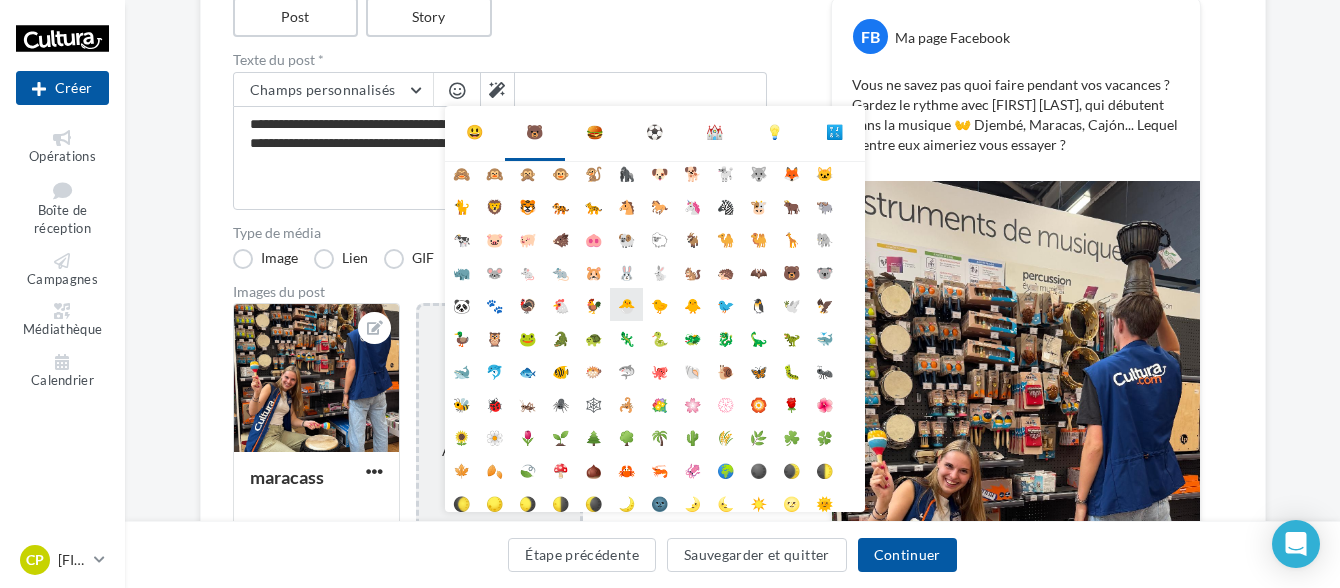 click on "🐣" at bounding box center (626, 304) 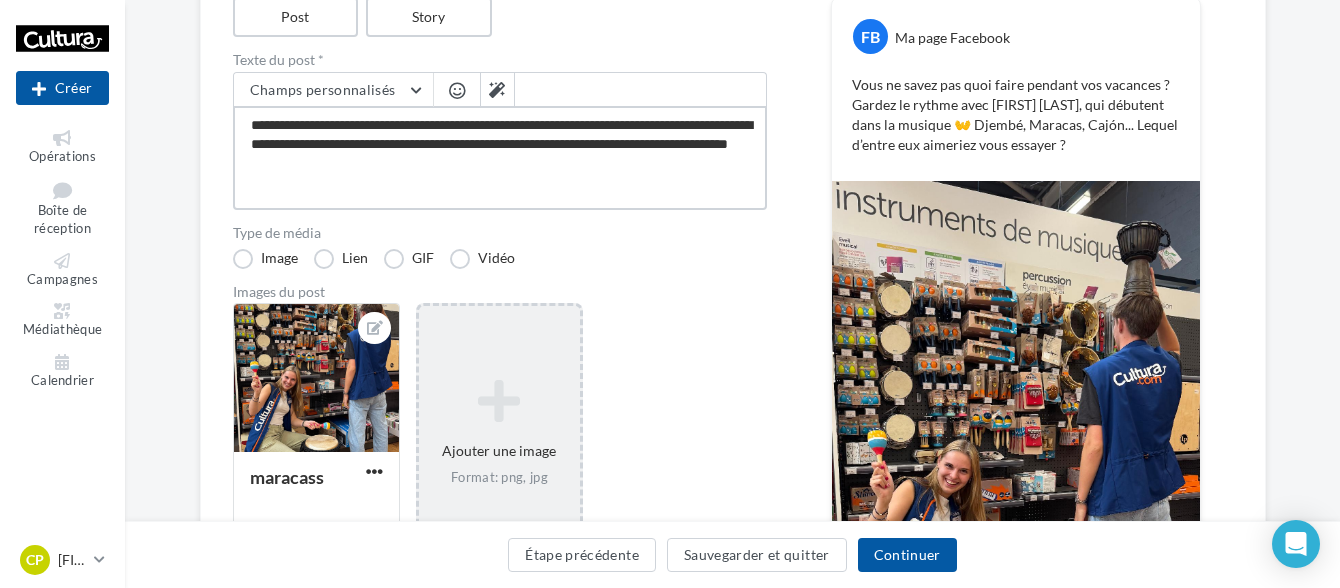 click on "**********" at bounding box center (500, 158) 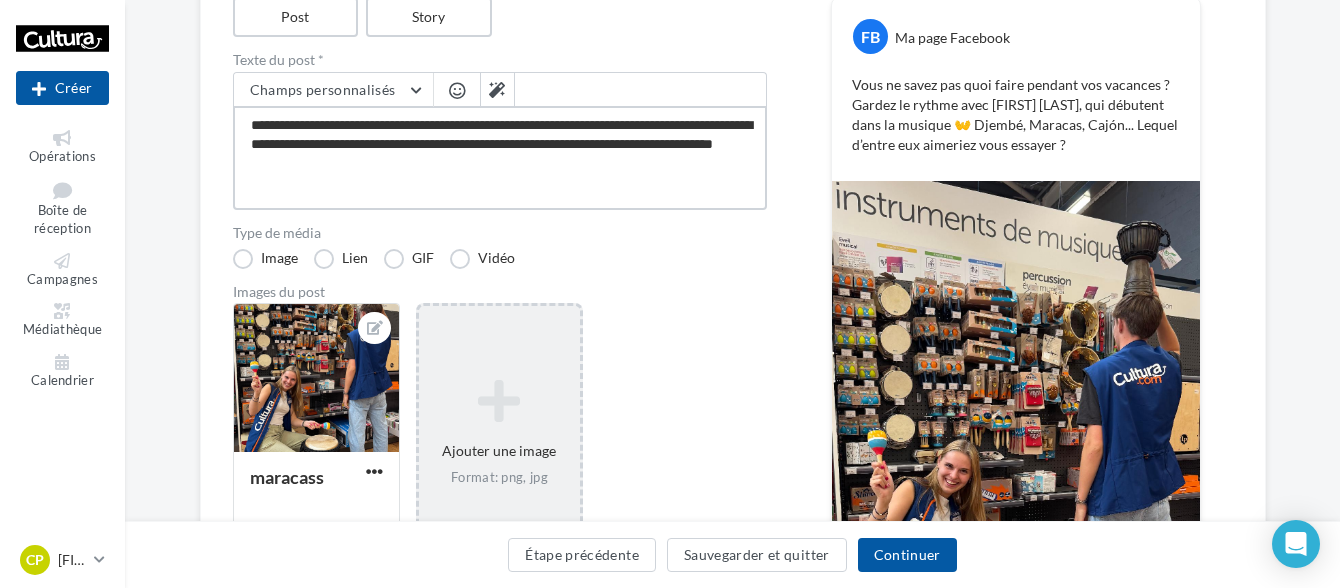 click on "**********" at bounding box center [500, 158] 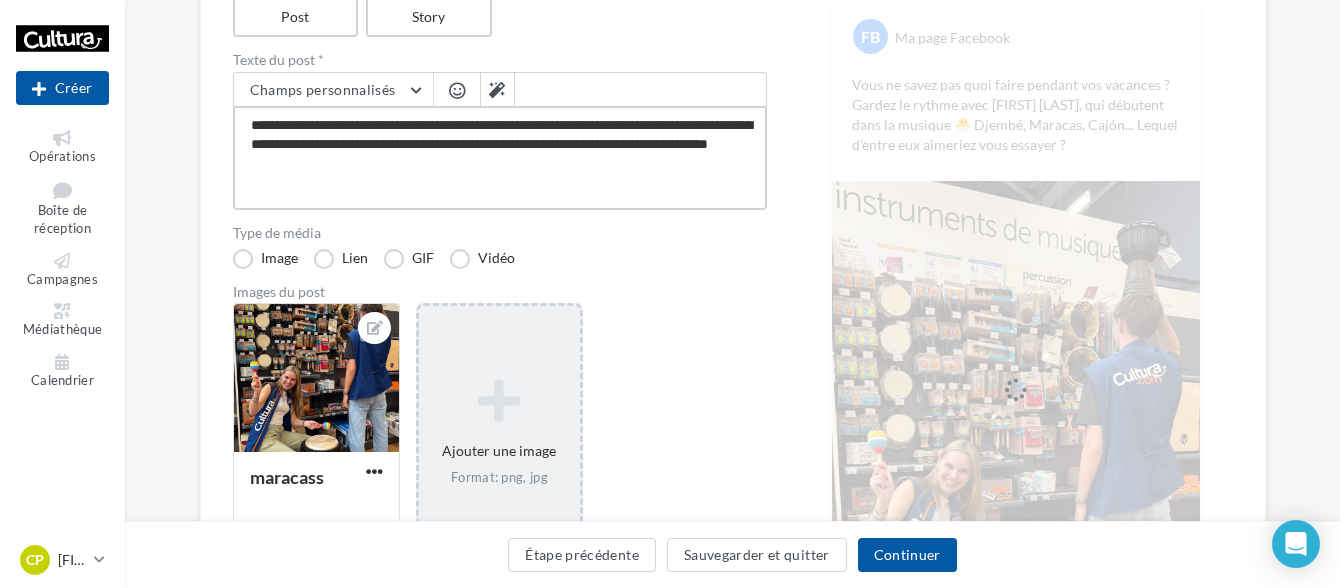 click on "**********" at bounding box center (500, 158) 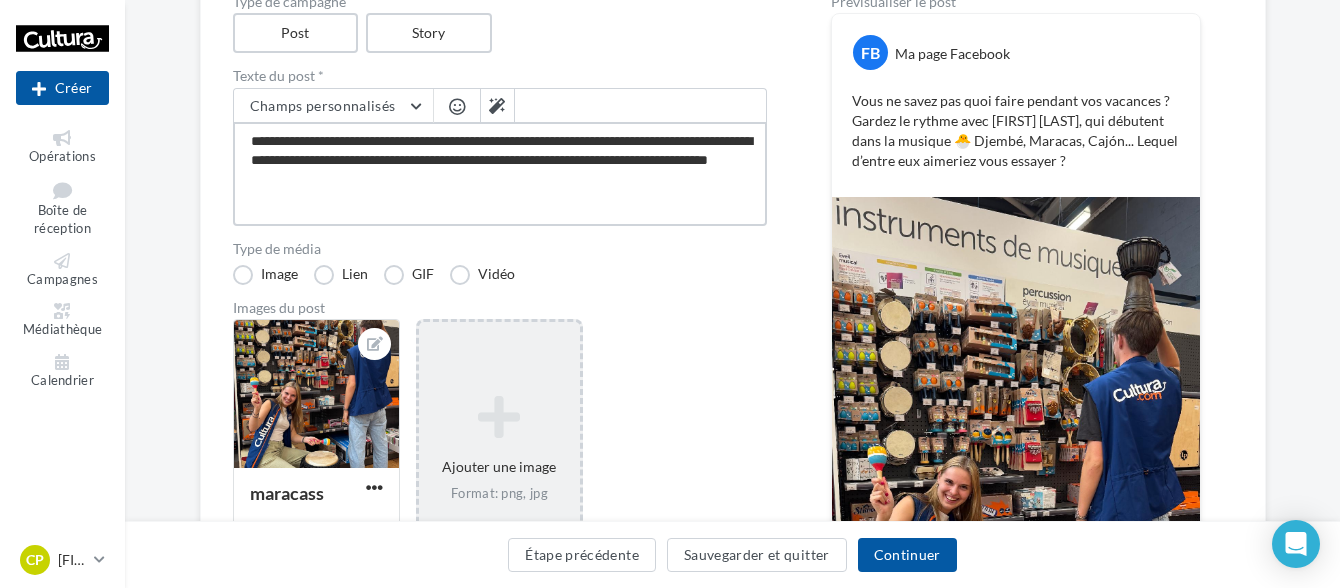 scroll, scrollTop: 56, scrollLeft: 0, axis: vertical 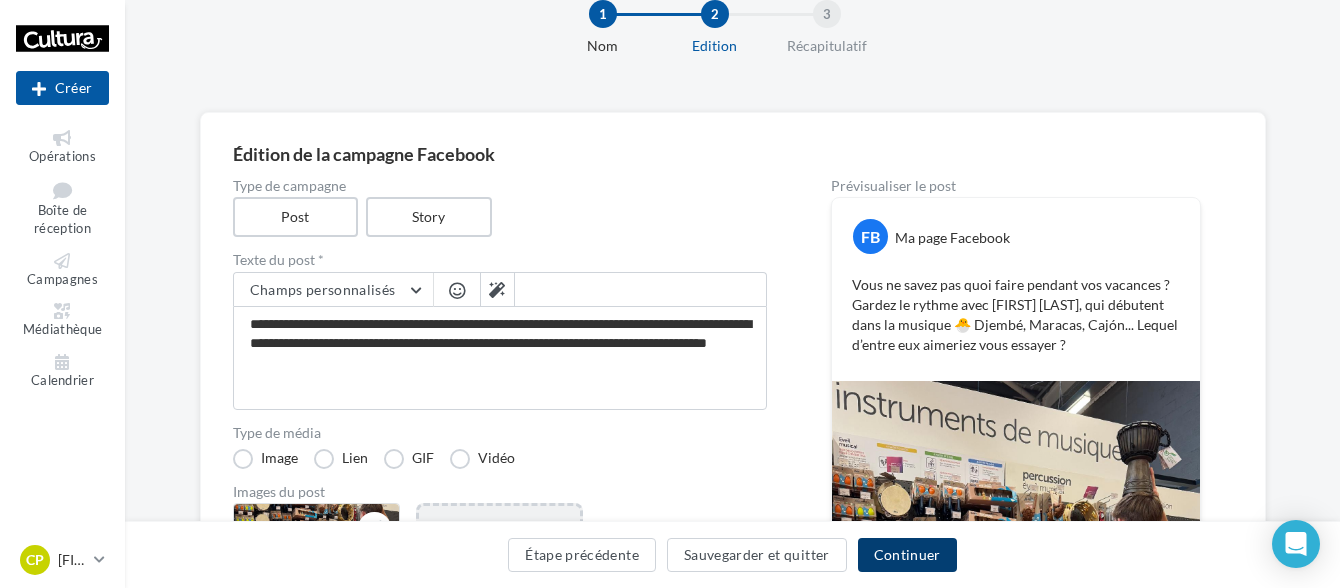 click on "Continuer" at bounding box center (907, 555) 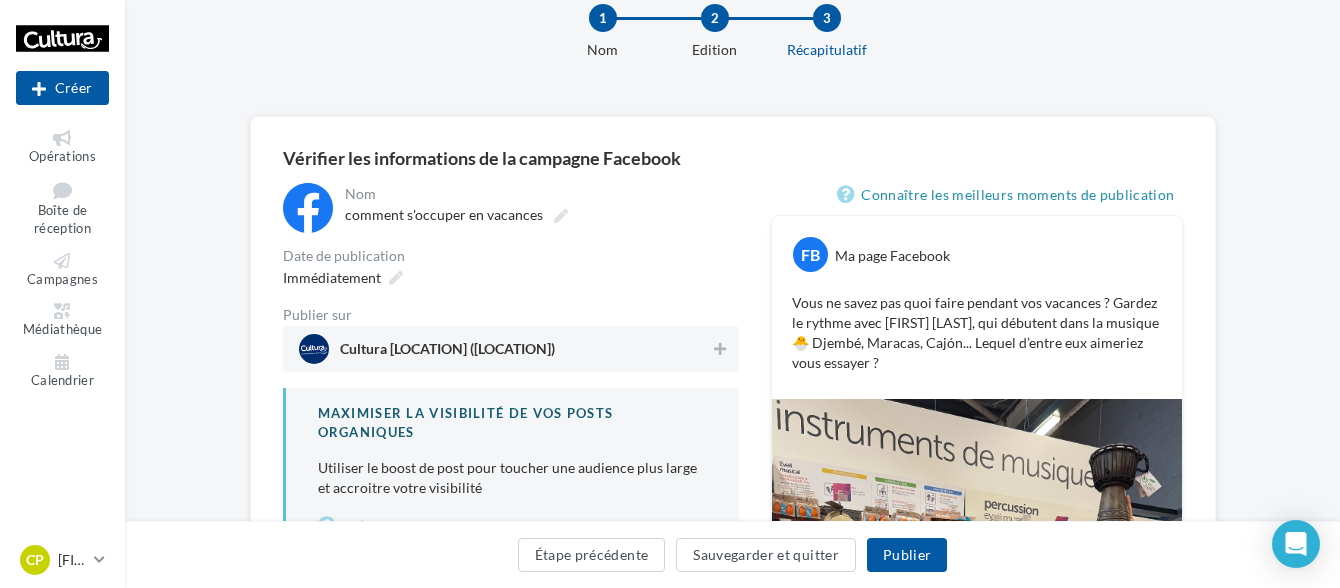 scroll, scrollTop: 100, scrollLeft: 0, axis: vertical 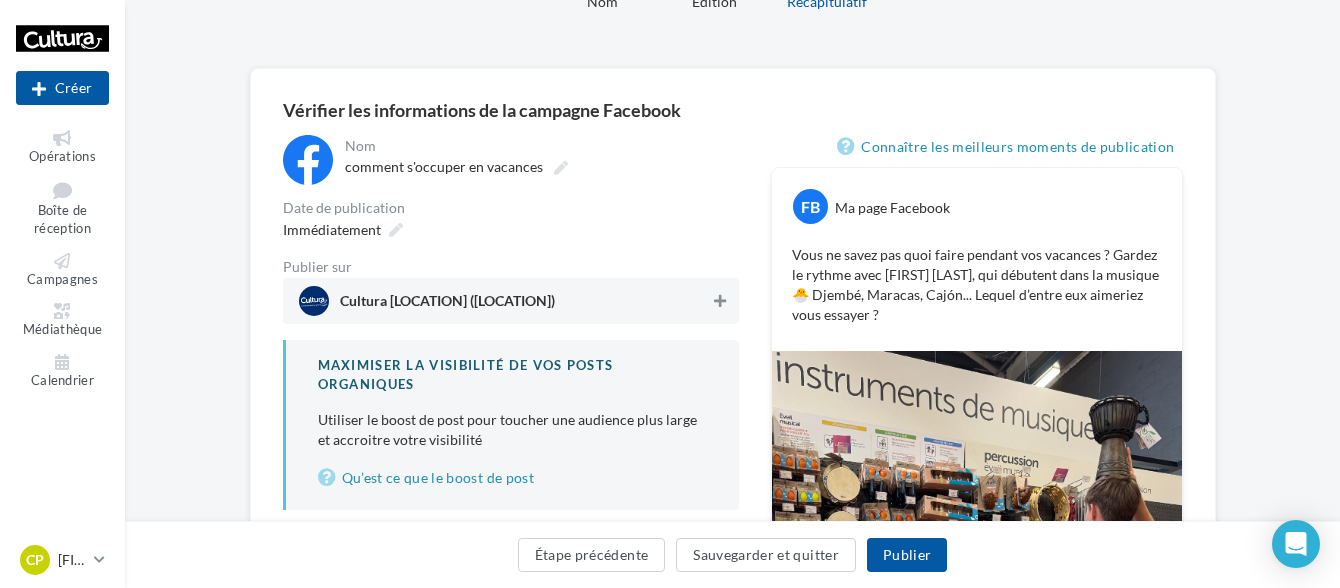 click at bounding box center (720, 301) 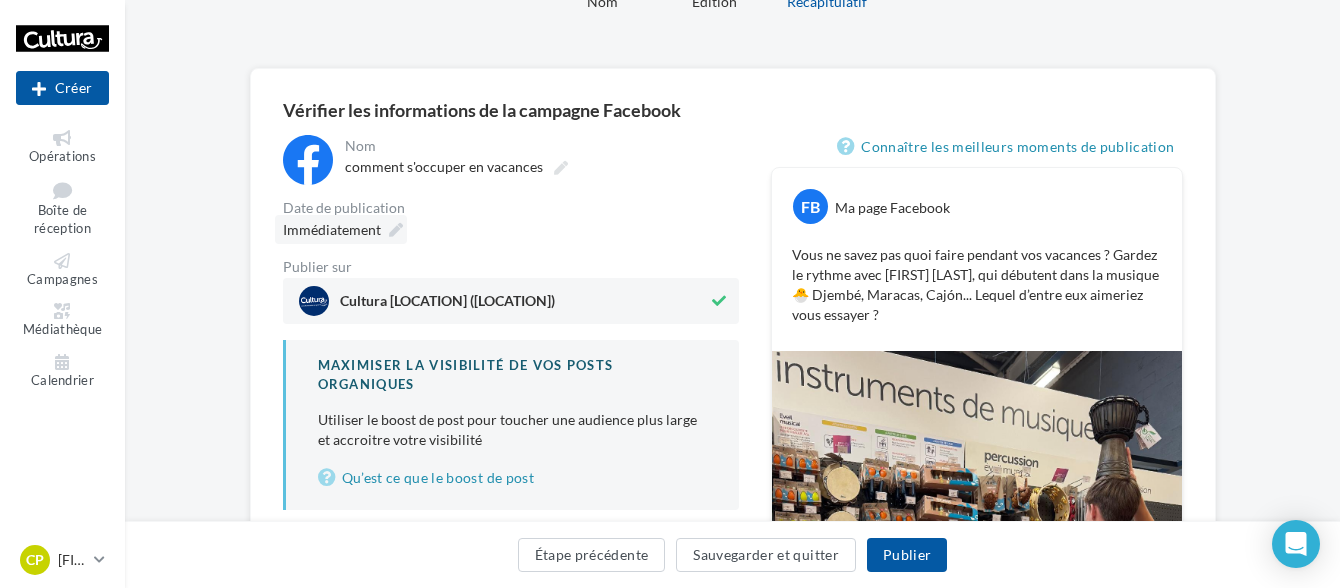 click at bounding box center (396, 230) 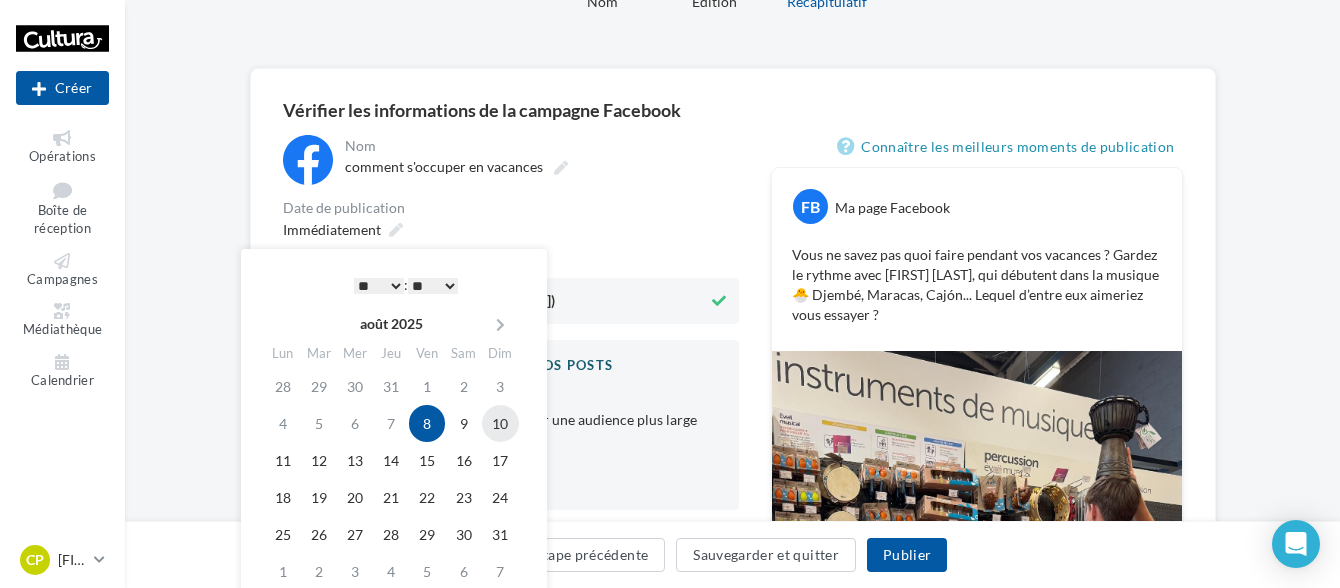 click on "10" at bounding box center (500, 423) 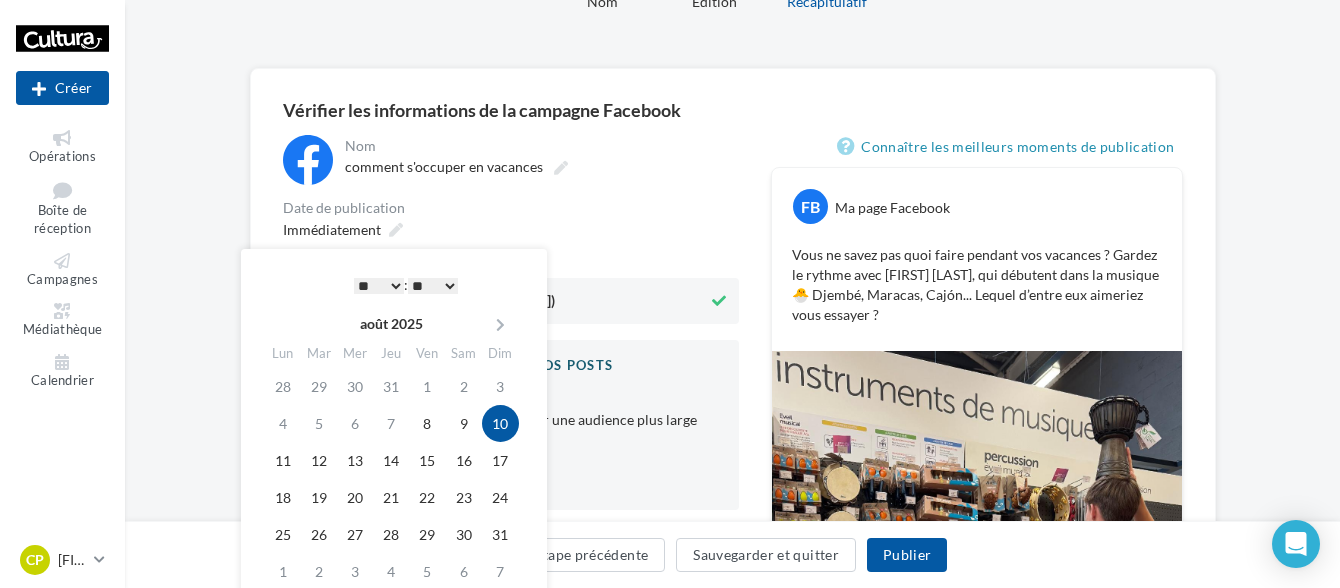 click on "* * * * * * * * * * ** ** ** ** ** ** ** ** ** ** ** ** ** **" at bounding box center (379, 286) 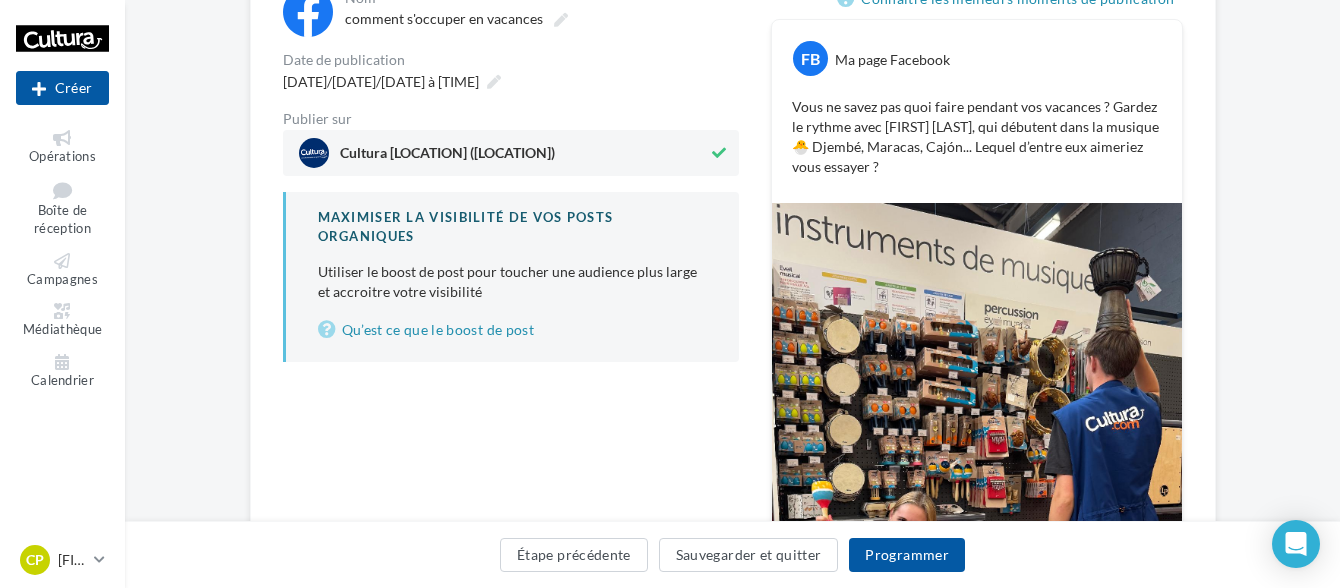 scroll, scrollTop: 200, scrollLeft: 0, axis: vertical 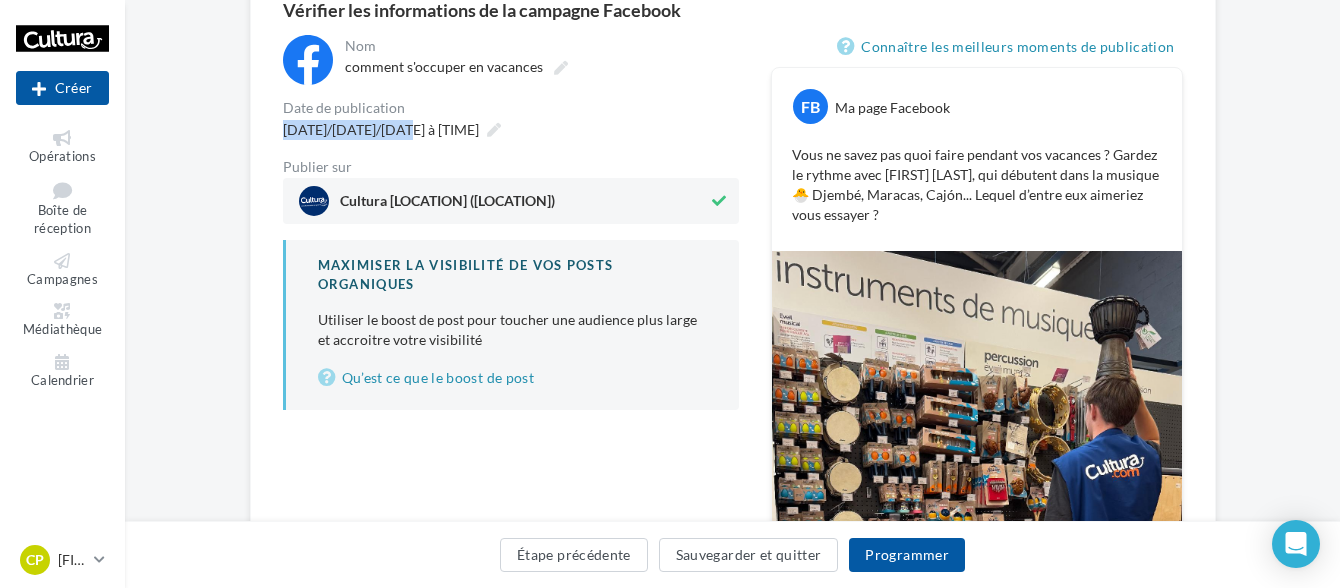 drag, startPoint x: 286, startPoint y: 134, endPoint x: 340, endPoint y: 147, distance: 55.542778 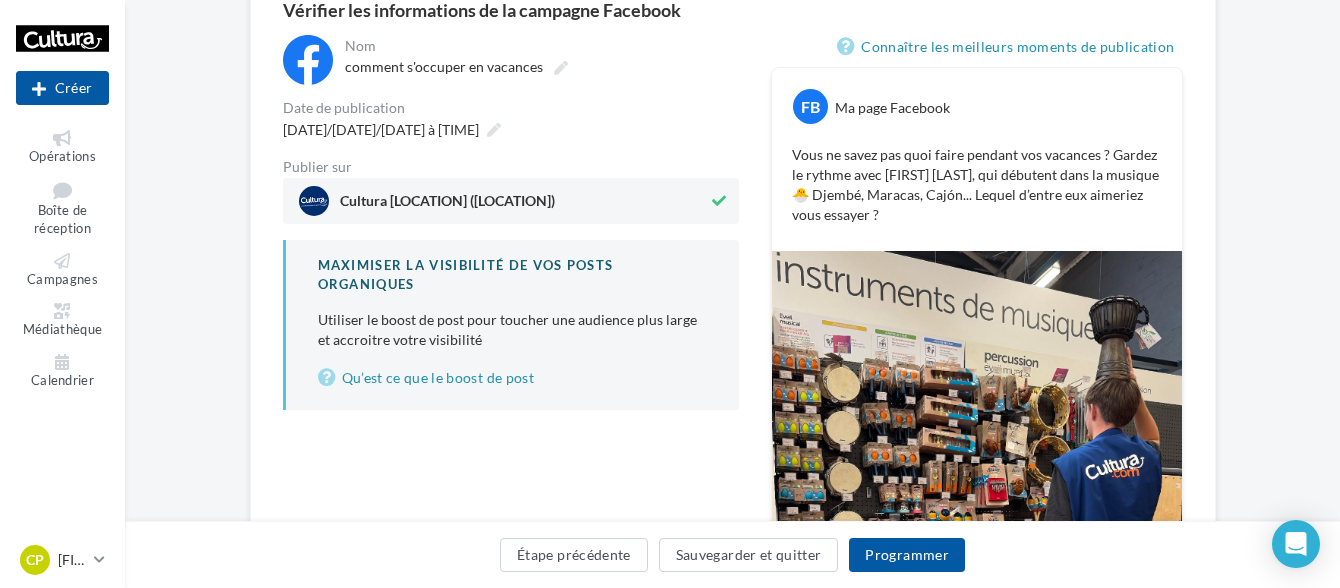 click on "10/08/2025 à 13:20" at bounding box center (511, 129) 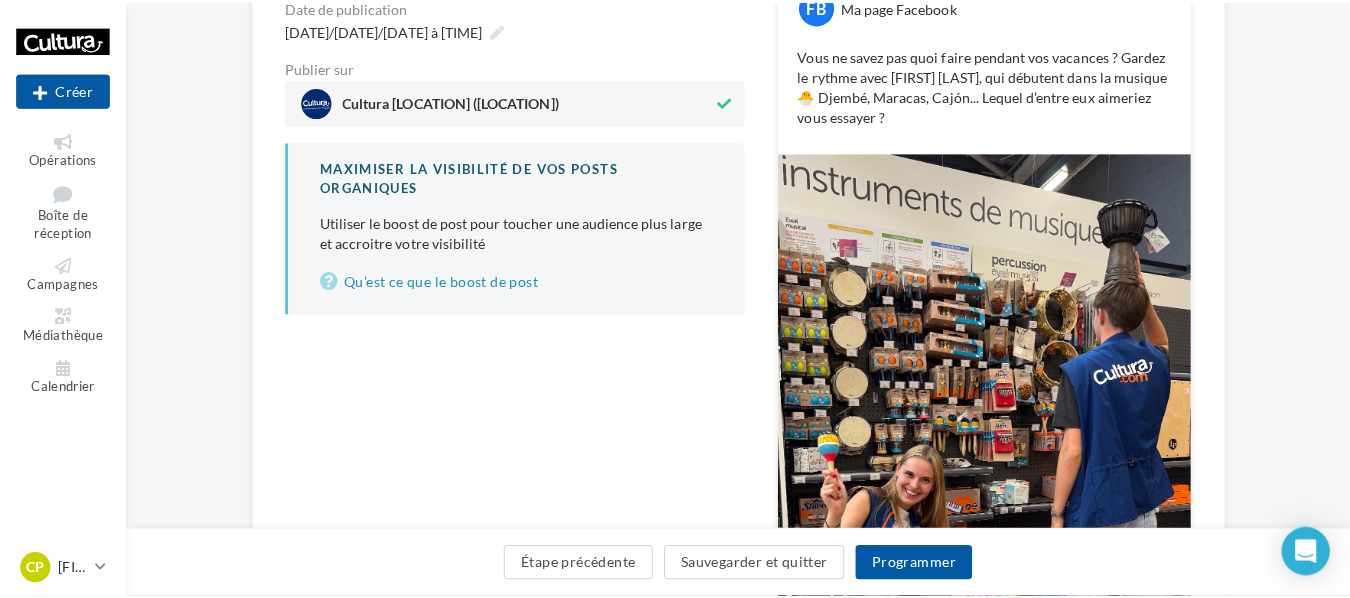 scroll, scrollTop: 300, scrollLeft: 0, axis: vertical 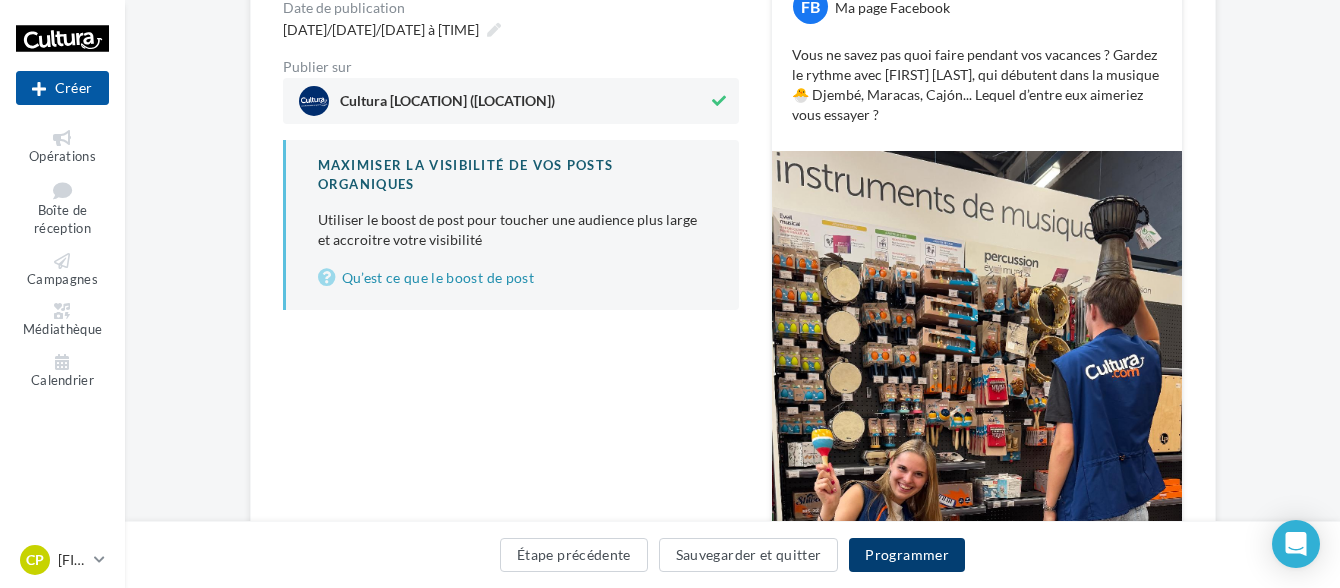 click on "Programmer" at bounding box center (907, 555) 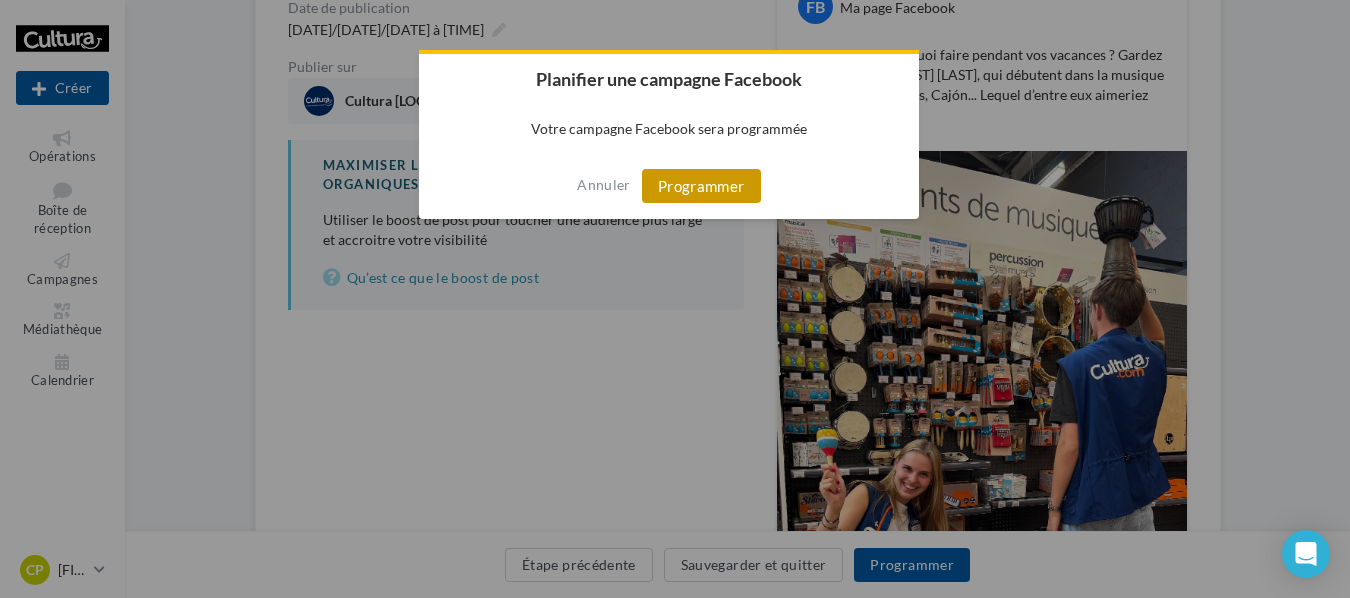 click on "Programmer" at bounding box center [701, 186] 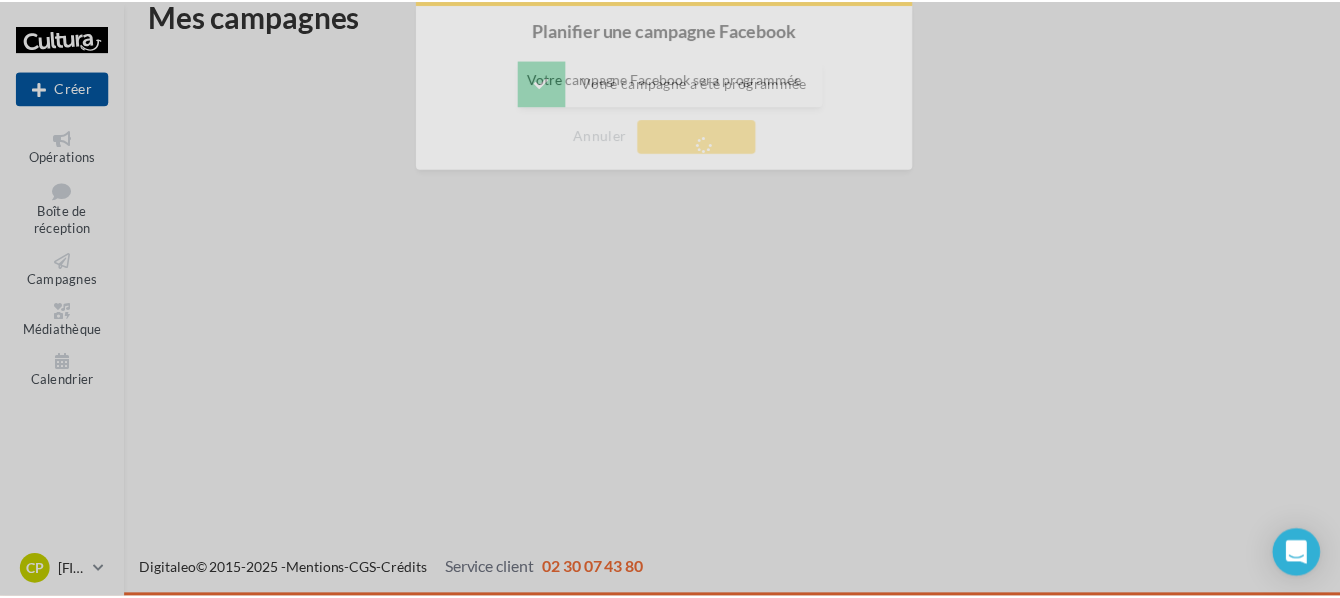 scroll, scrollTop: 32, scrollLeft: 0, axis: vertical 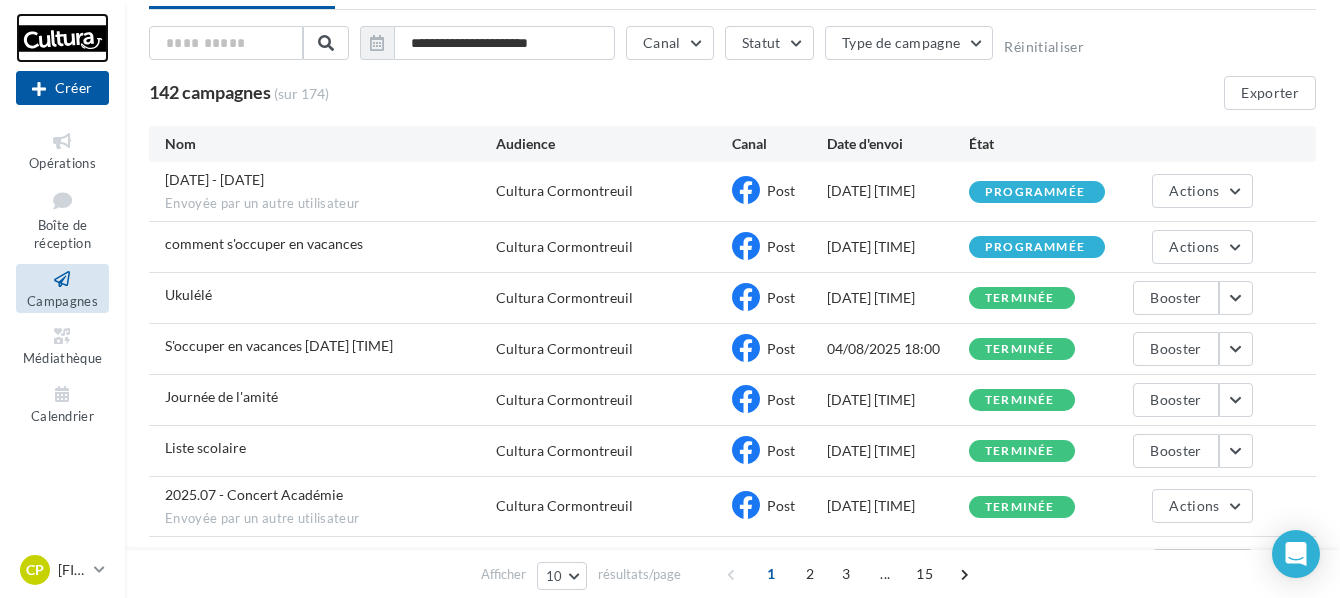 click at bounding box center (62, 38) 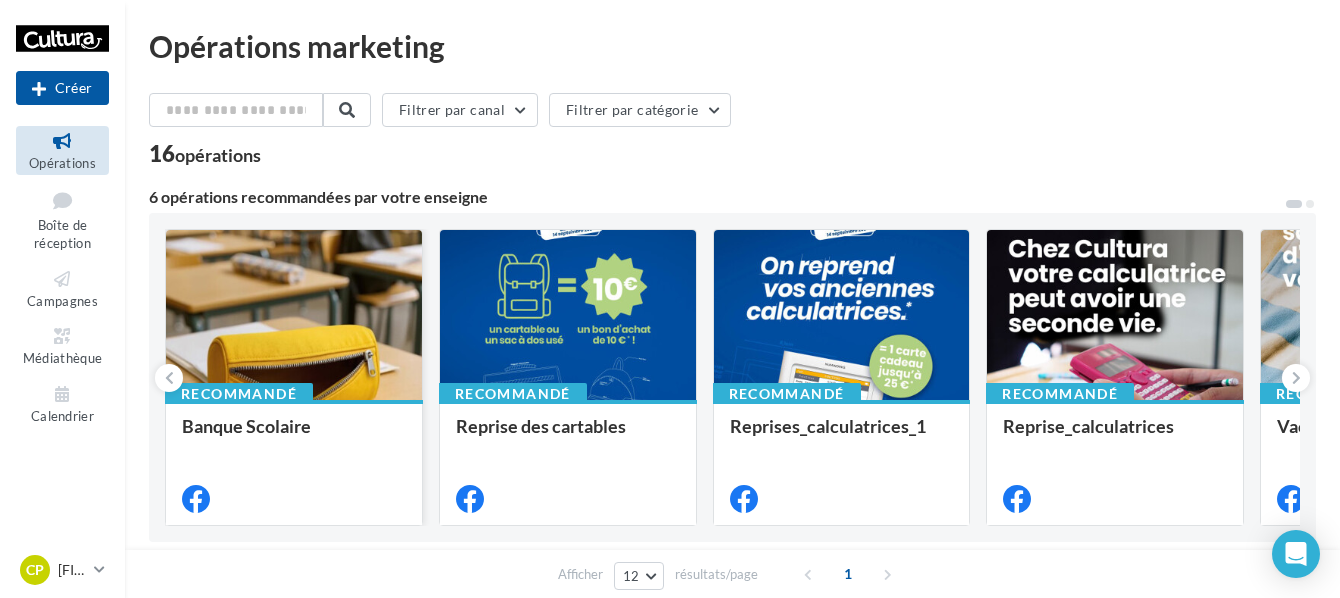 scroll, scrollTop: 0, scrollLeft: 0, axis: both 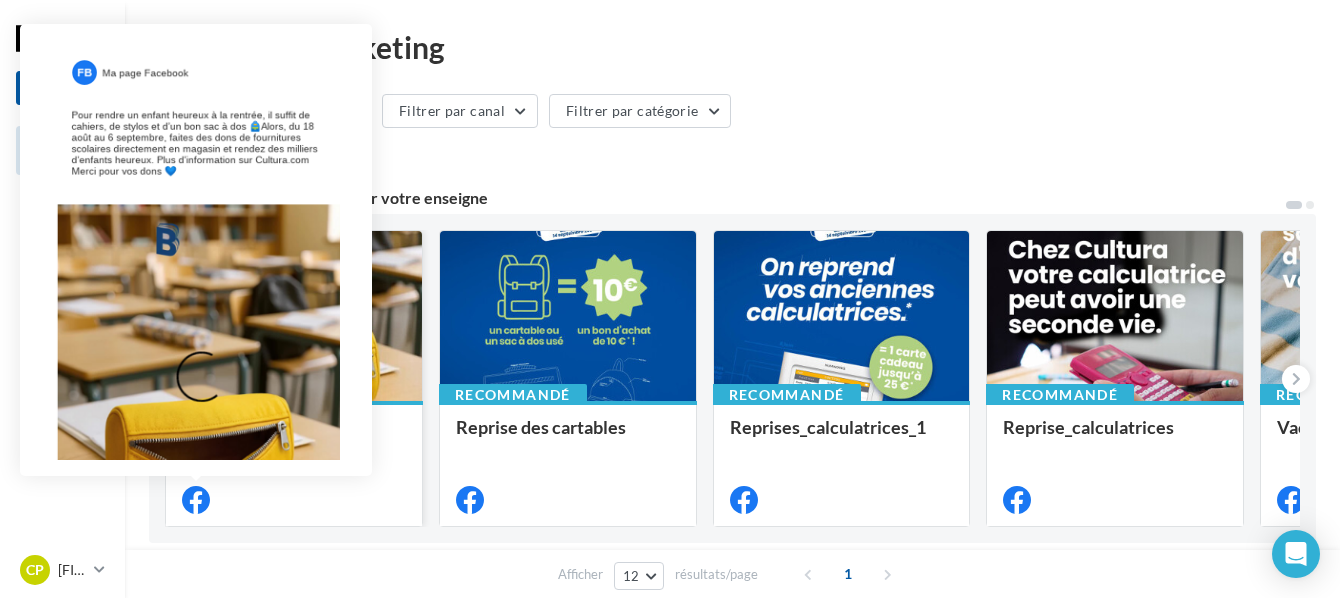 click at bounding box center (196, 500) 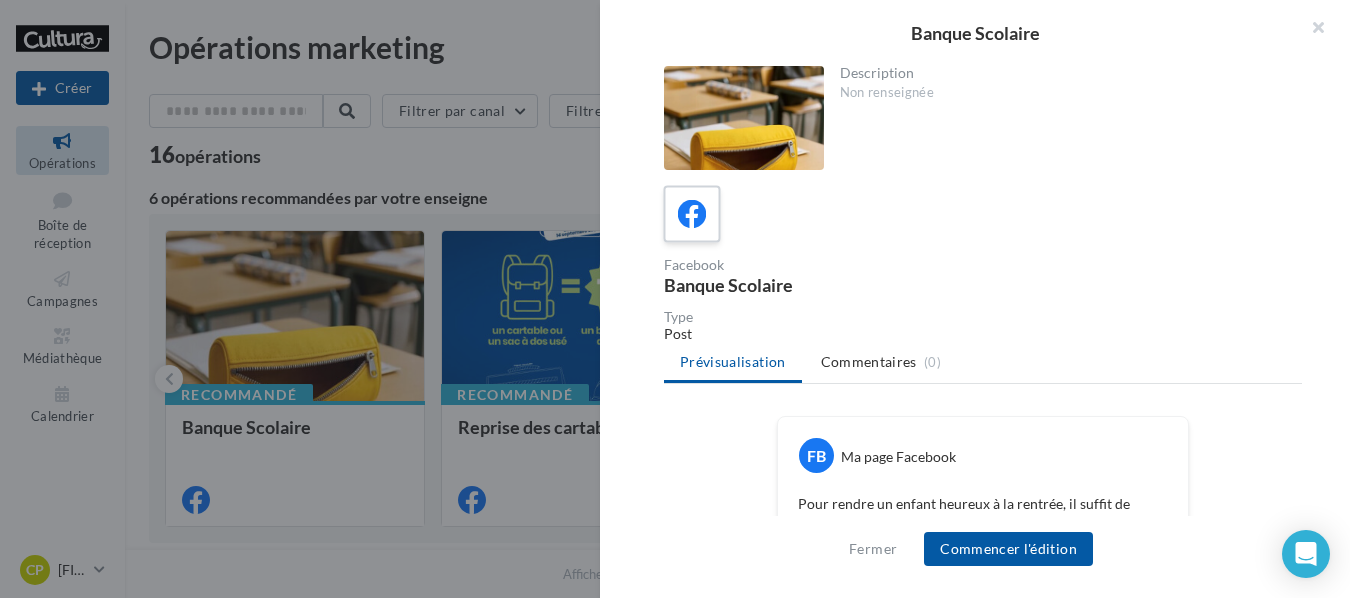 click at bounding box center (692, 214) 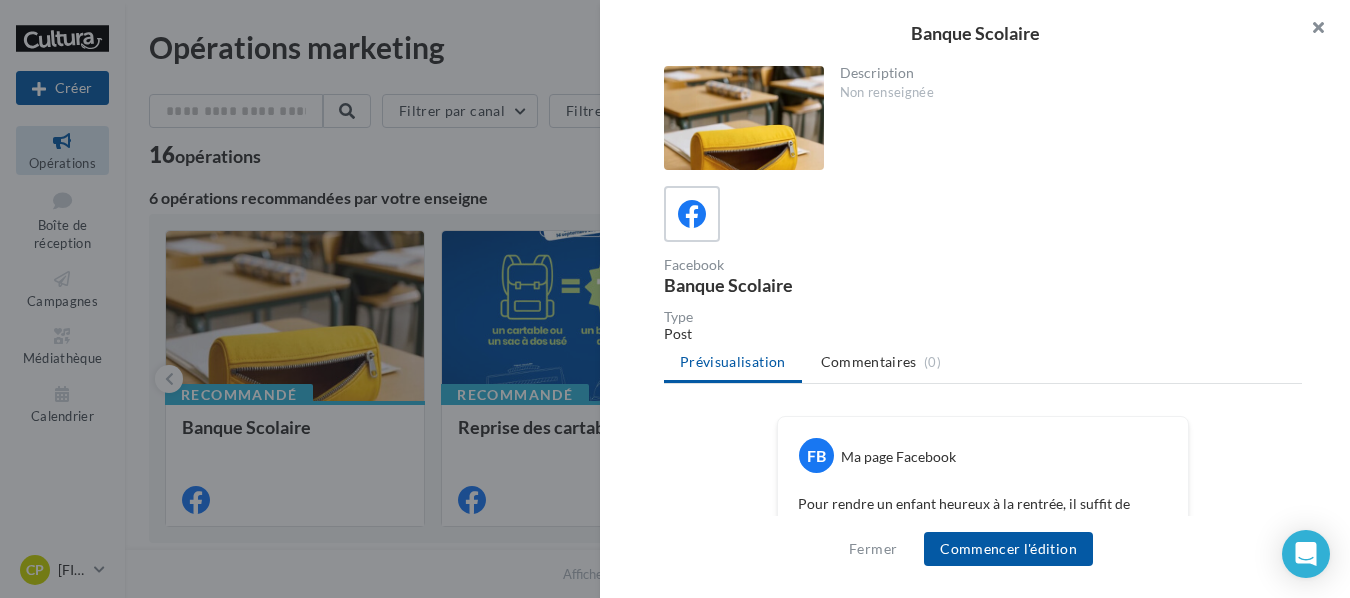 click at bounding box center [1310, 30] 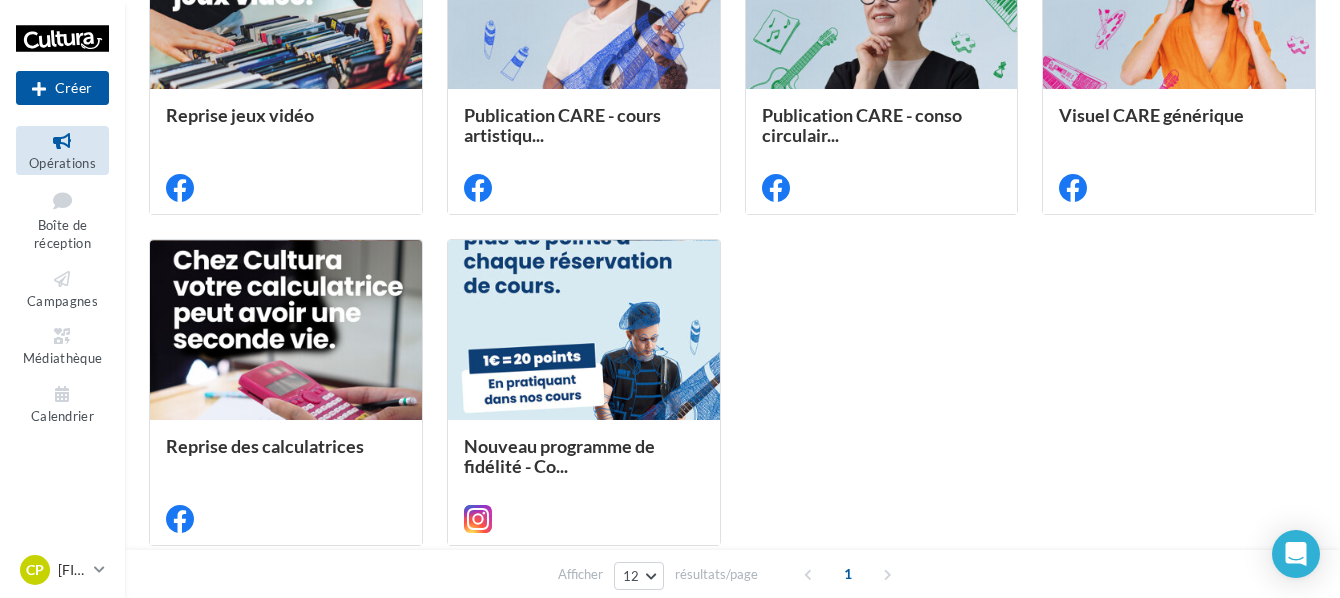 scroll, scrollTop: 1000, scrollLeft: 0, axis: vertical 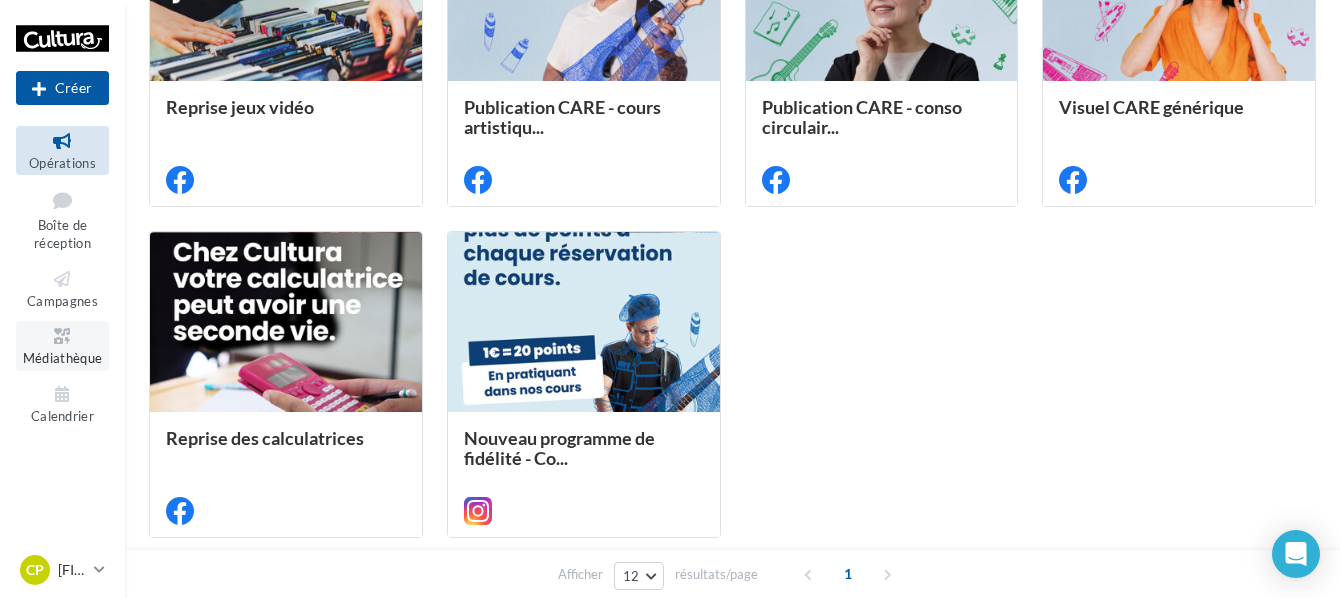 click at bounding box center (62, 336) 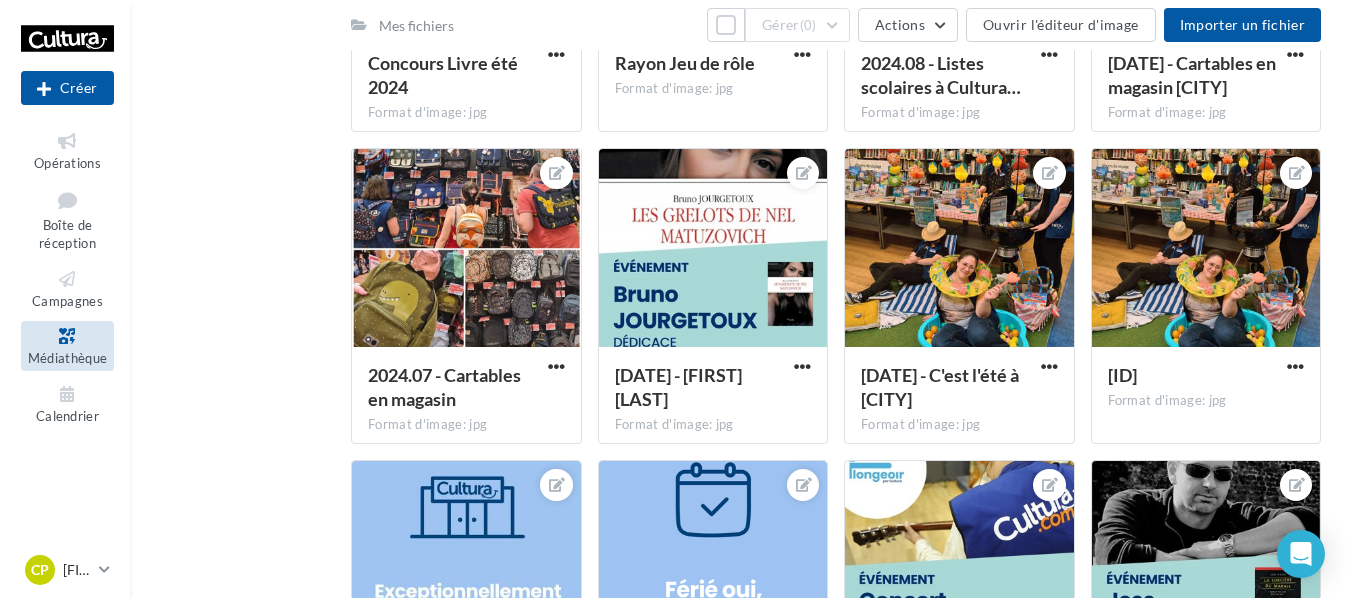 scroll, scrollTop: 10470, scrollLeft: 0, axis: vertical 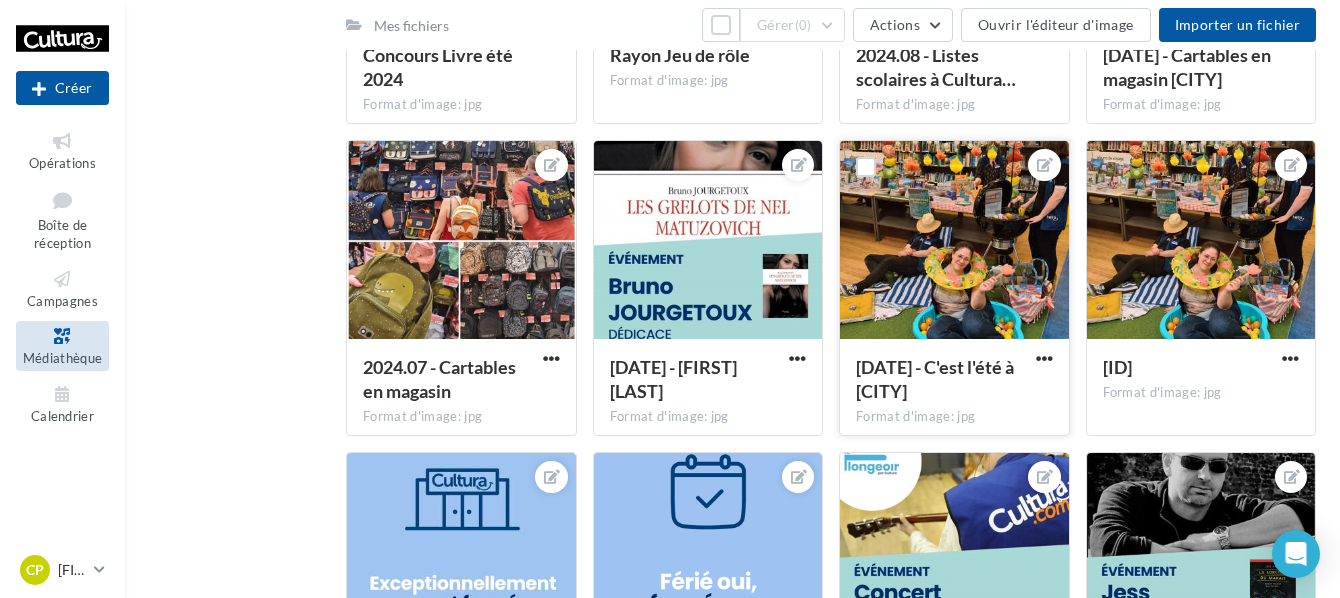 click at bounding box center (954, 241) 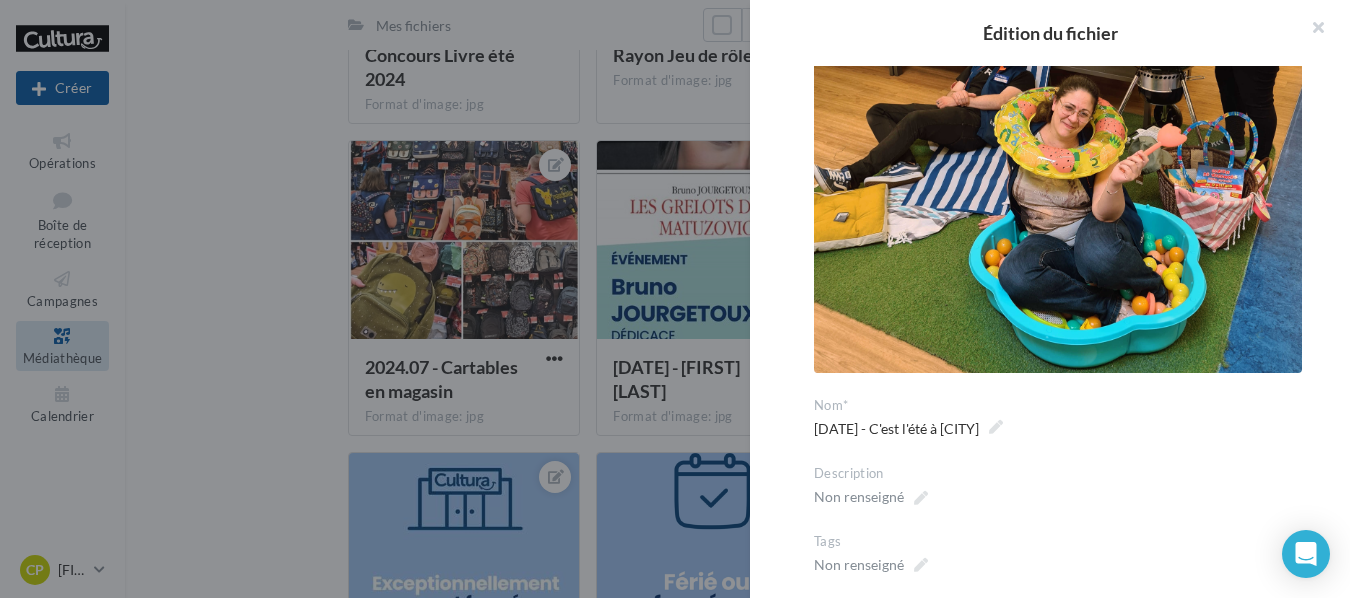 scroll, scrollTop: 100, scrollLeft: 0, axis: vertical 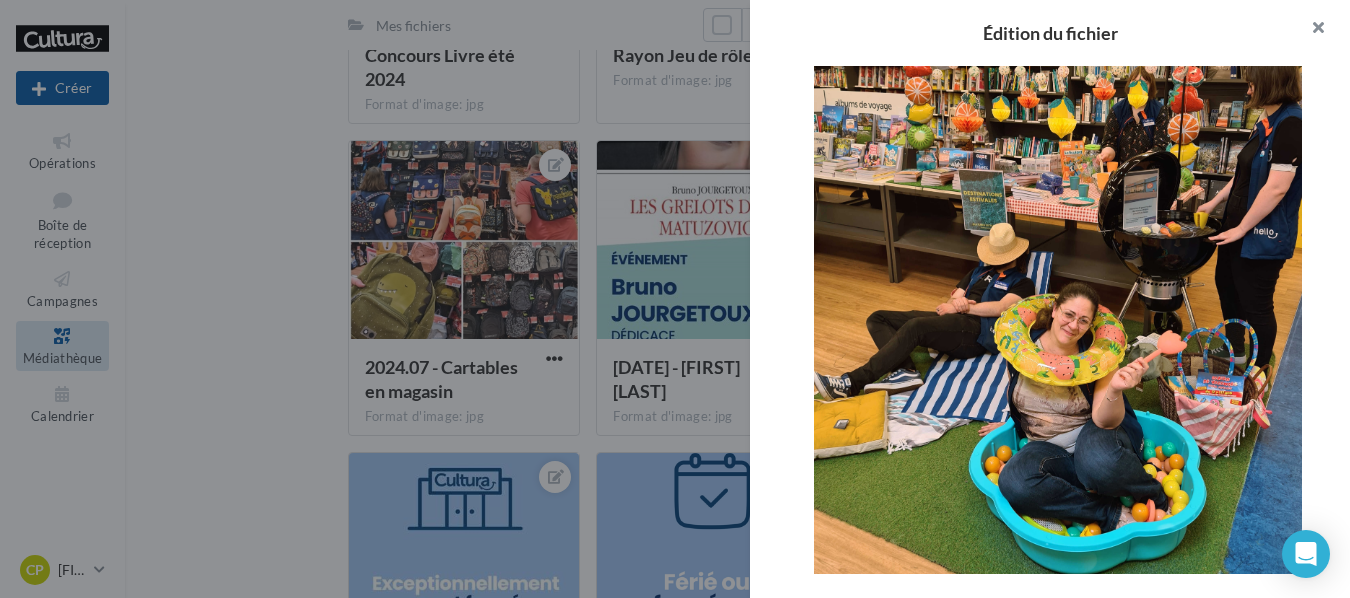 click at bounding box center (1310, 30) 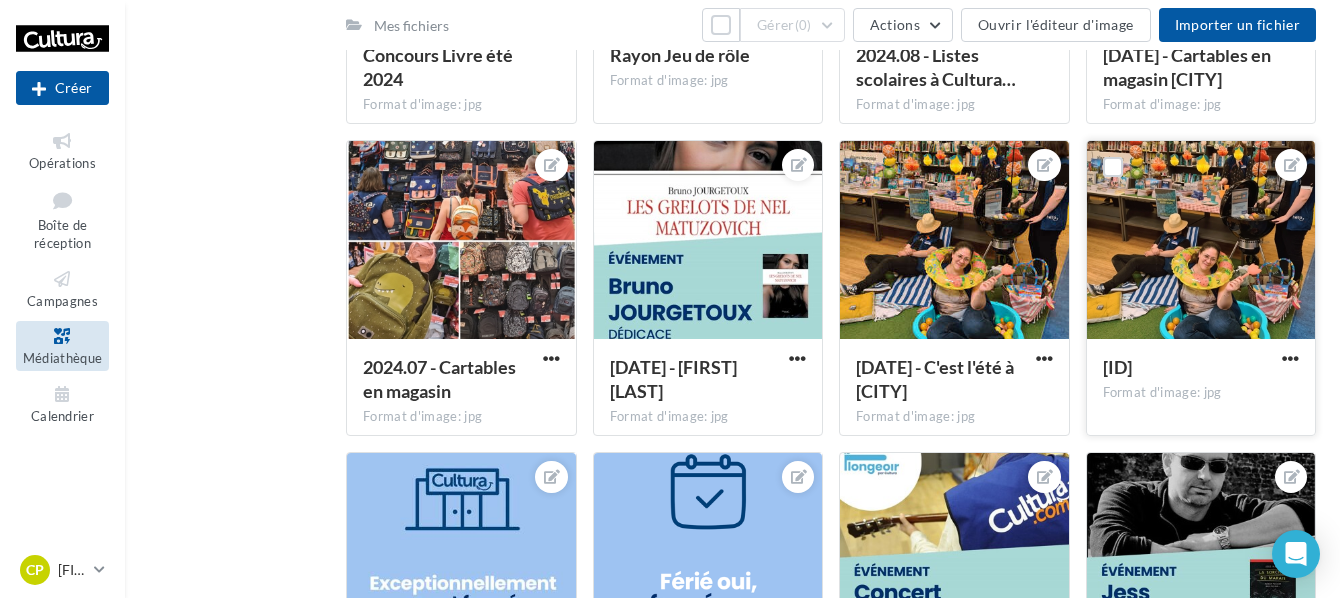click at bounding box center [1201, 241] 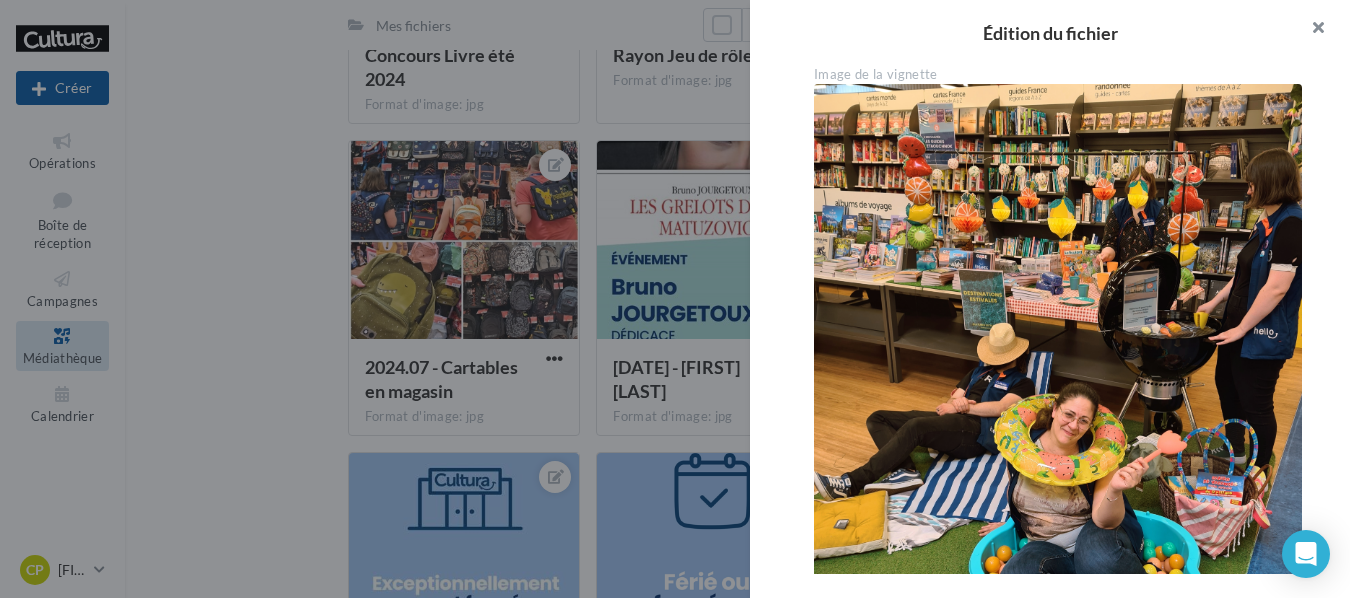click at bounding box center [1310, 30] 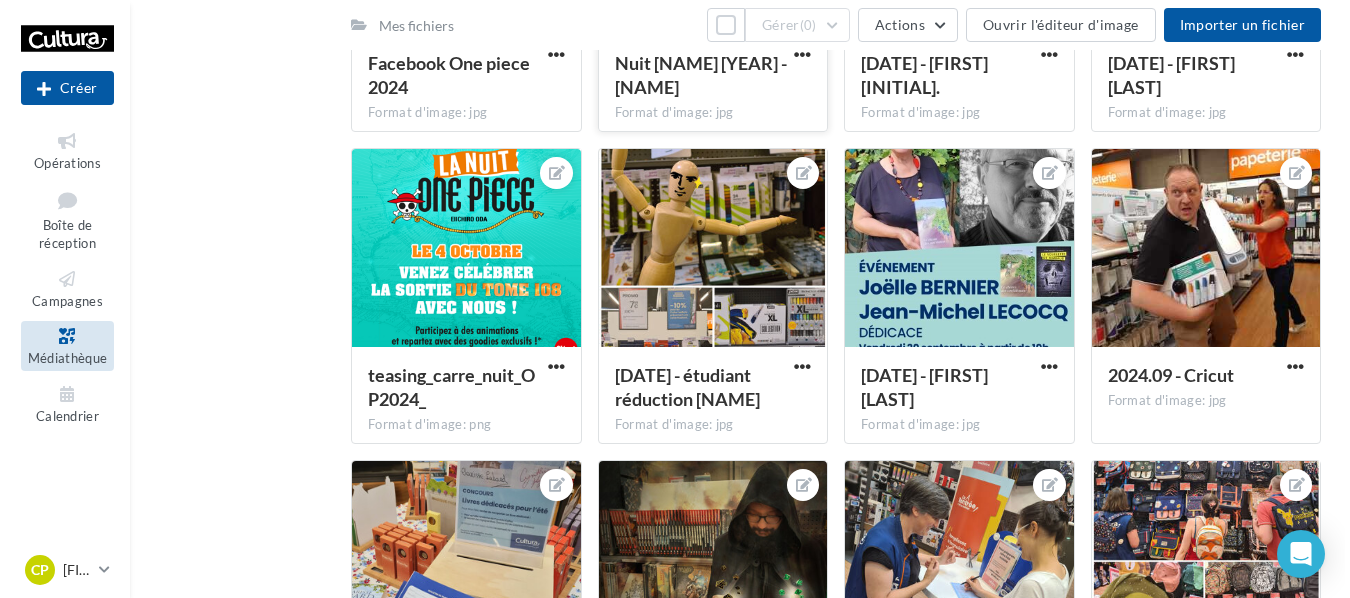 scroll, scrollTop: 9870, scrollLeft: 0, axis: vertical 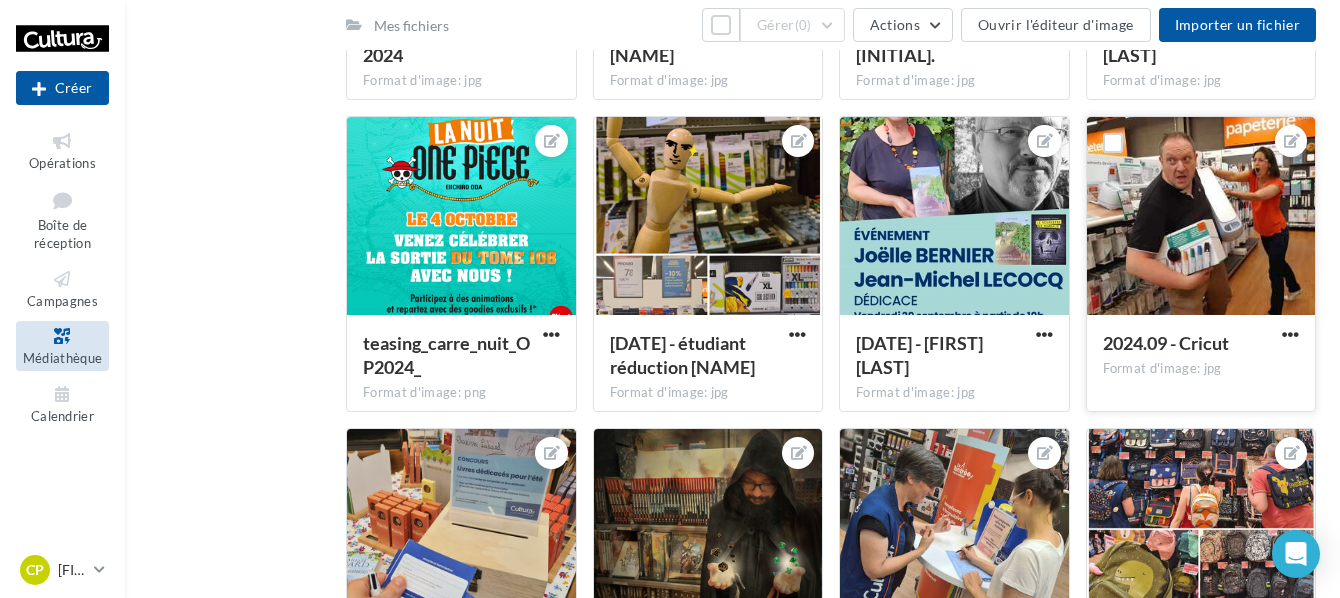 click at bounding box center [1201, 217] 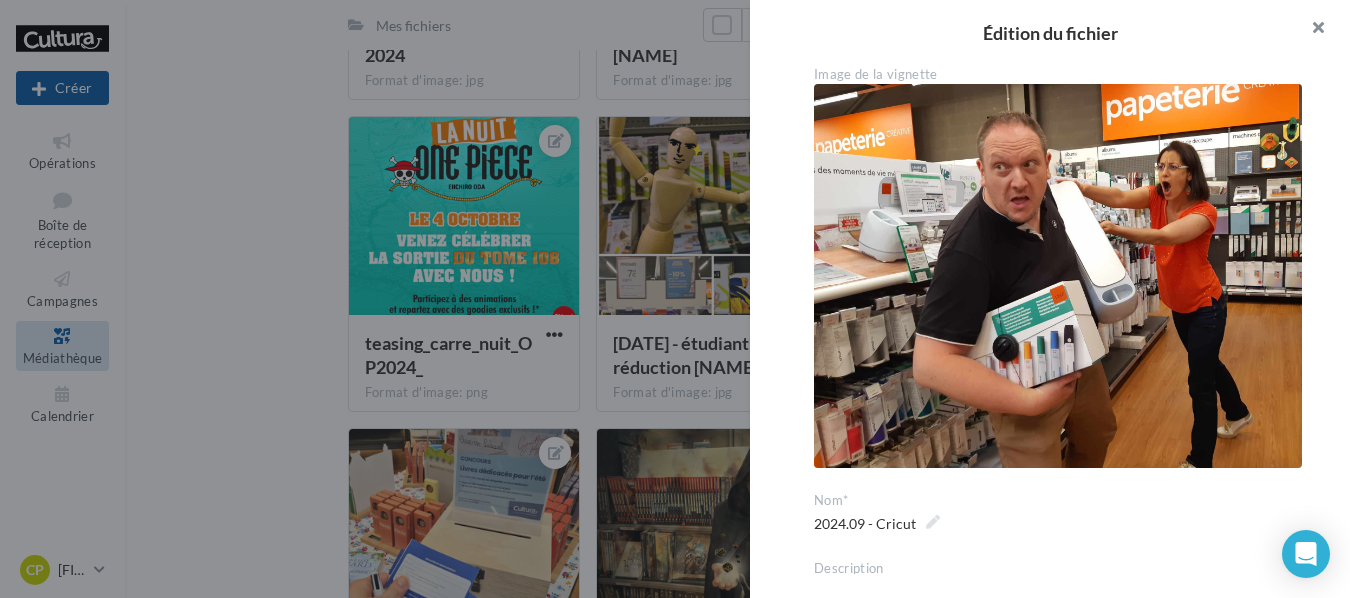 click at bounding box center (1310, 30) 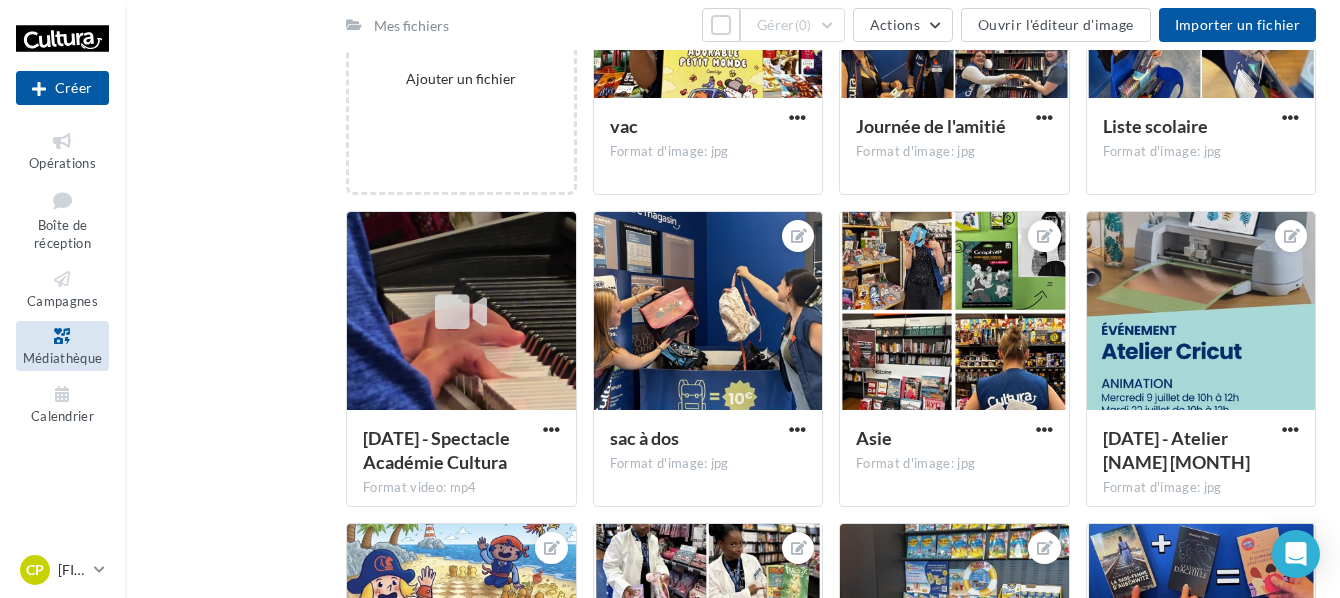 scroll, scrollTop: 370, scrollLeft: 0, axis: vertical 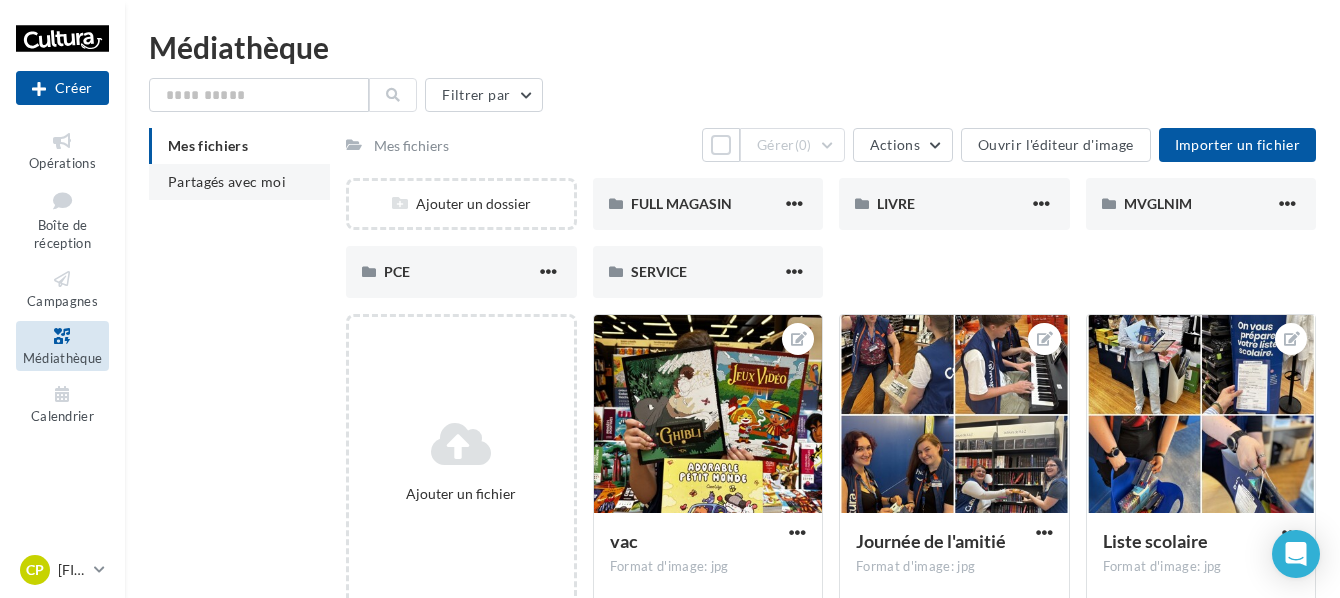 click on "Partagés avec moi" at bounding box center (227, 181) 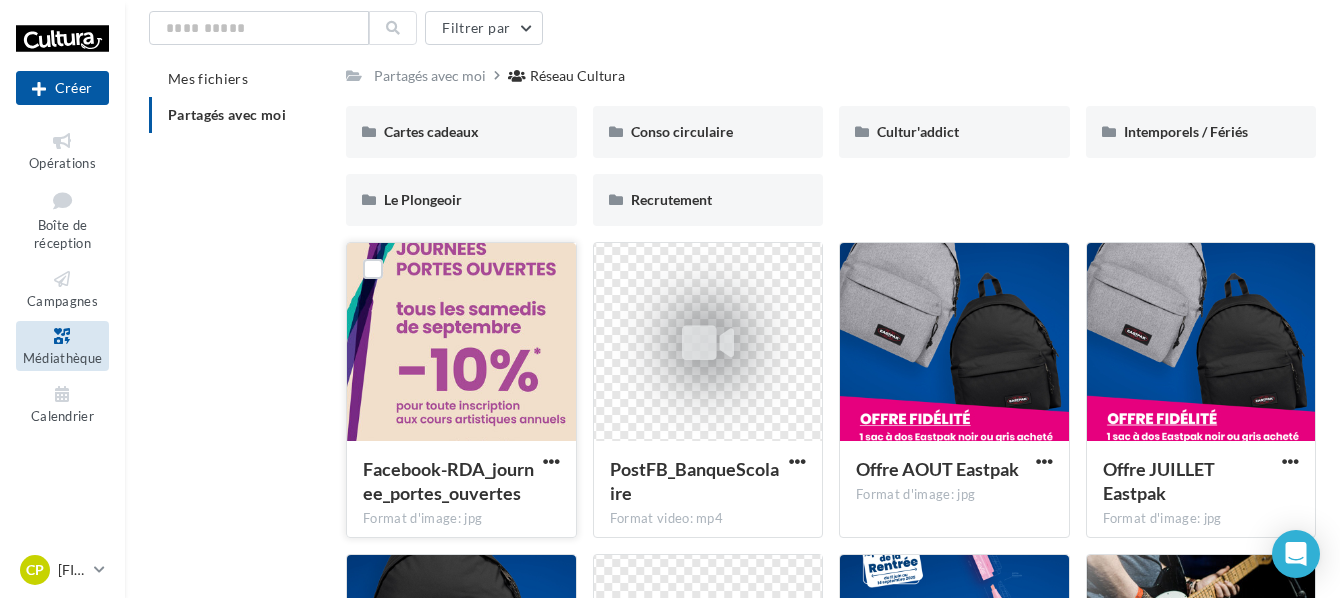scroll, scrollTop: 0, scrollLeft: 0, axis: both 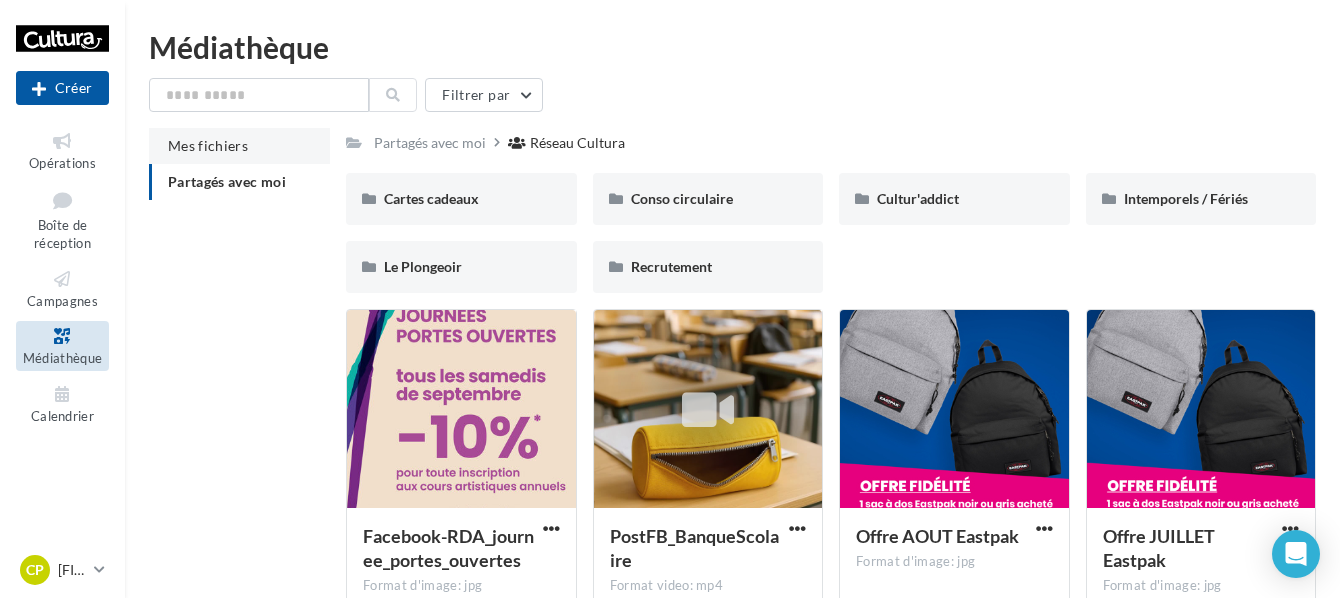 click on "Mes fichiers" at bounding box center (208, 145) 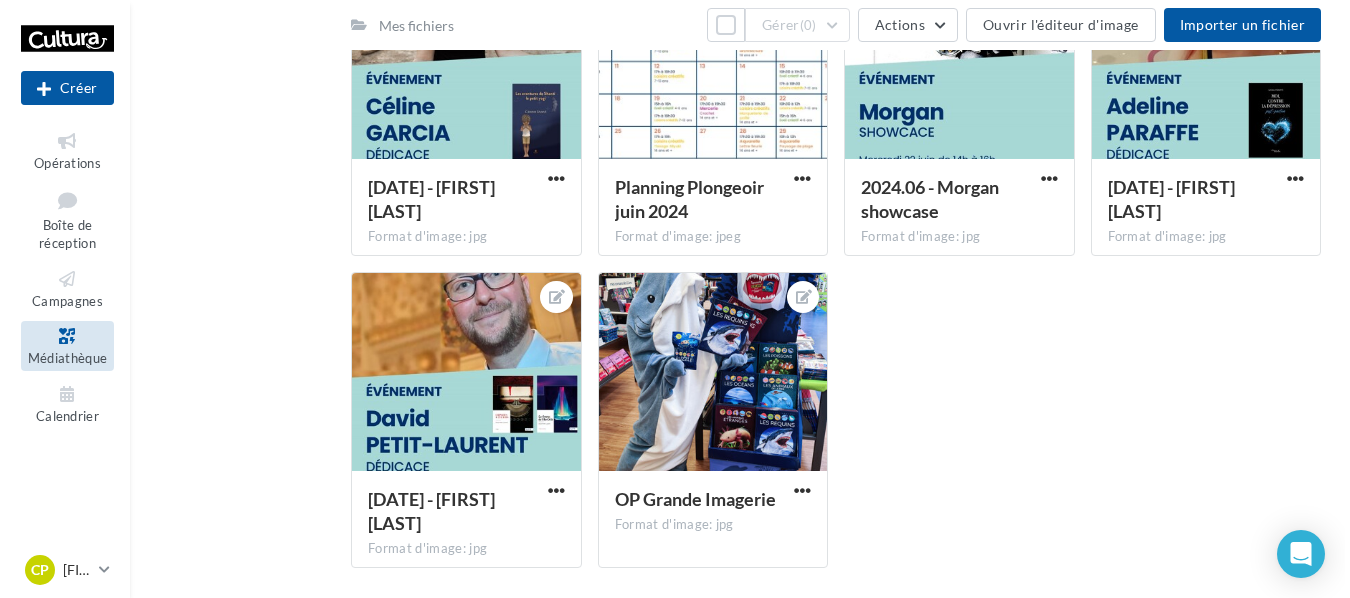 scroll, scrollTop: 11910, scrollLeft: 0, axis: vertical 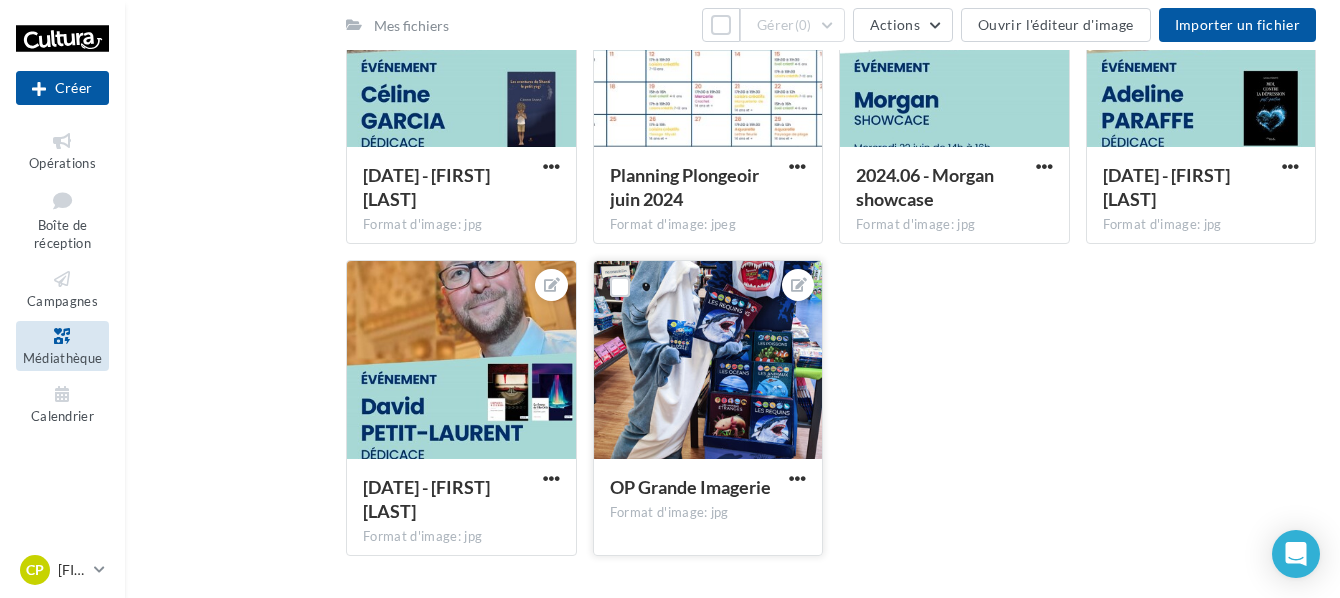 click at bounding box center [708, 361] 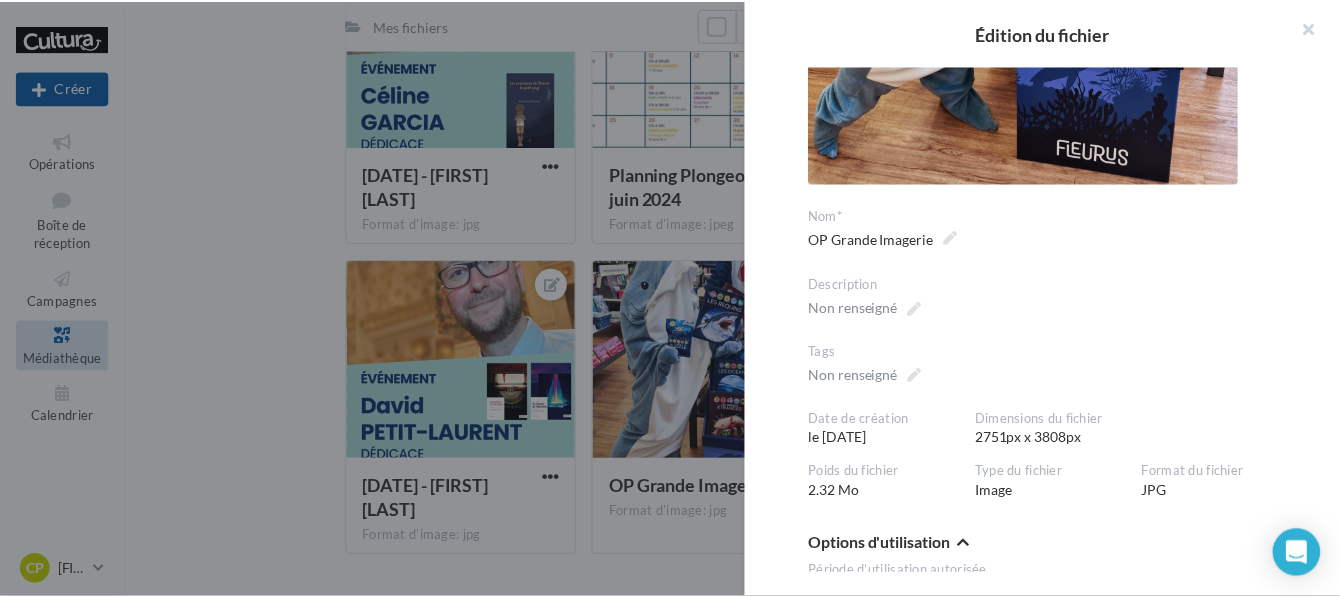 scroll, scrollTop: 846, scrollLeft: 0, axis: vertical 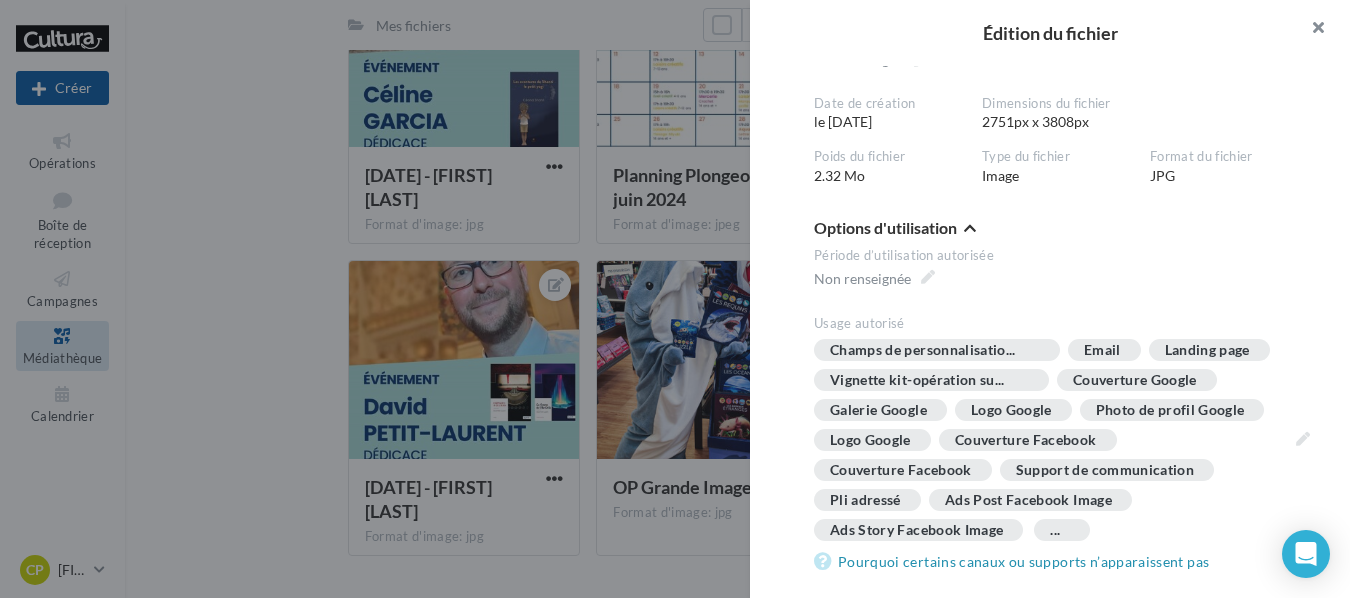 click at bounding box center [1310, 30] 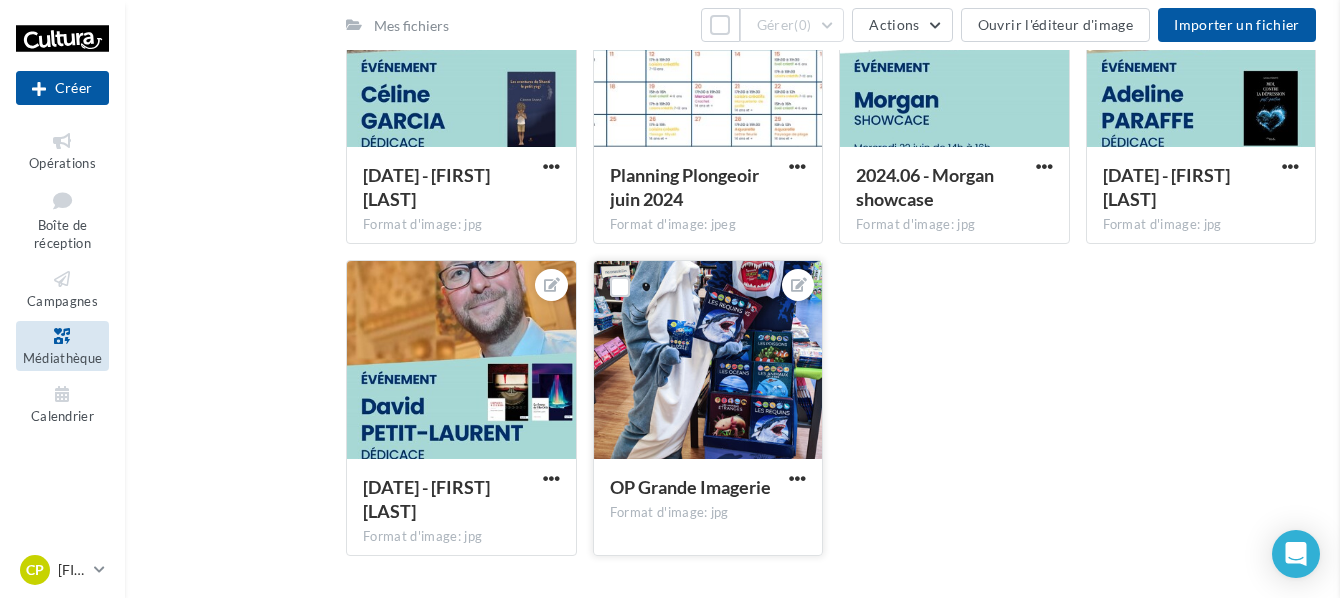 scroll, scrollTop: 546, scrollLeft: 0, axis: vertical 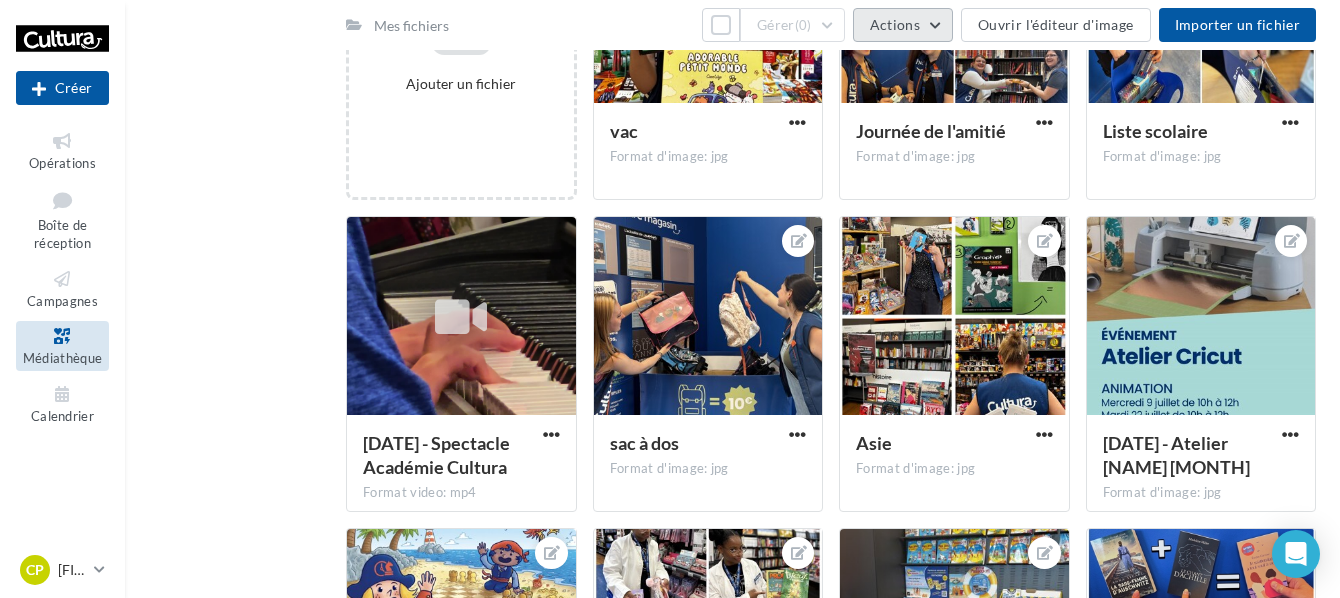 click on "Actions" at bounding box center [895, 24] 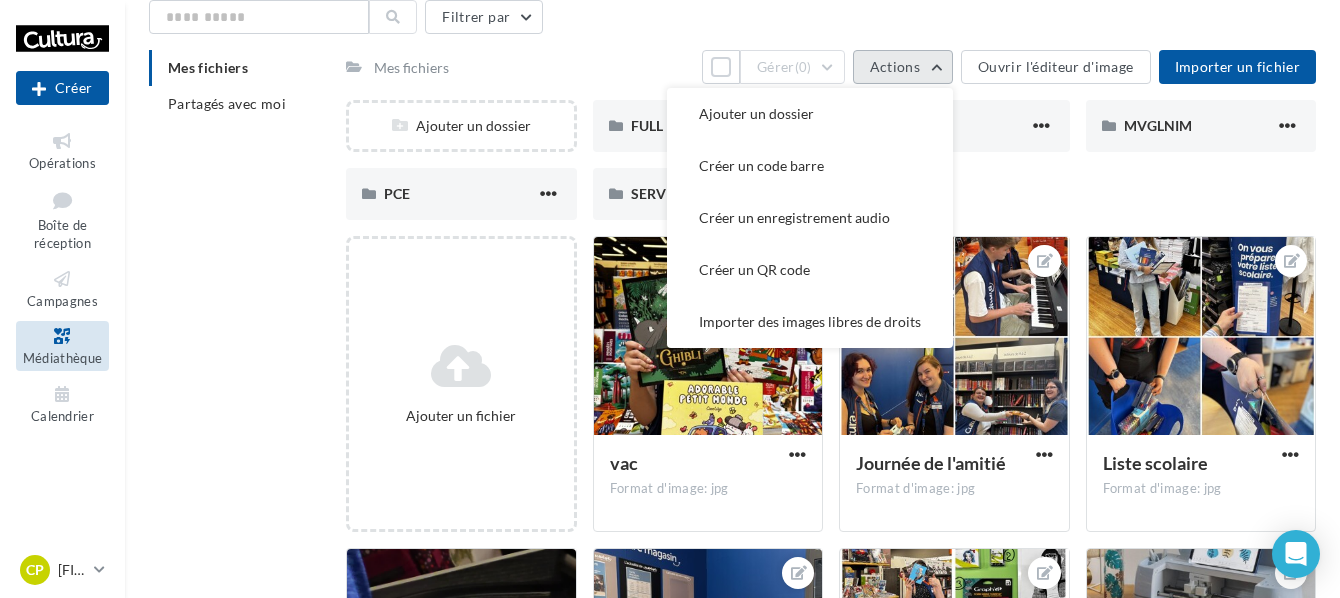 scroll, scrollTop: 0, scrollLeft: 0, axis: both 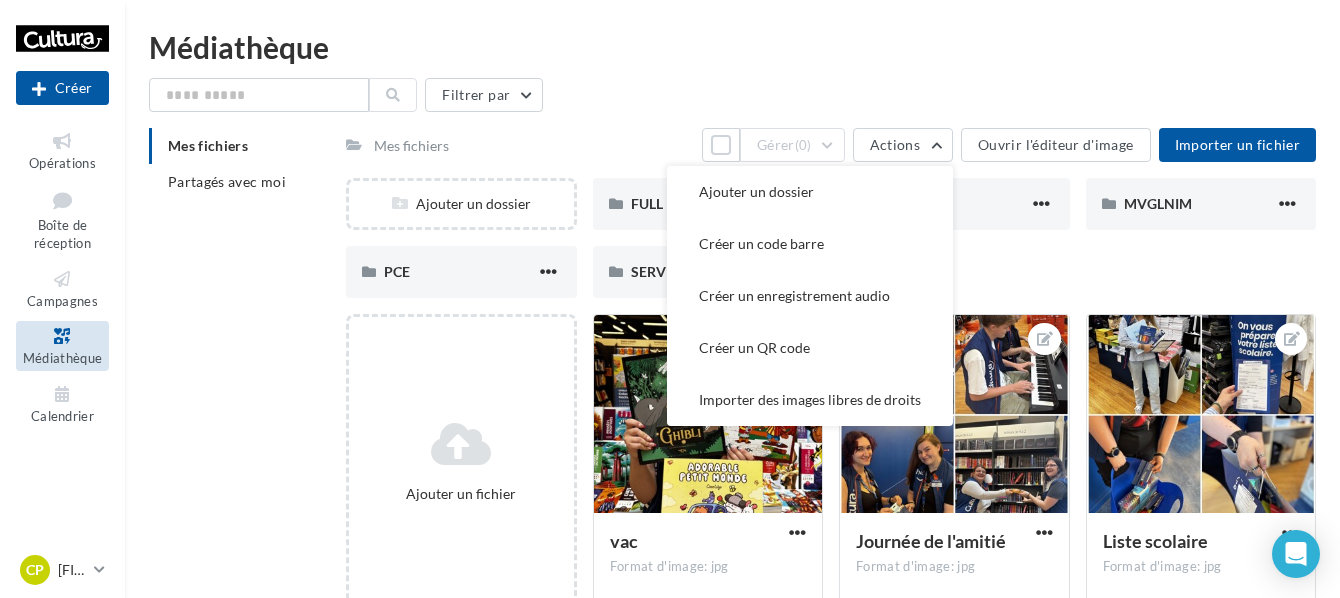 click on "Mes fichiers
Partagés avec moi
Mes fichiers
Tout sélectionner
Gérer   (0)              Actions        Ajouter un dossier       Créer un code barre       Créer un enregistrement audio       Créer un QR code       Importer des images libres de droits              Ouvrir l'éditeur d'image       Importer un fichier     Ajouter un dossier
FULL MAGASIN                FULL MAGASIN
LIVRE                LIVRE
MVGLNIM                MVGLNIM
PCE                PCE
SERVICE                SERVICE       Ajouter un fichier
vac" at bounding box center (740, 6305) 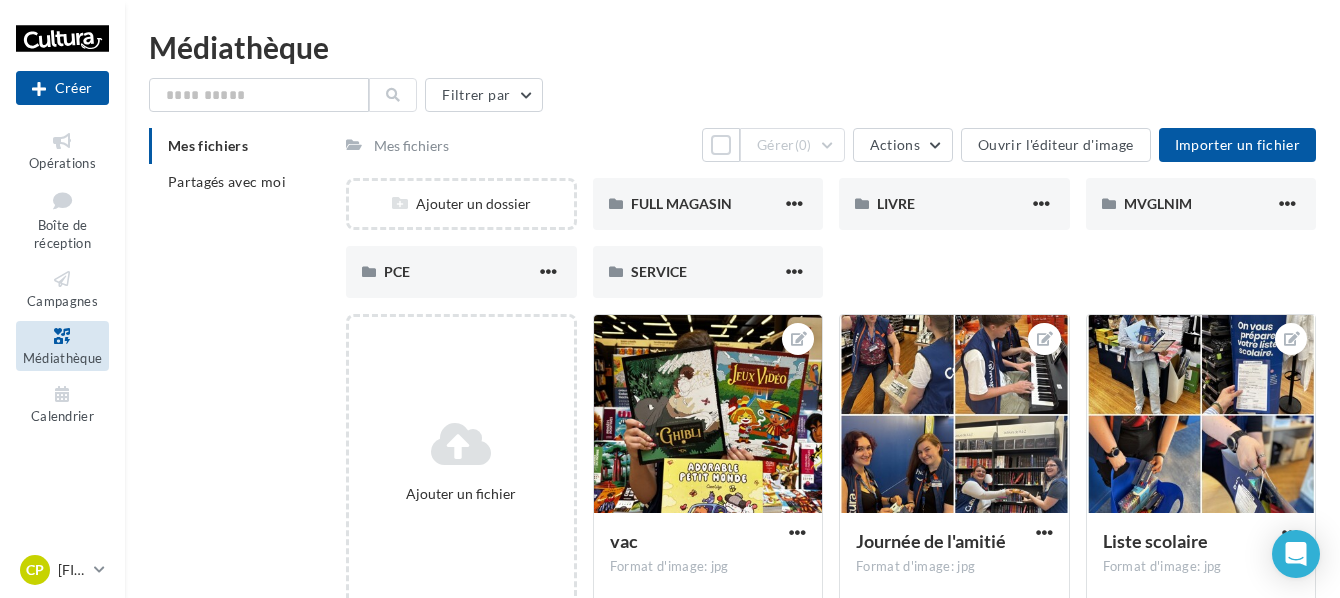 drag, startPoint x: 791, startPoint y: 86, endPoint x: 693, endPoint y: 86, distance: 98 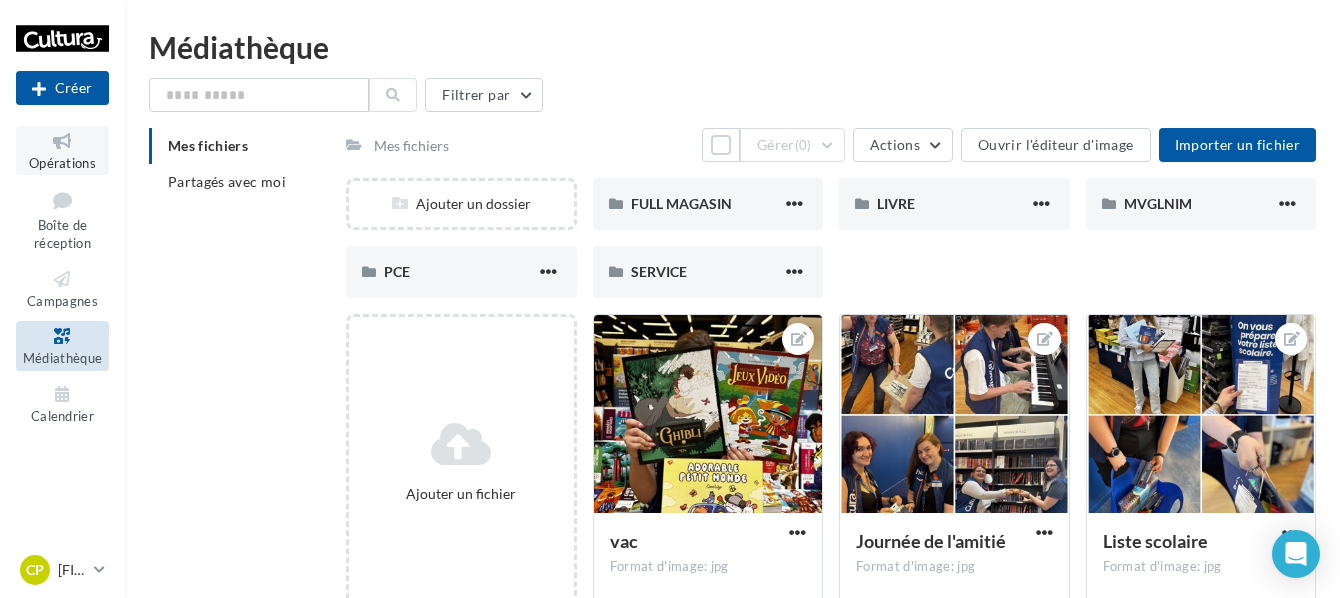click on "Opérations" at bounding box center (62, 163) 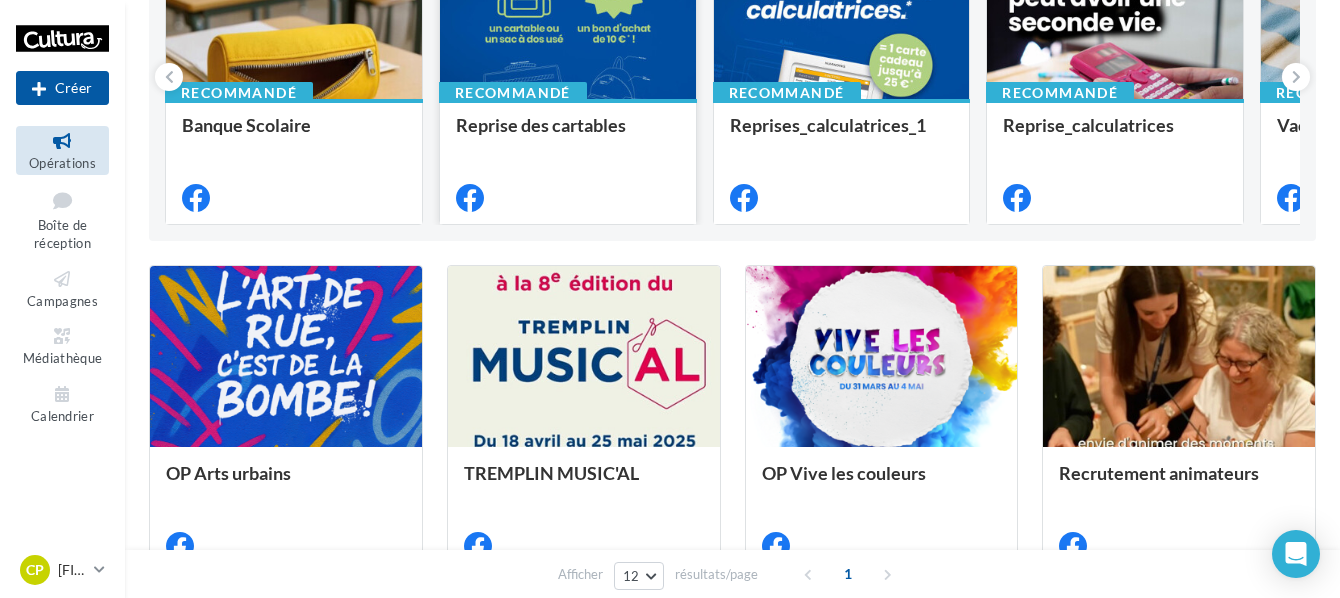 scroll, scrollTop: 100, scrollLeft: 0, axis: vertical 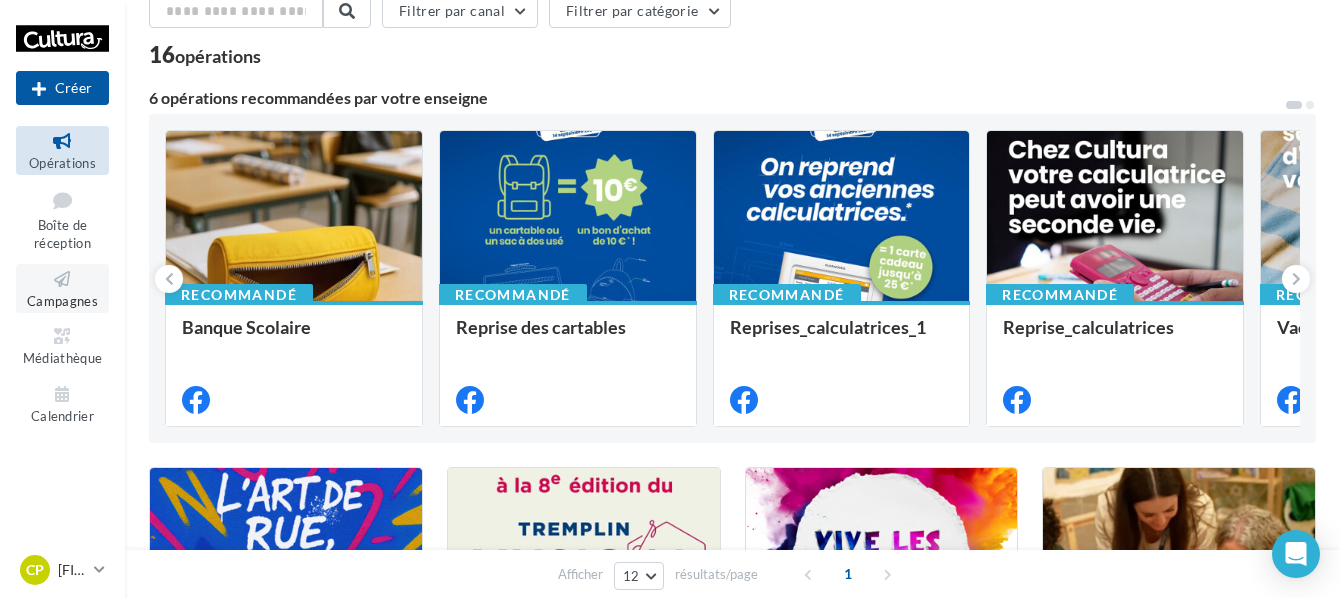 click at bounding box center (62, 279) 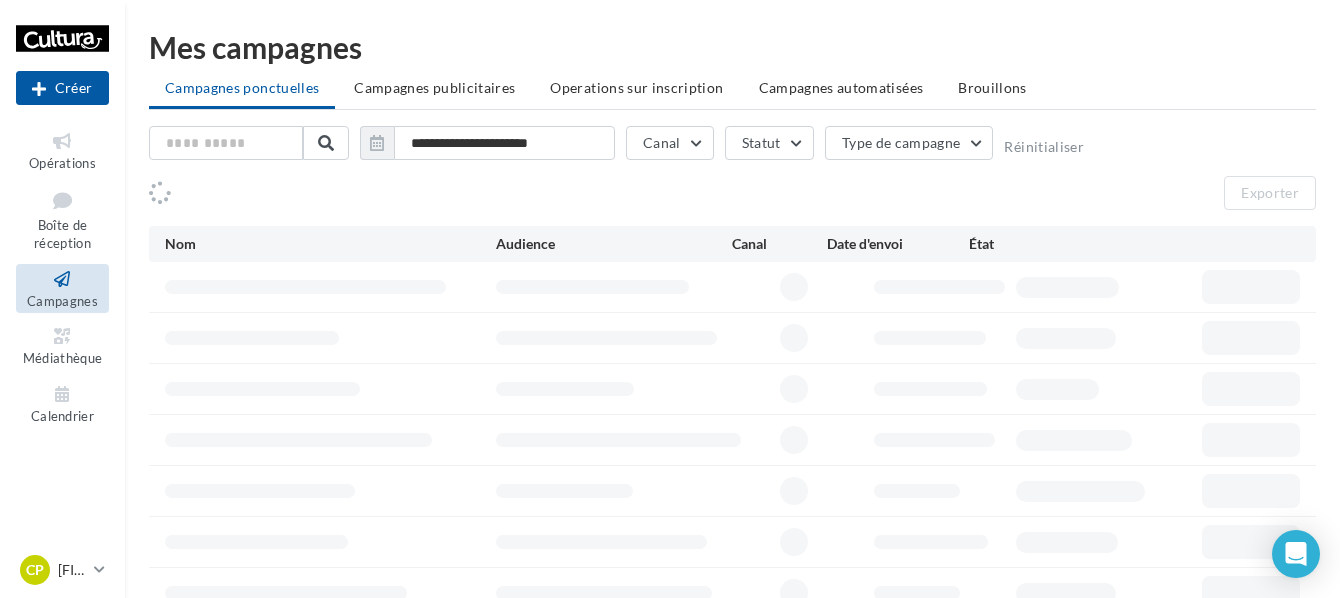 scroll, scrollTop: 0, scrollLeft: 0, axis: both 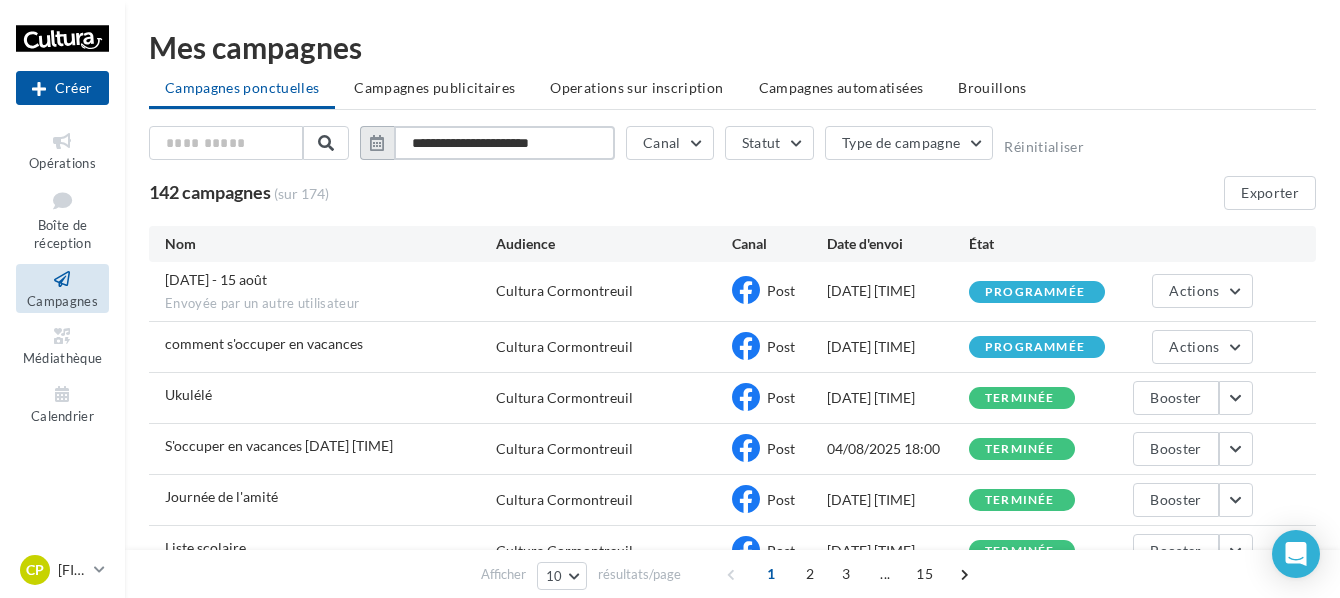 click on "**********" at bounding box center [504, 143] 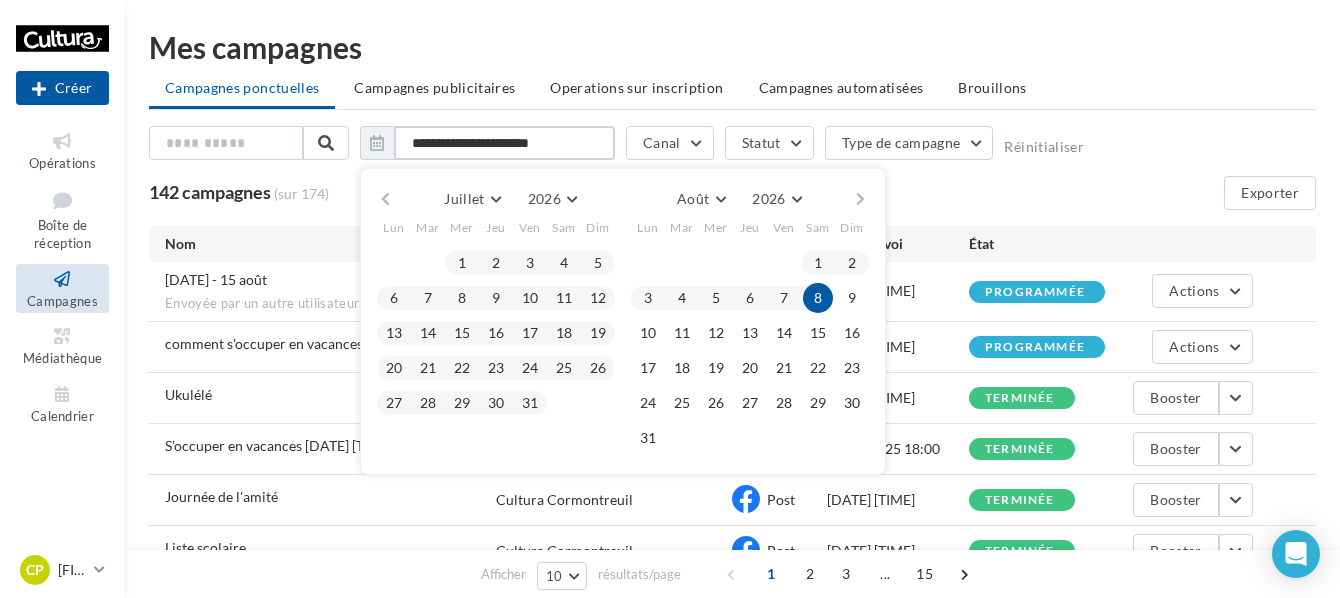 type on "**********" 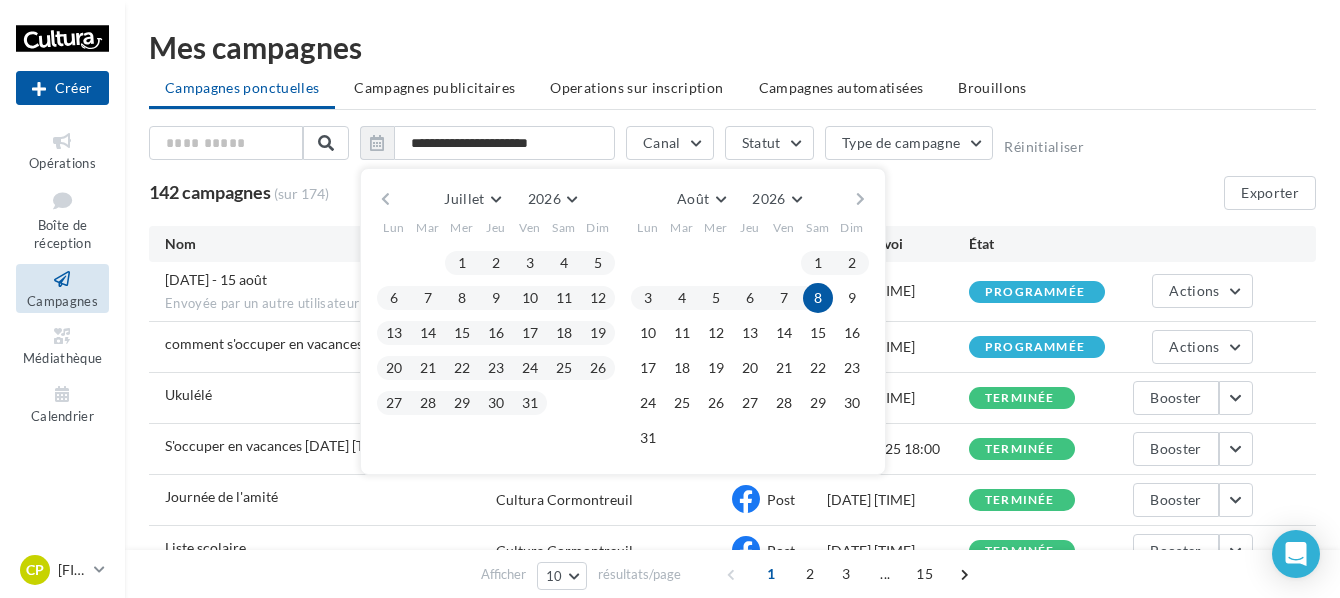 click on "**********" at bounding box center [732, 447] 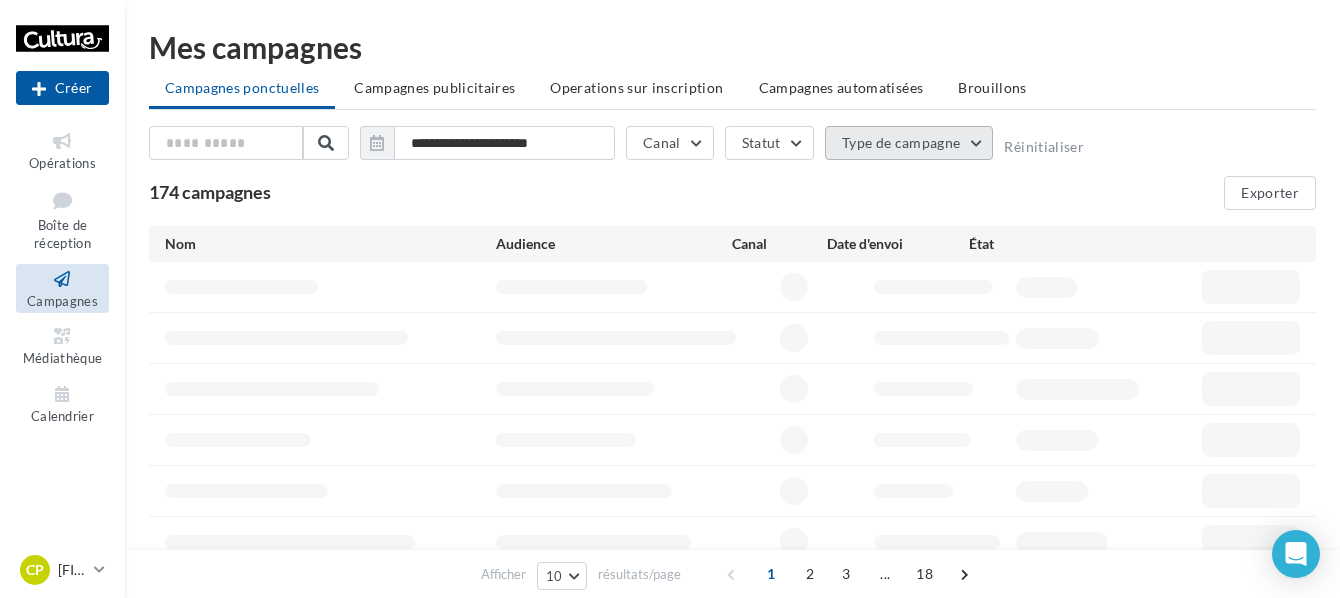 click on "Type de campagne" at bounding box center (909, 143) 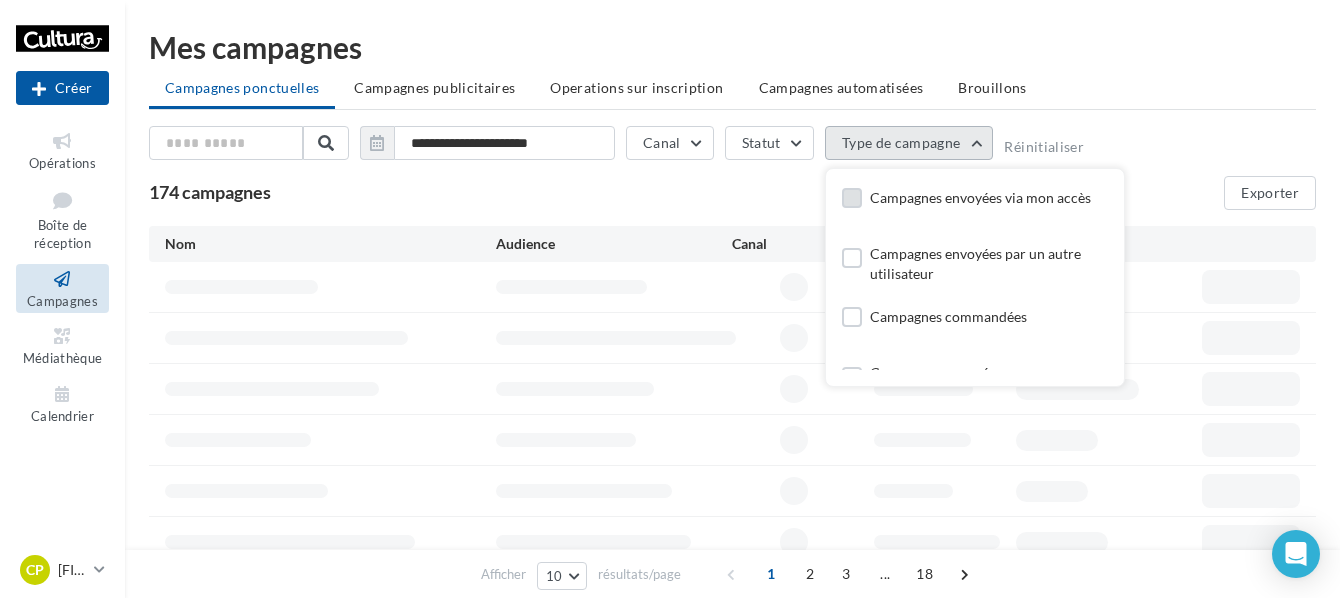scroll, scrollTop: 38, scrollLeft: 0, axis: vertical 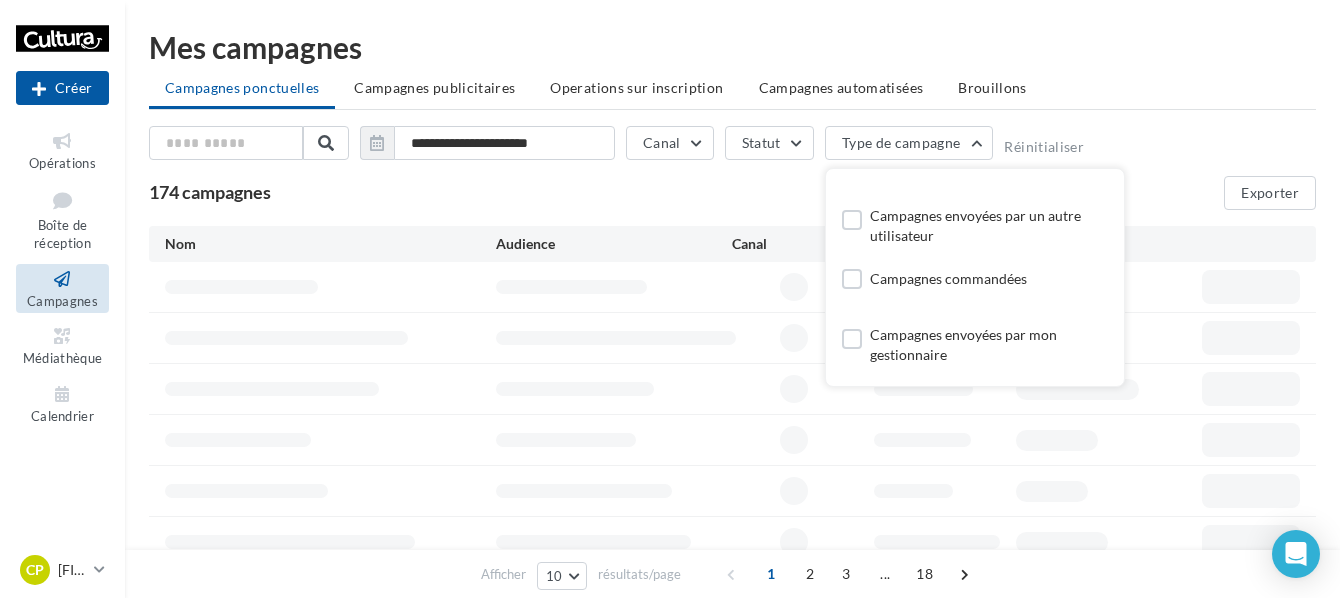 click on "**********" at bounding box center [732, 147] 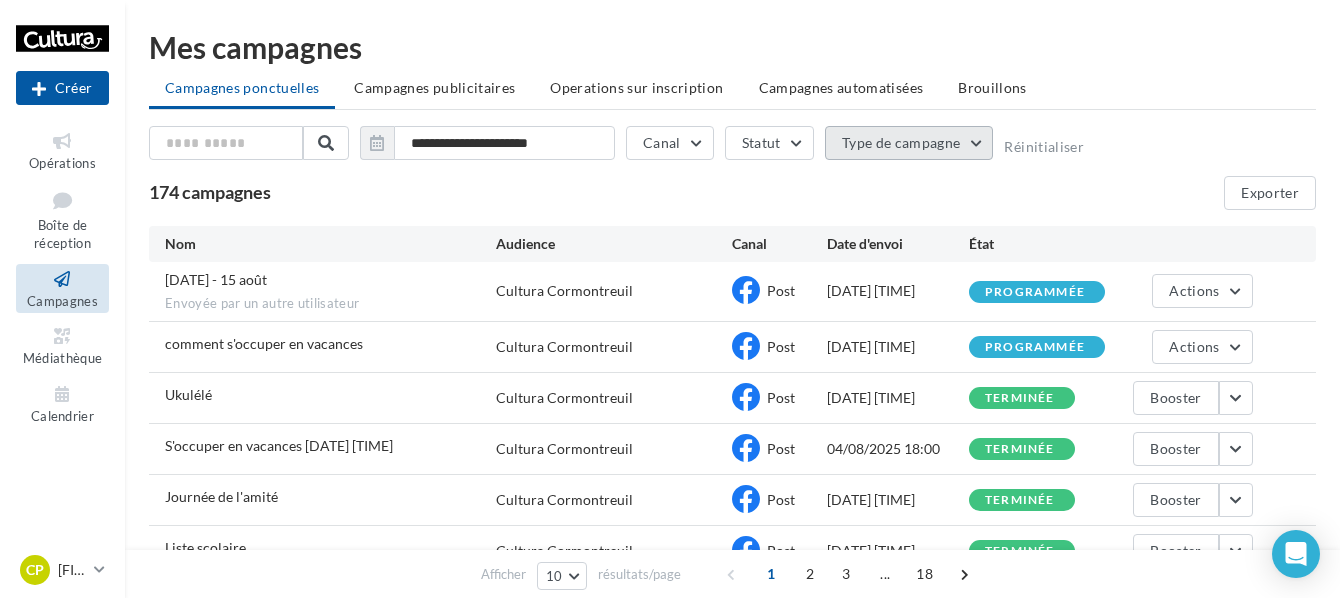 click on "Type de campagne" at bounding box center [909, 143] 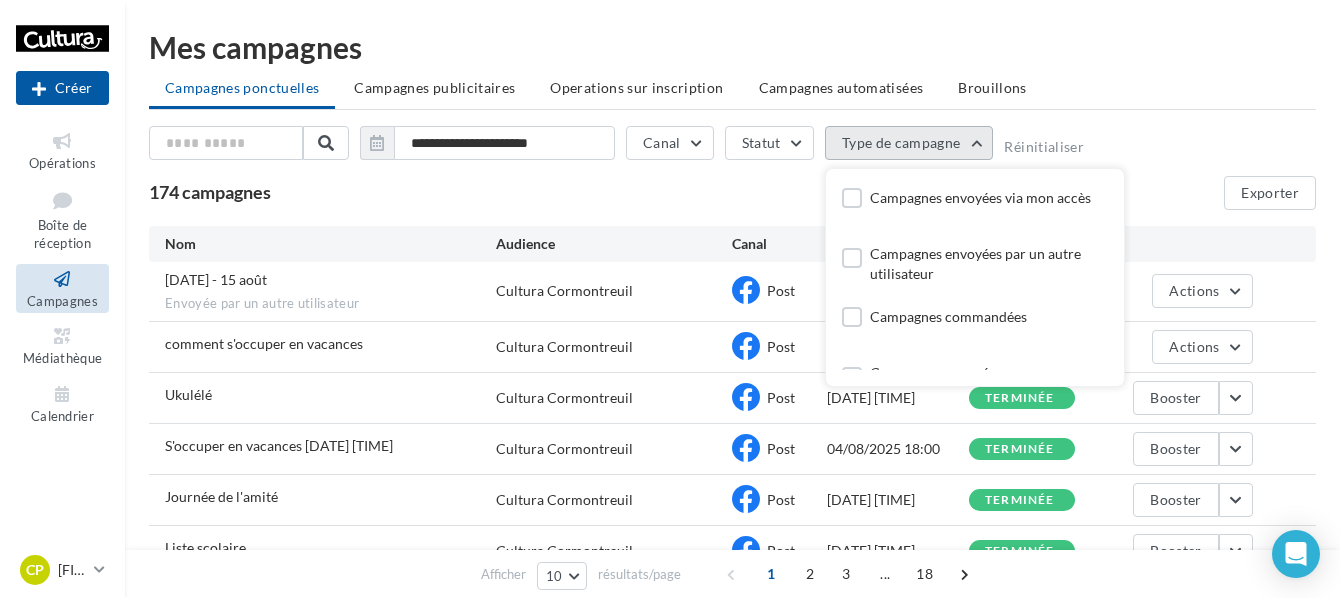 scroll, scrollTop: 38, scrollLeft: 0, axis: vertical 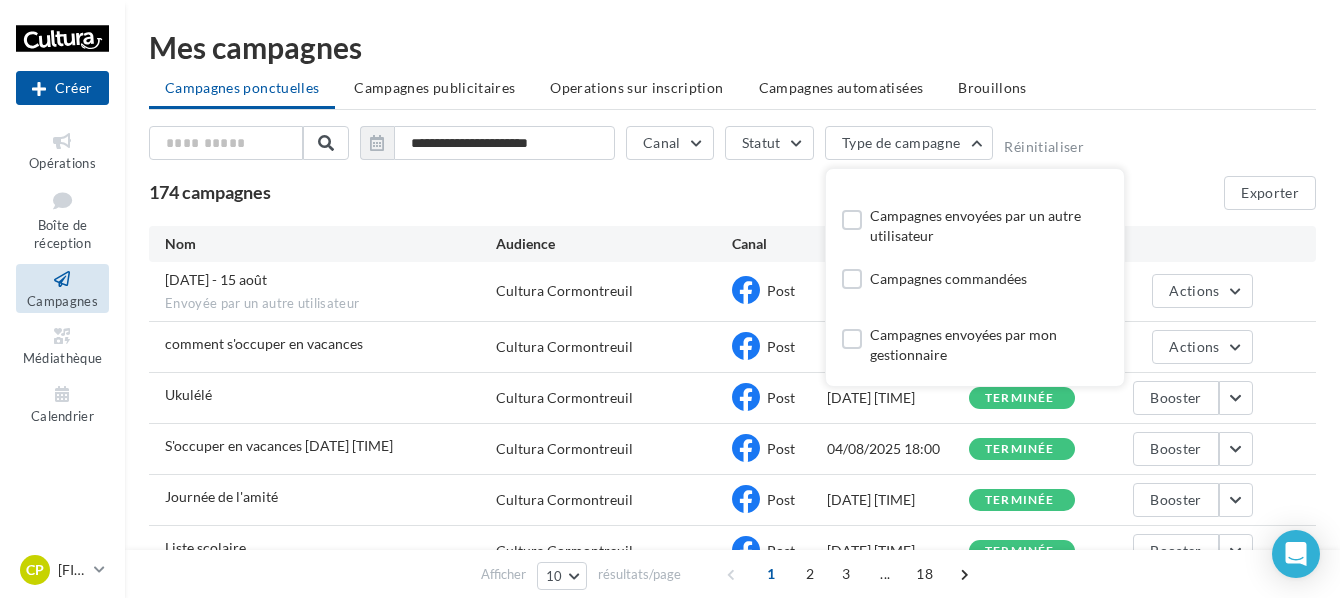 click on "**********" at bounding box center (732, 447) 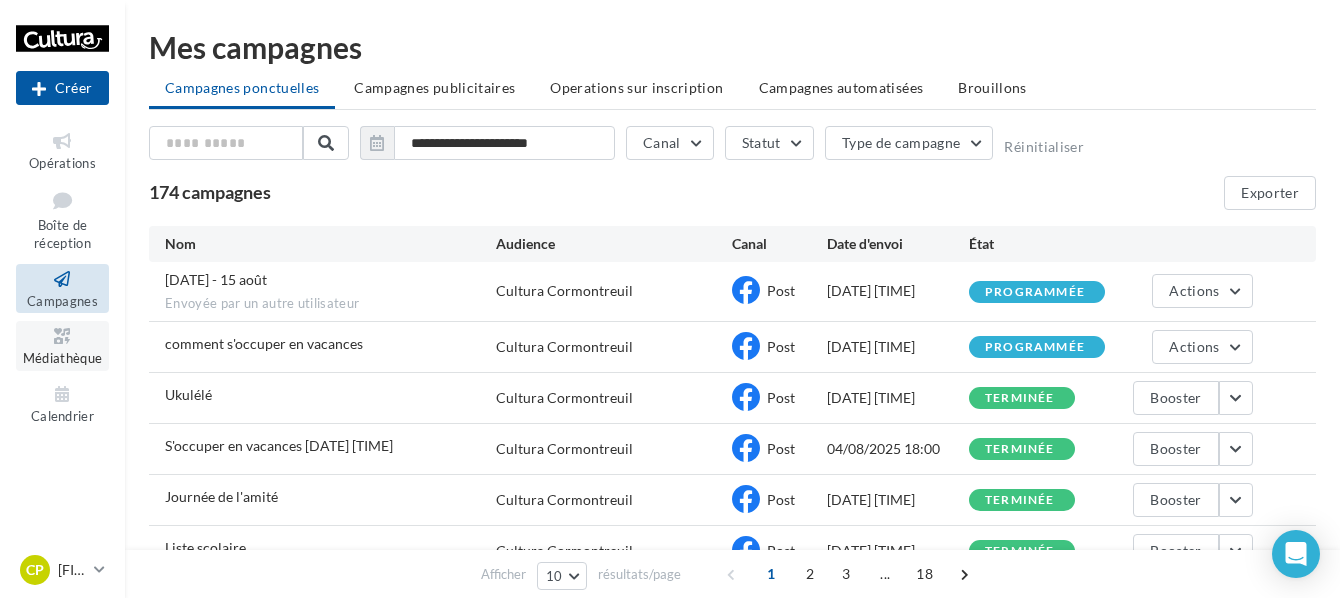 click on "Médiathèque" at bounding box center [62, 345] 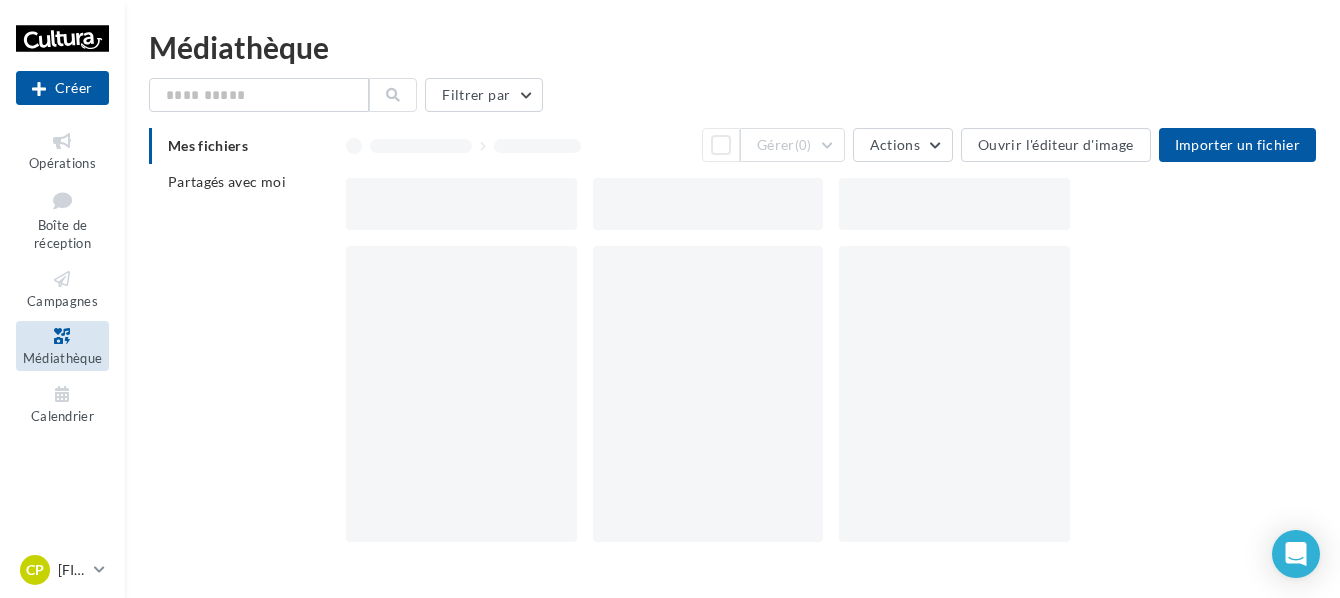 scroll, scrollTop: 0, scrollLeft: 0, axis: both 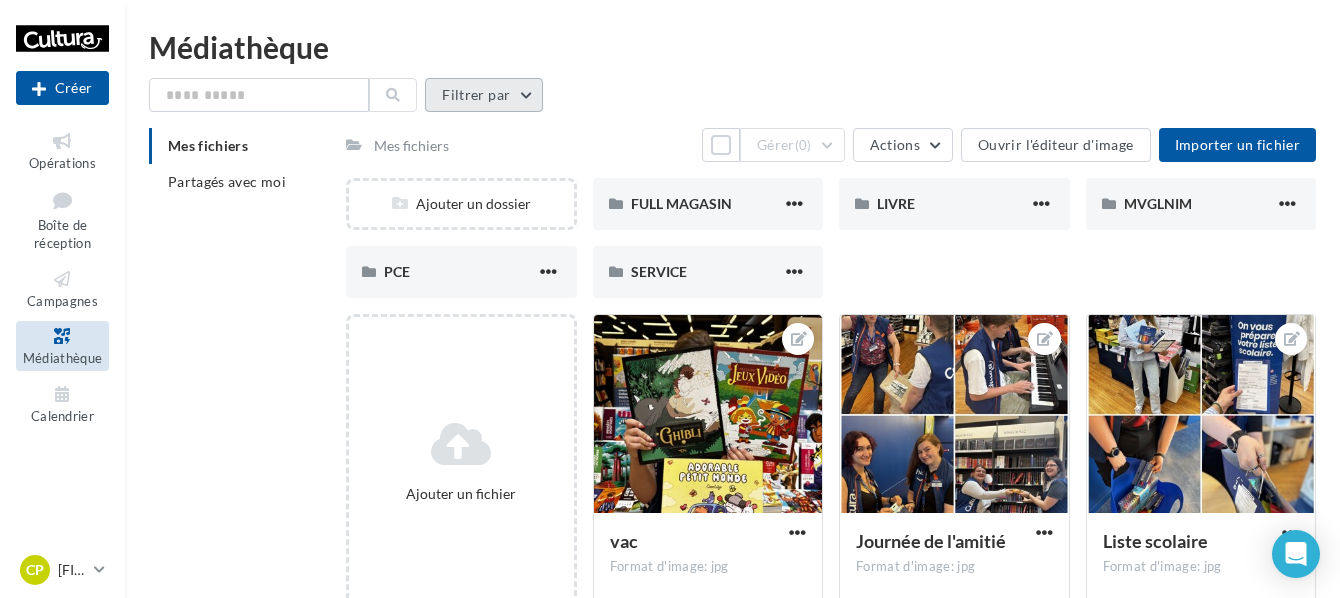 click on "Filtrer par" at bounding box center [484, 95] 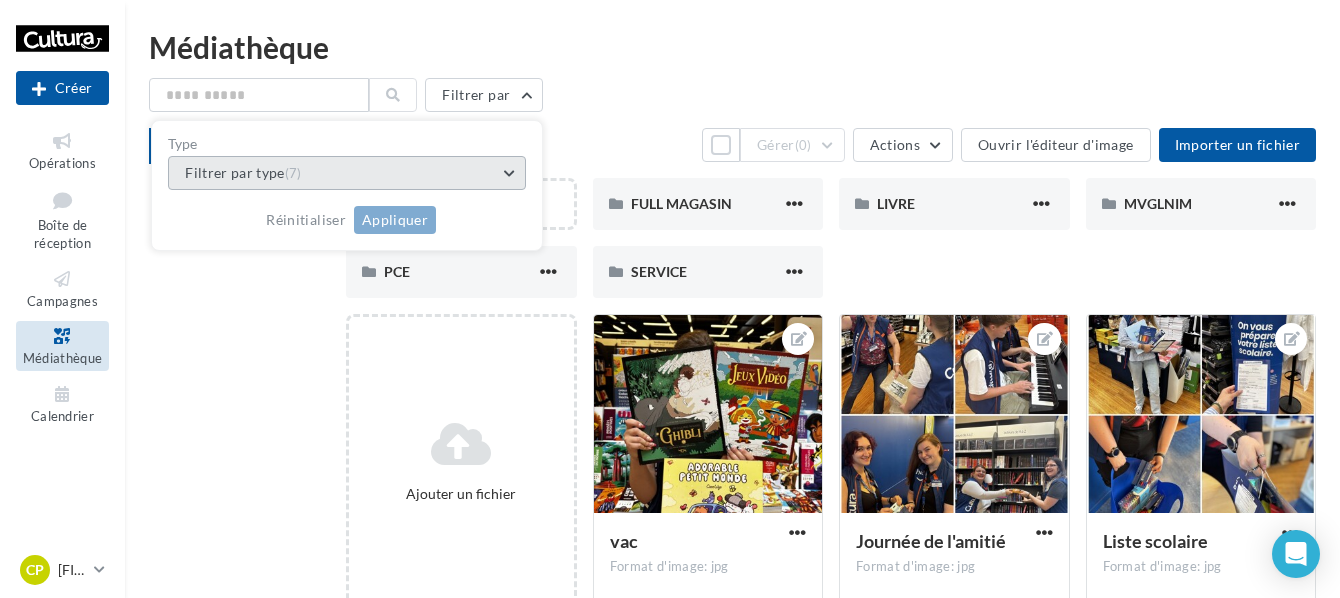 click on "Filtrer par type  (7)" at bounding box center [347, 173] 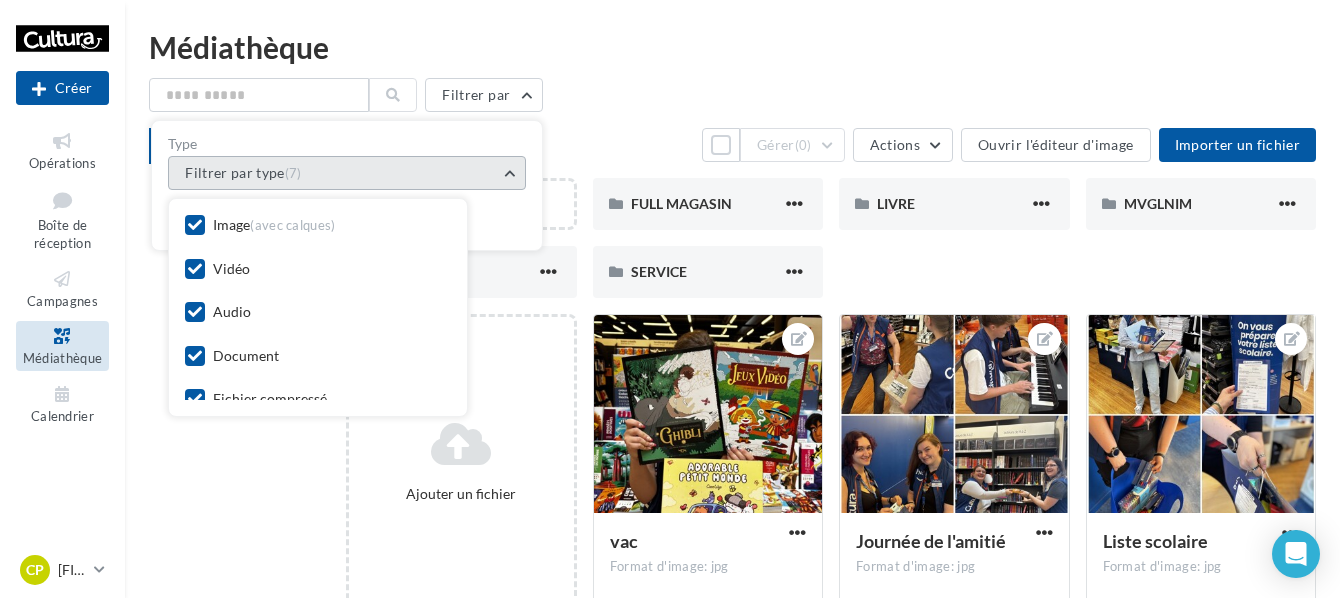 scroll, scrollTop: 0, scrollLeft: 0, axis: both 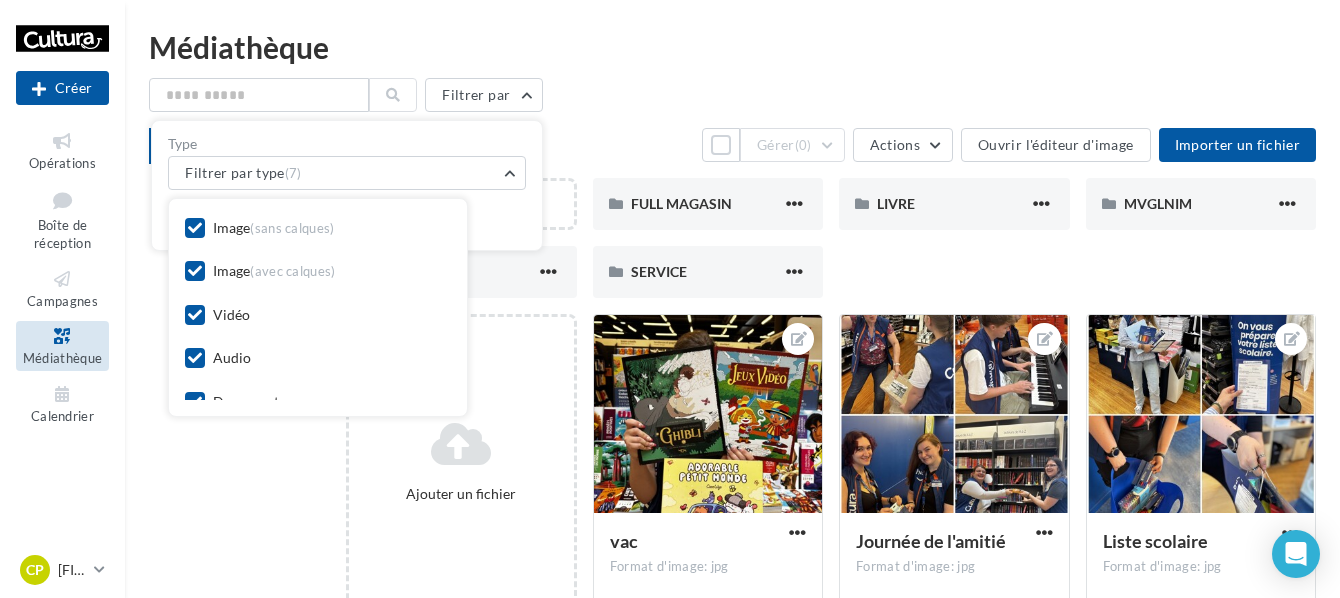 drag, startPoint x: 596, startPoint y: 11, endPoint x: 590, endPoint y: 33, distance: 22.803509 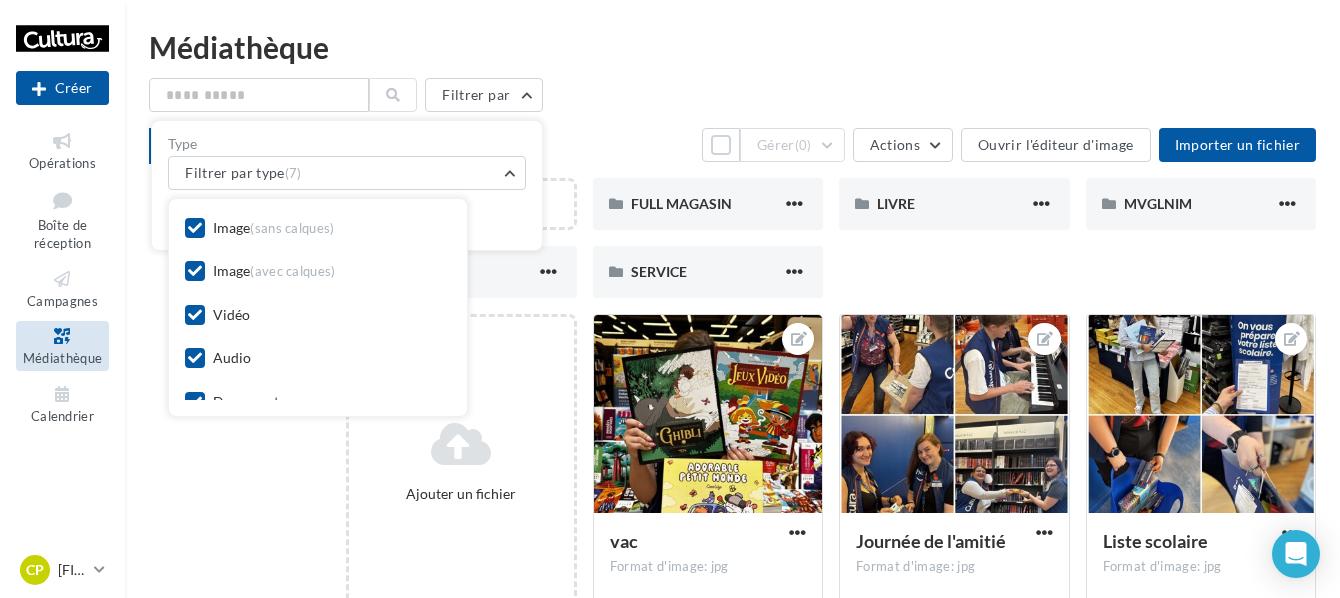 click on "Nouvelle campagne
Créer
Opérations
Boîte de réception
Campagnes
Médiathèque
Calendrier" at bounding box center [670, 299] 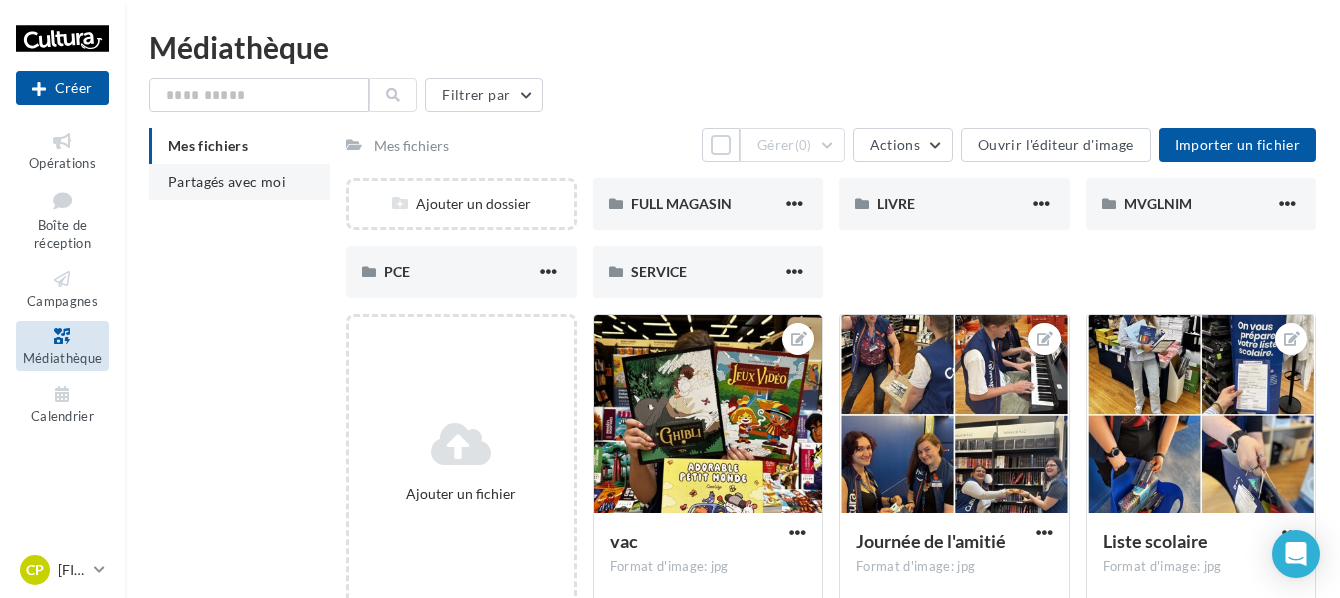 click on "Partagés avec moi" at bounding box center [239, 182] 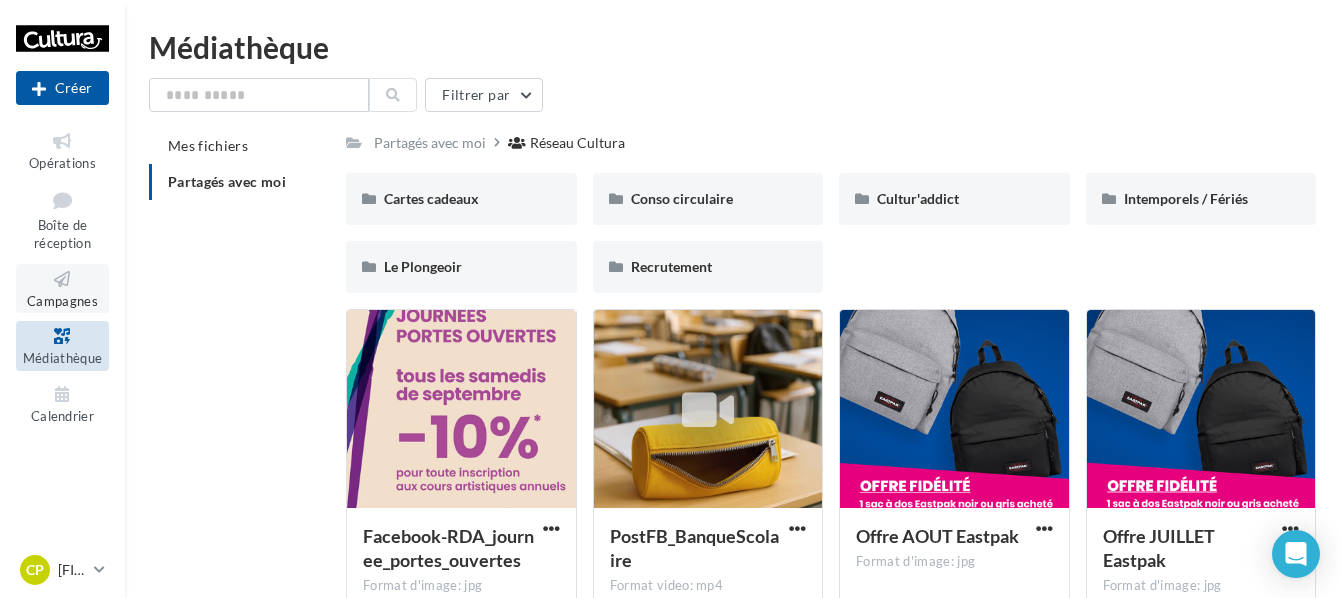 click at bounding box center [62, 279] 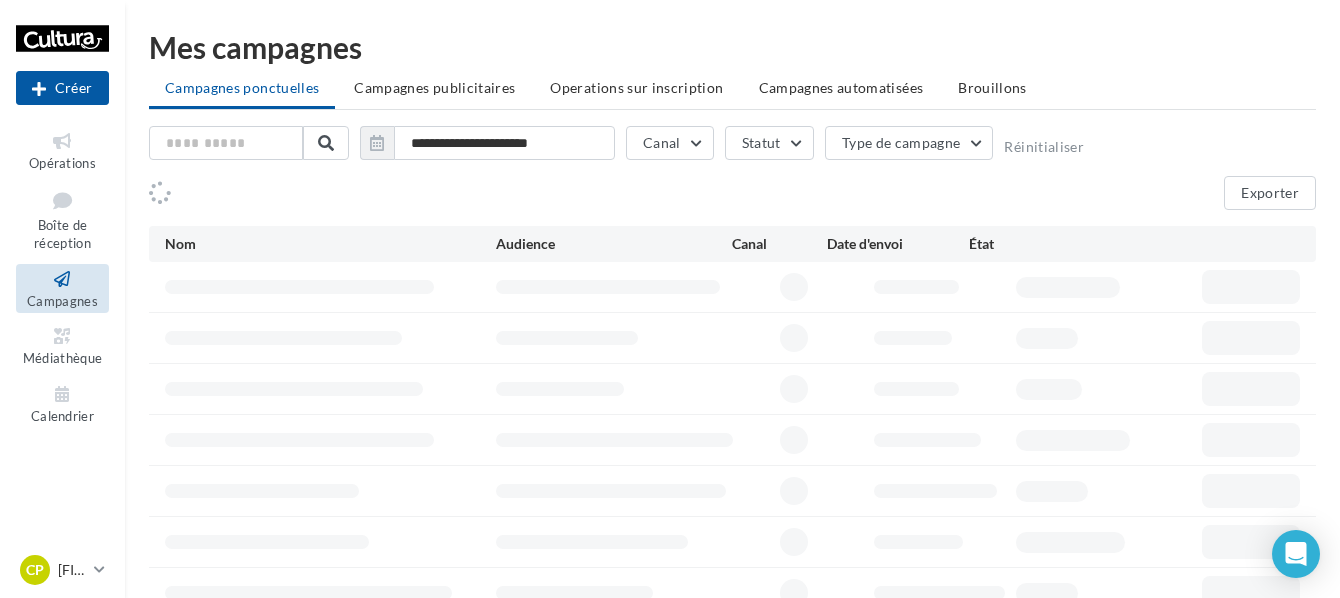 scroll, scrollTop: 0, scrollLeft: 0, axis: both 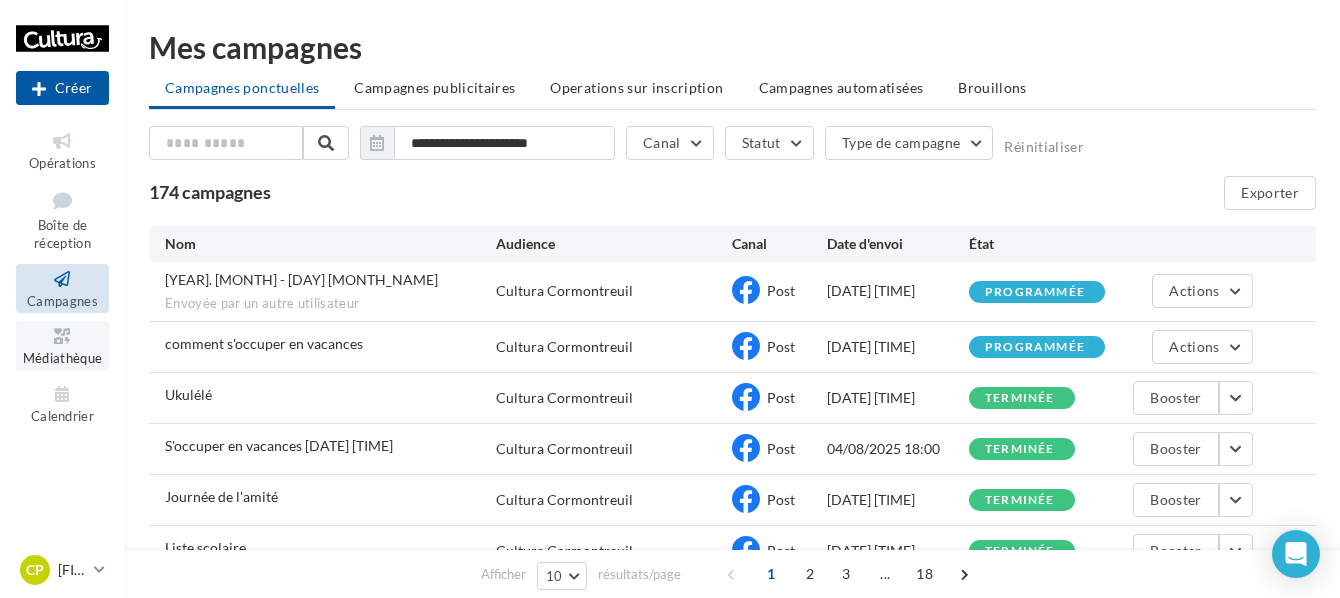 click on "Médiathèque" at bounding box center (63, 358) 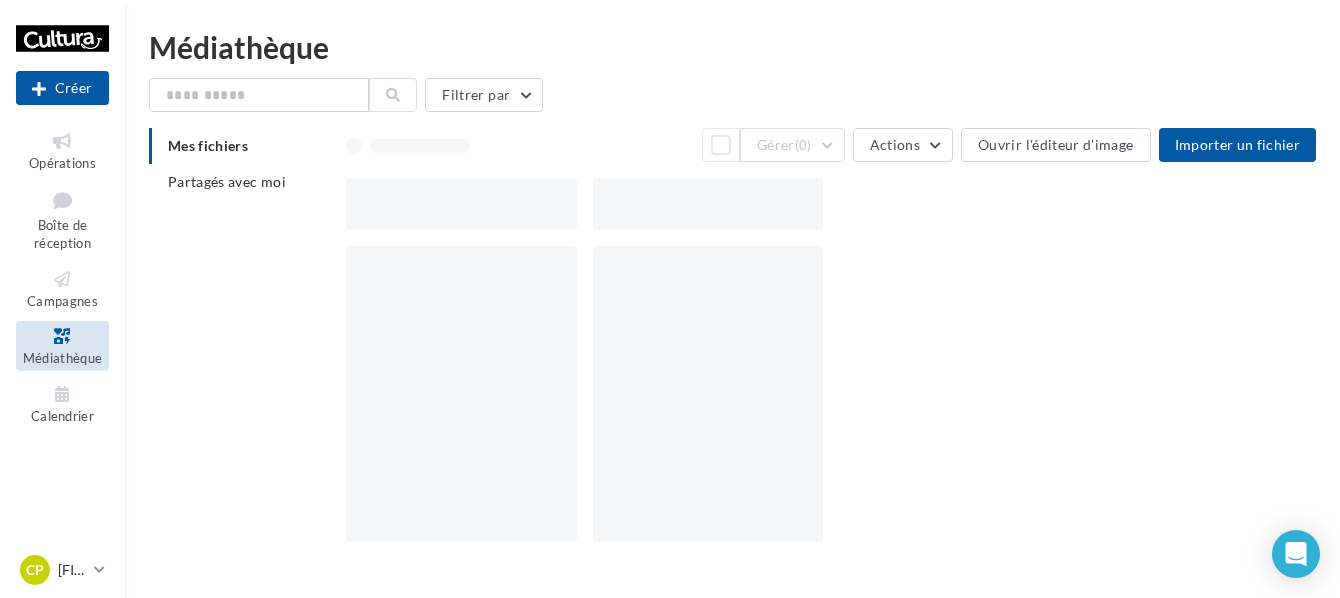 scroll, scrollTop: 0, scrollLeft: 0, axis: both 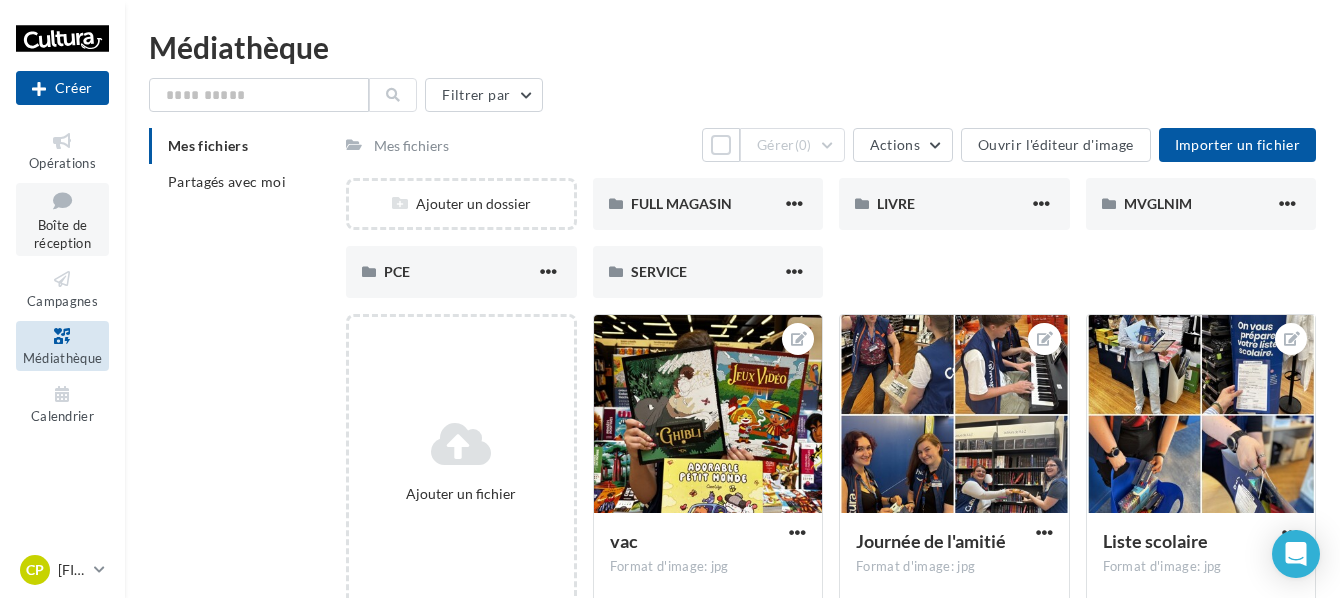click on "Boîte de réception" at bounding box center (62, 219) 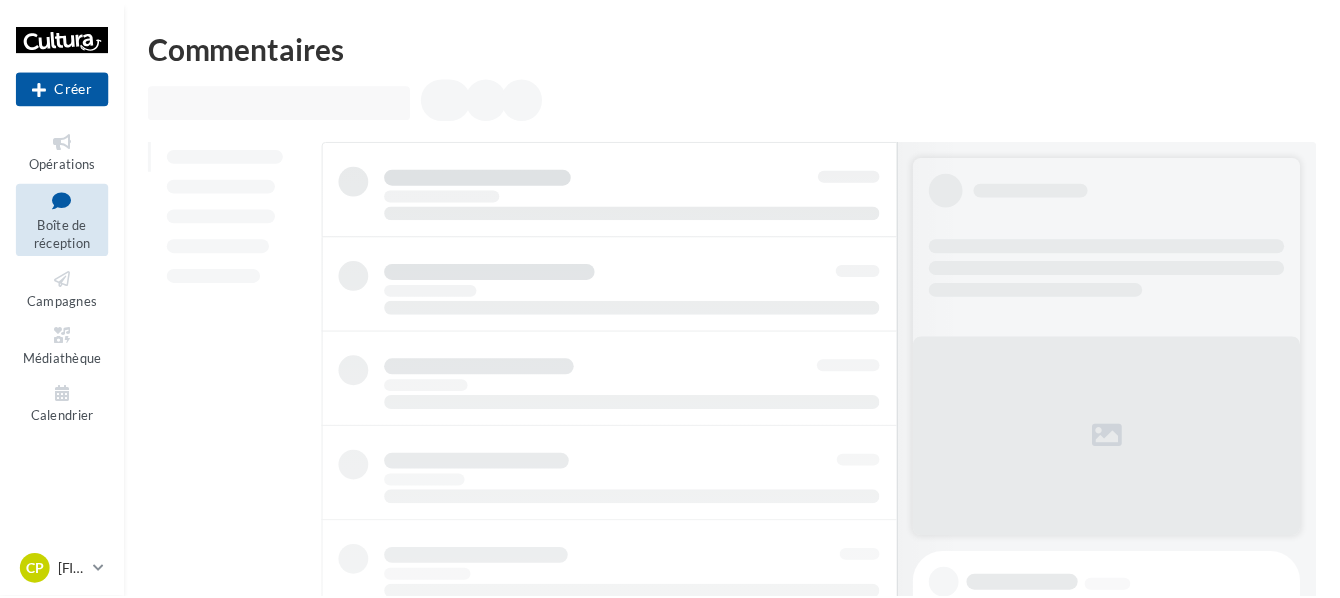 scroll, scrollTop: 0, scrollLeft: 0, axis: both 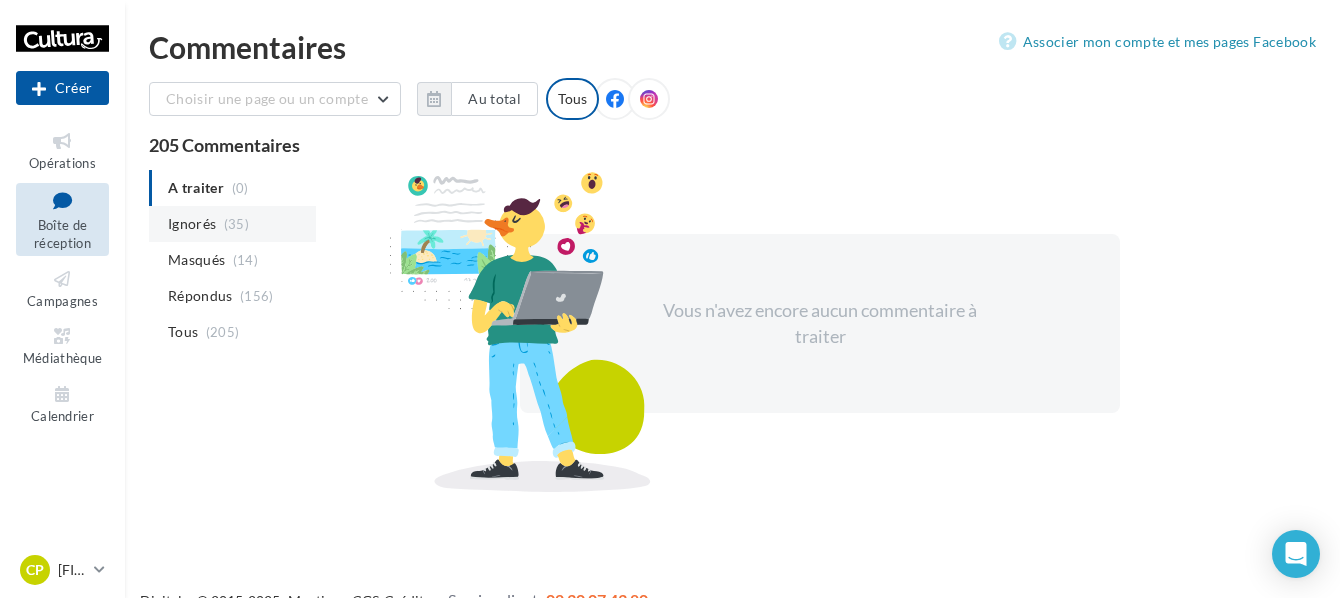 click on "Ignorés" at bounding box center [192, 224] 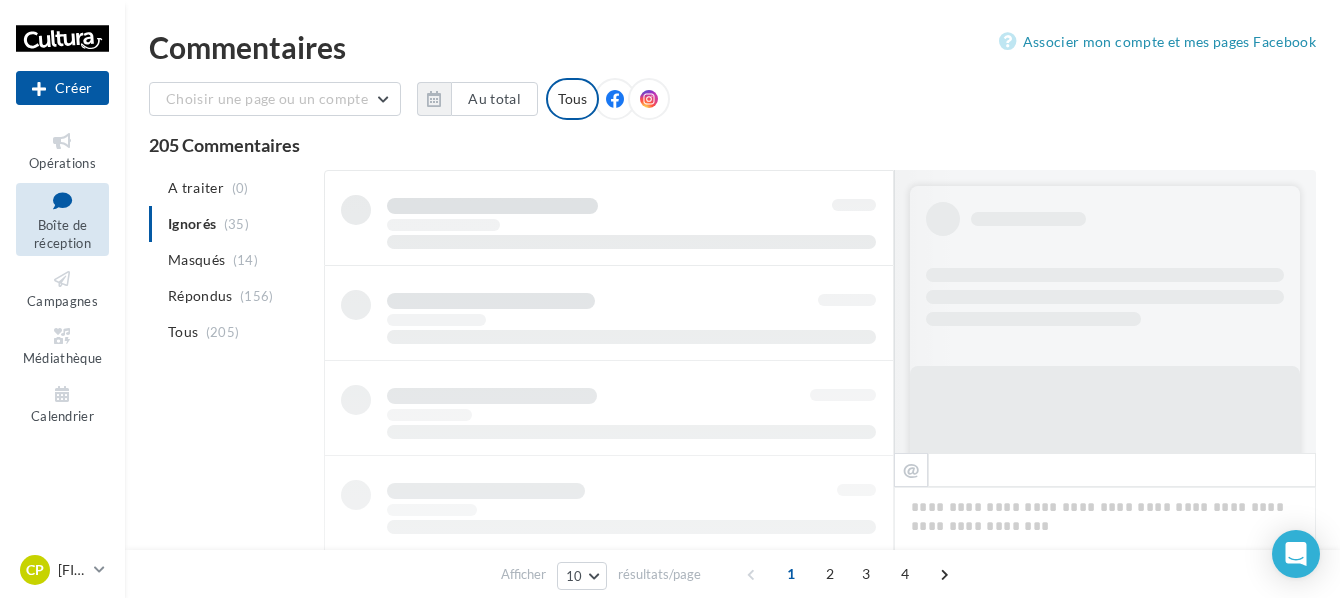 scroll, scrollTop: 1, scrollLeft: 0, axis: vertical 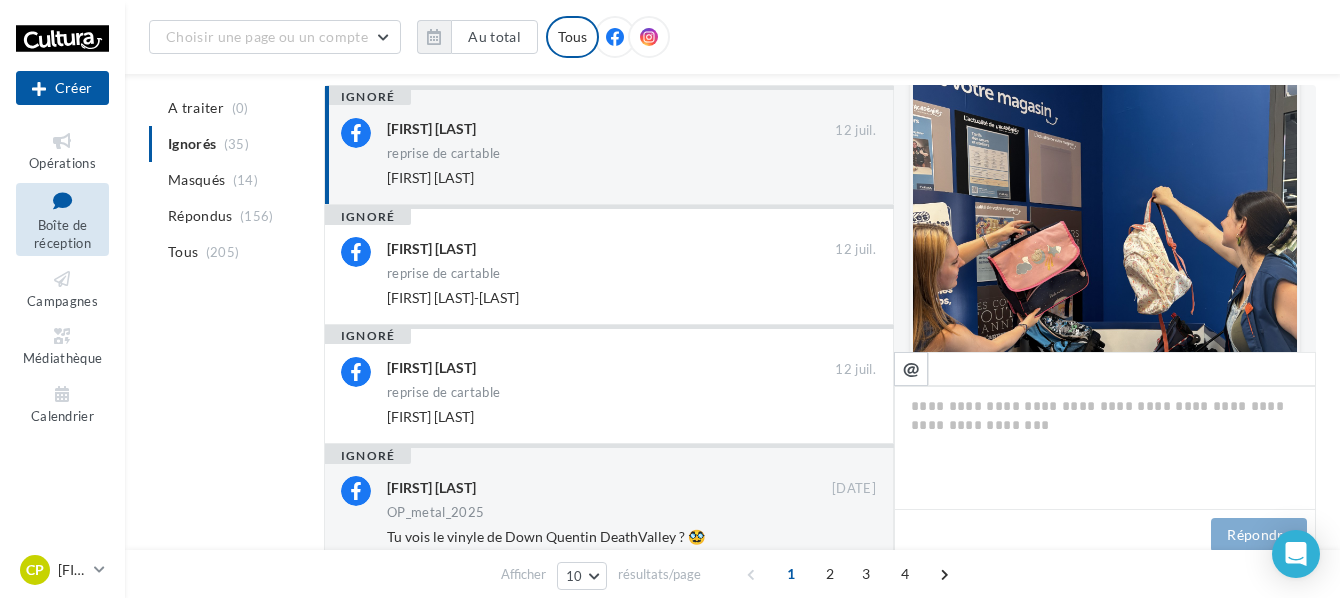 click at bounding box center [615, 37] 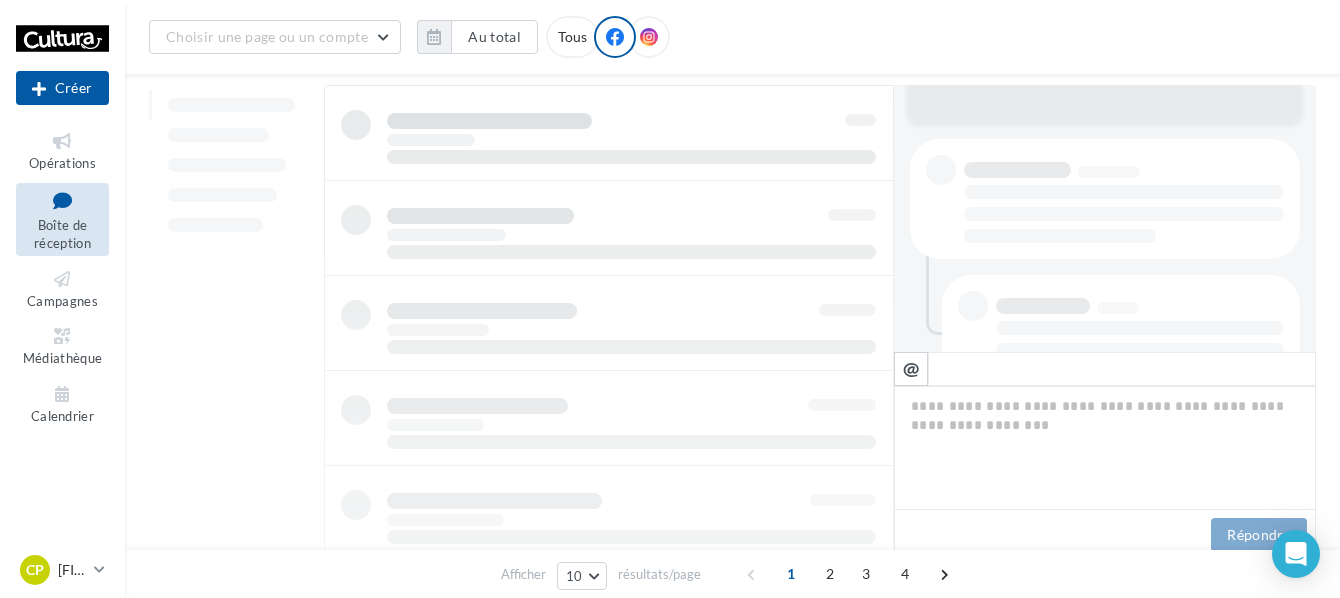 scroll, scrollTop: 102, scrollLeft: 0, axis: vertical 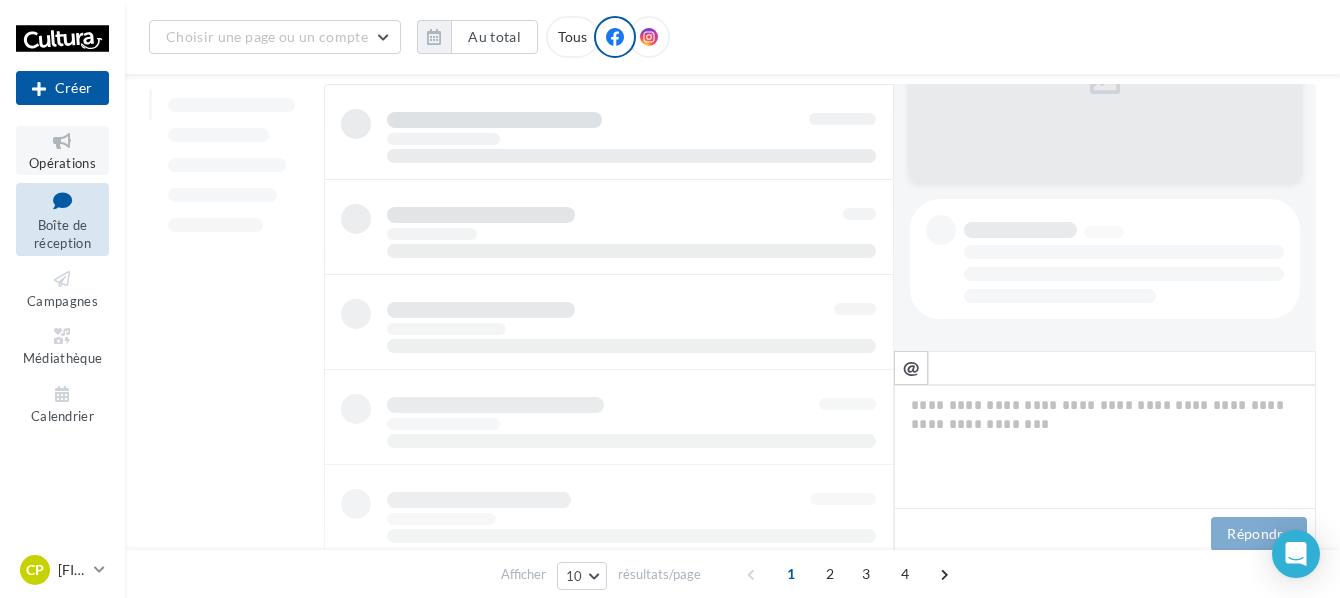 click at bounding box center [62, 141] 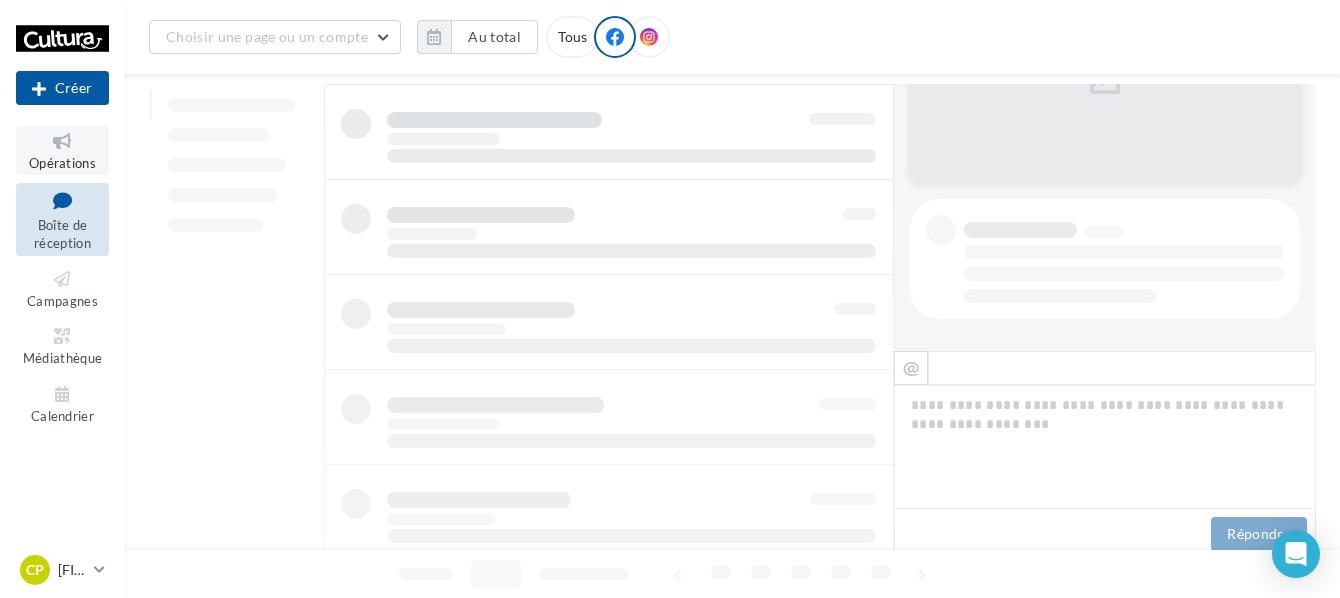 scroll, scrollTop: 103, scrollLeft: 0, axis: vertical 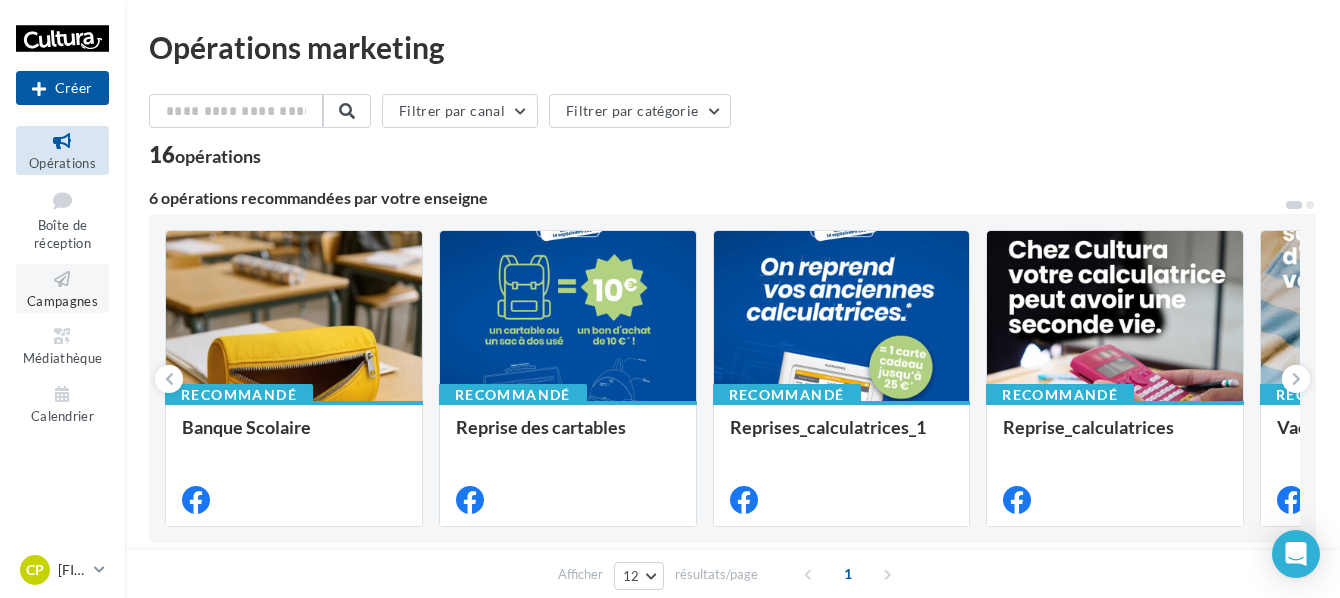 click at bounding box center (62, 279) 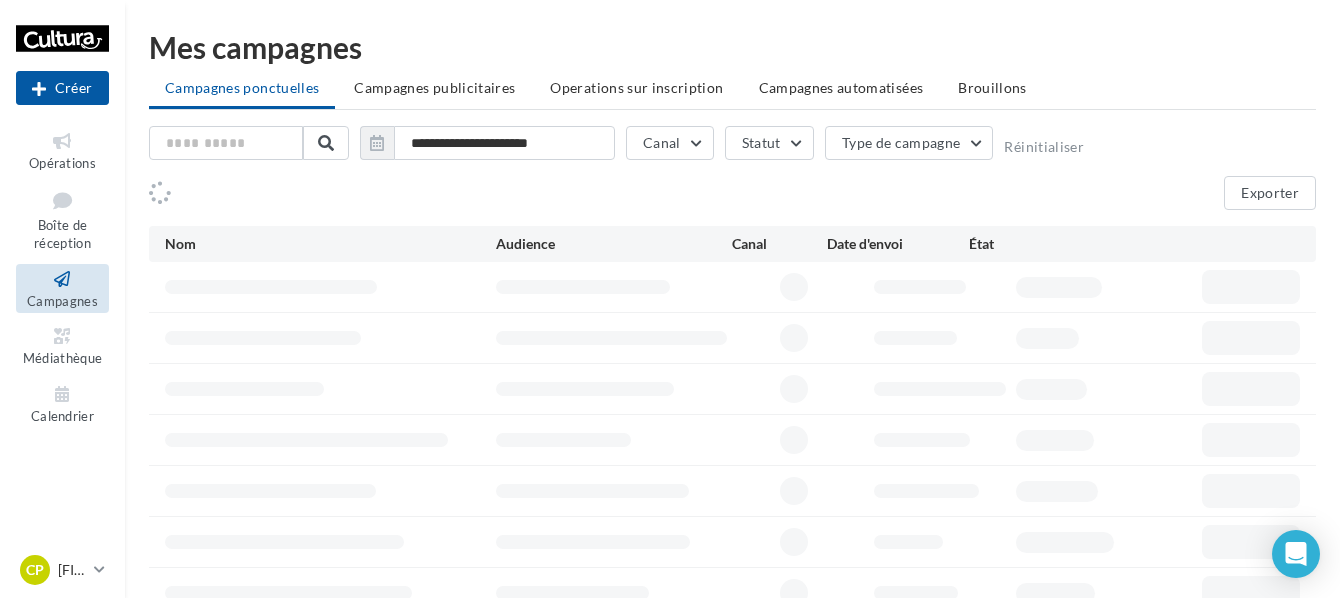 scroll, scrollTop: 0, scrollLeft: 0, axis: both 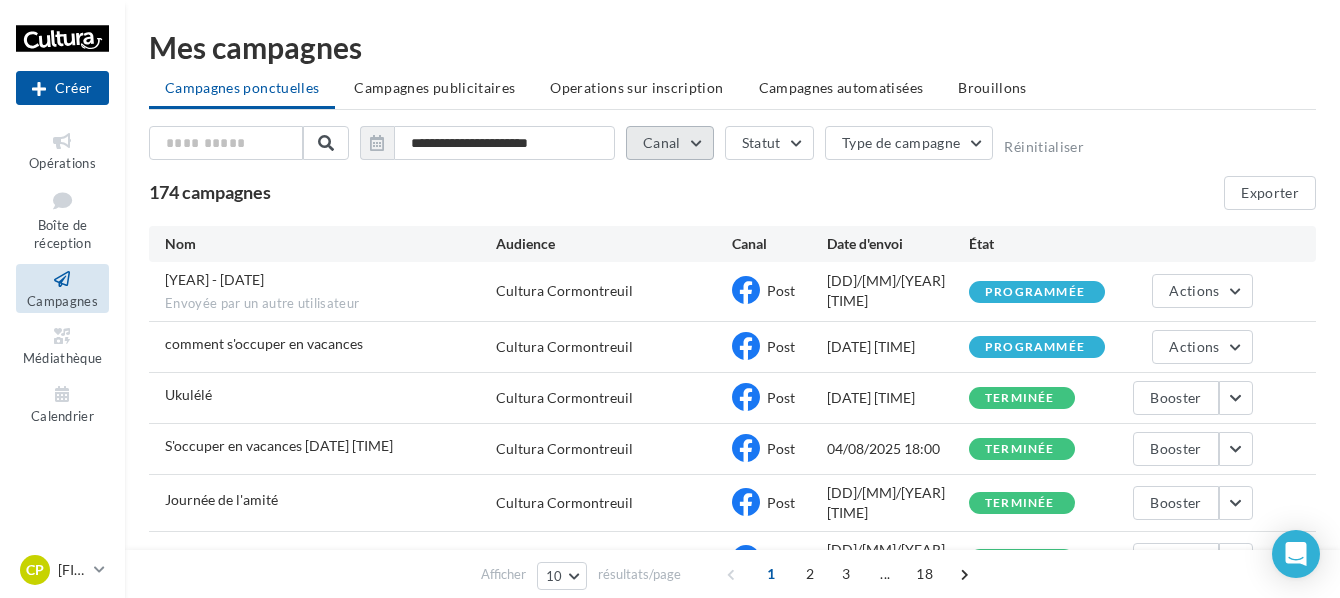 click on "Canal" at bounding box center [670, 143] 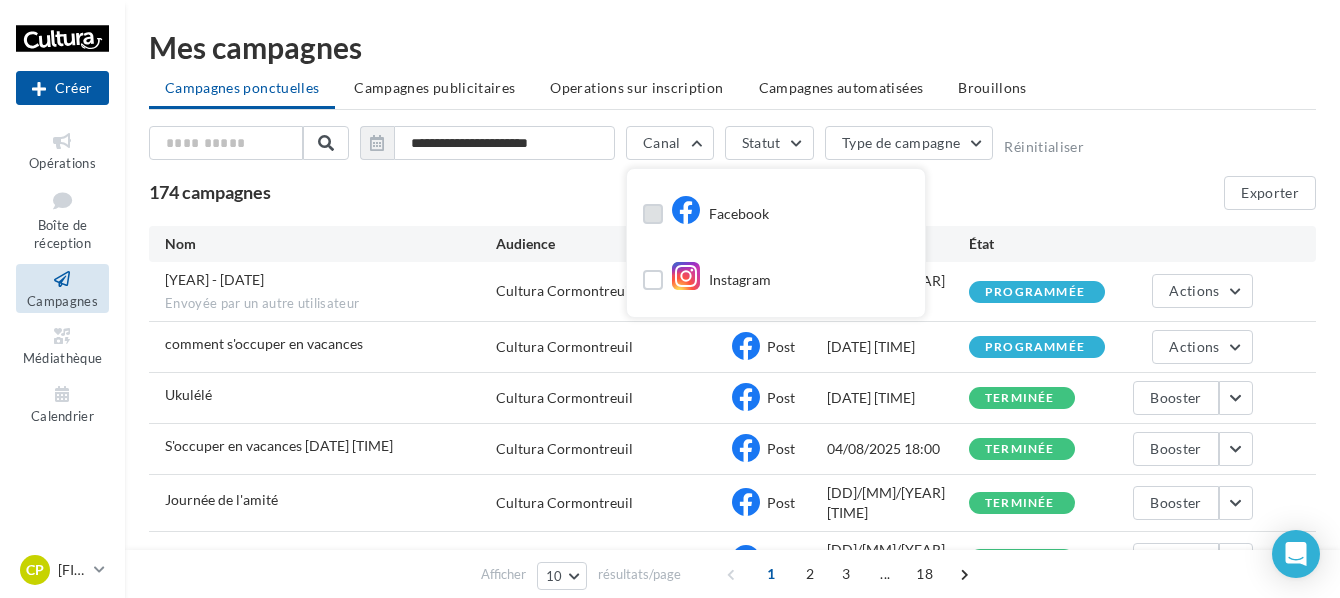 click on "Facebook" at bounding box center (720, 215) 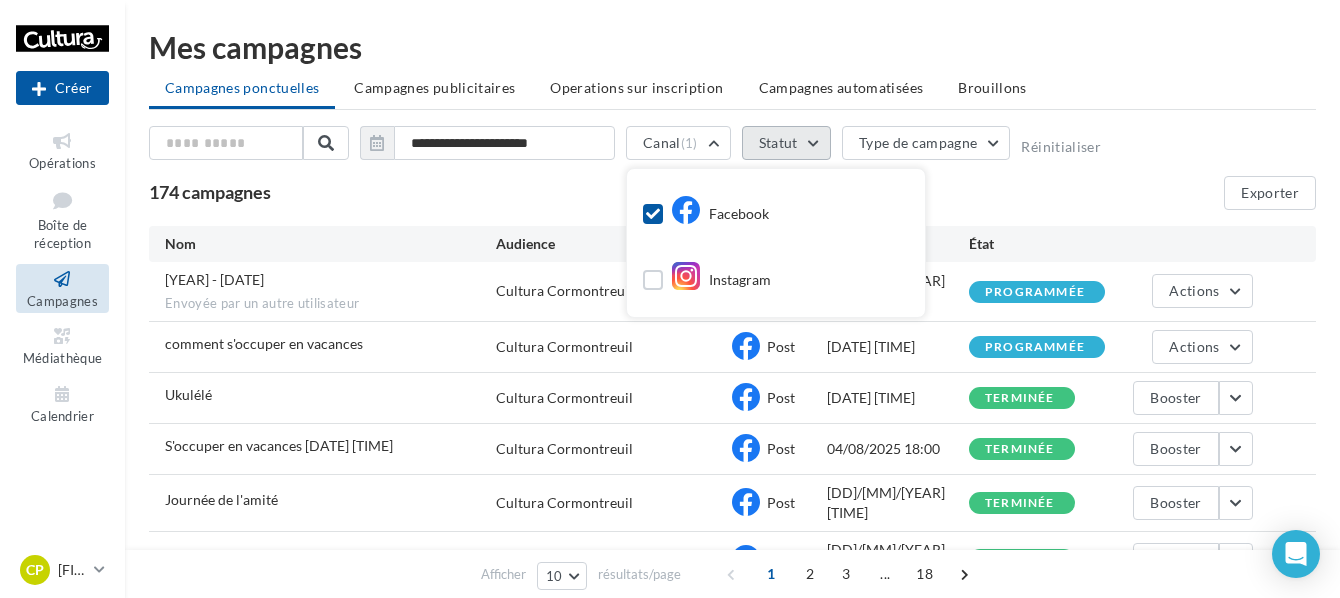 click on "Statut" at bounding box center [786, 143] 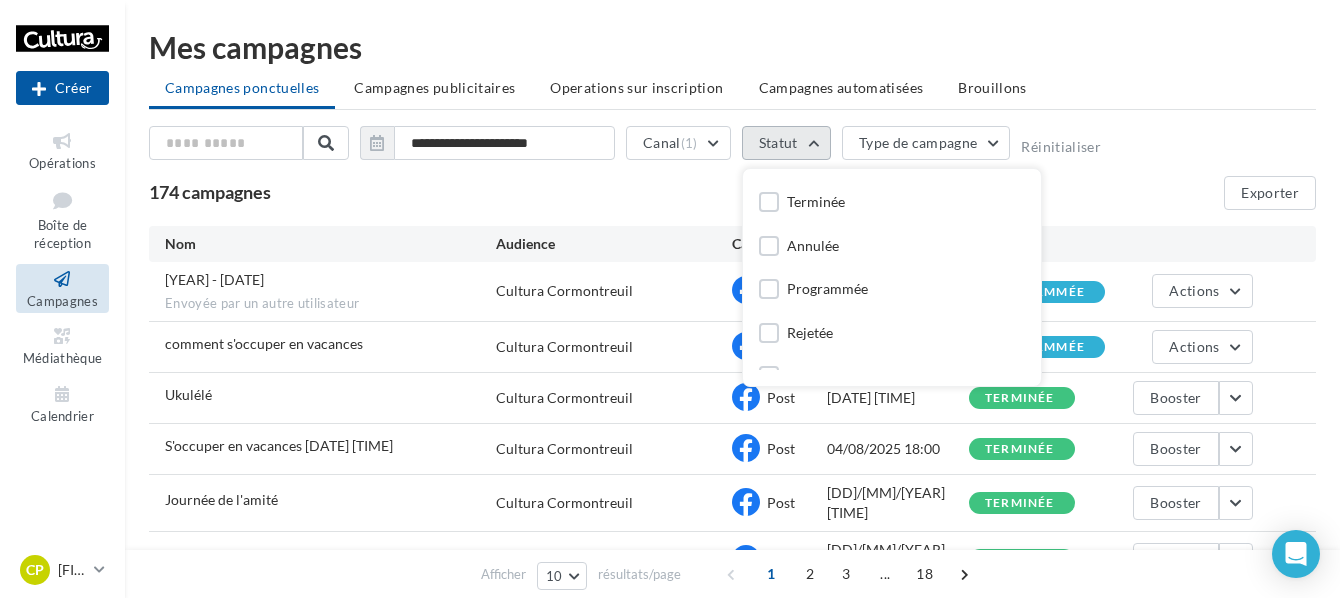 scroll, scrollTop: 60, scrollLeft: 0, axis: vertical 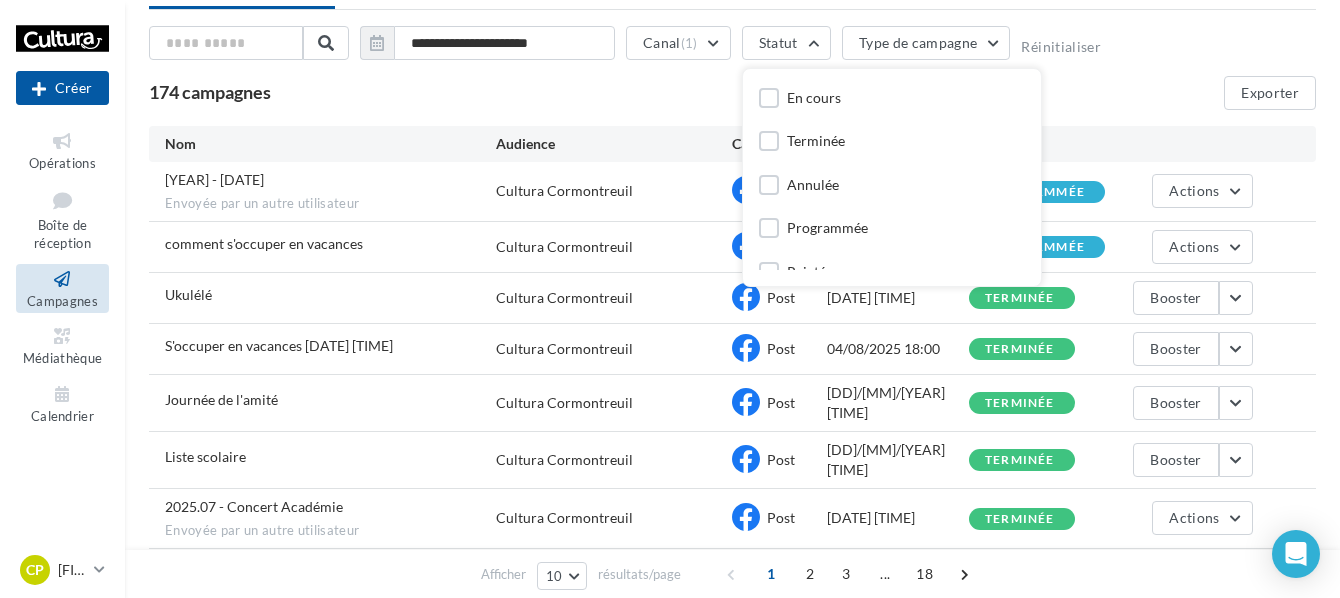 click on "Terminée" at bounding box center [892, 143] 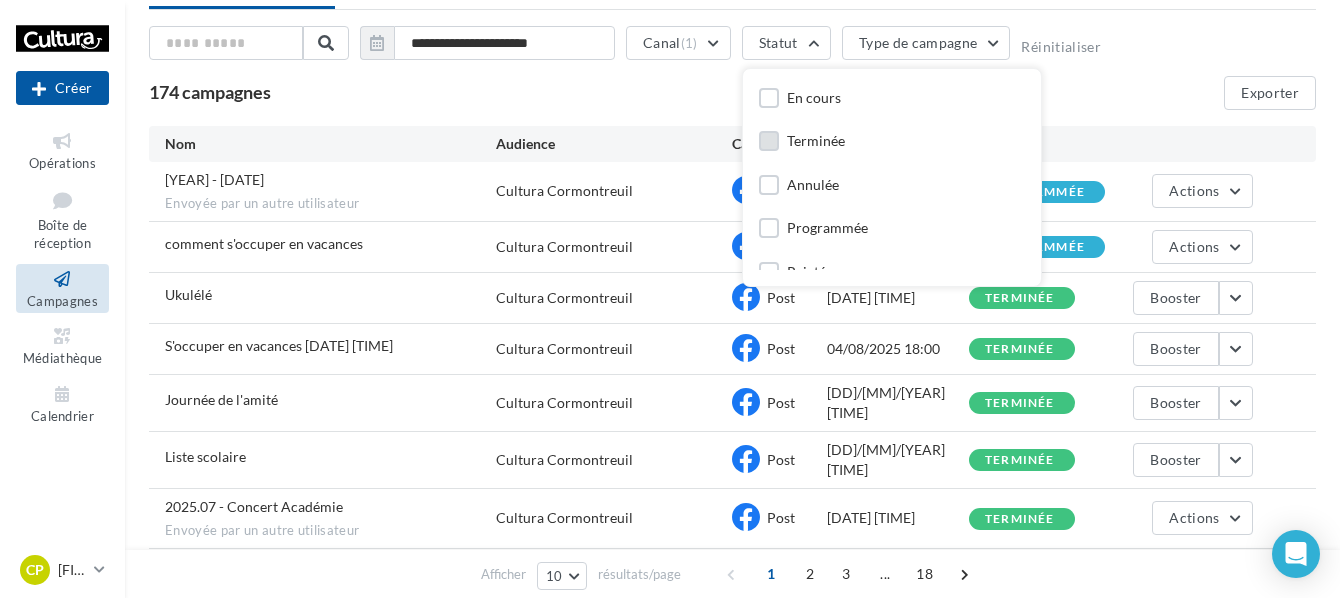click on "Terminée" at bounding box center [816, 141] 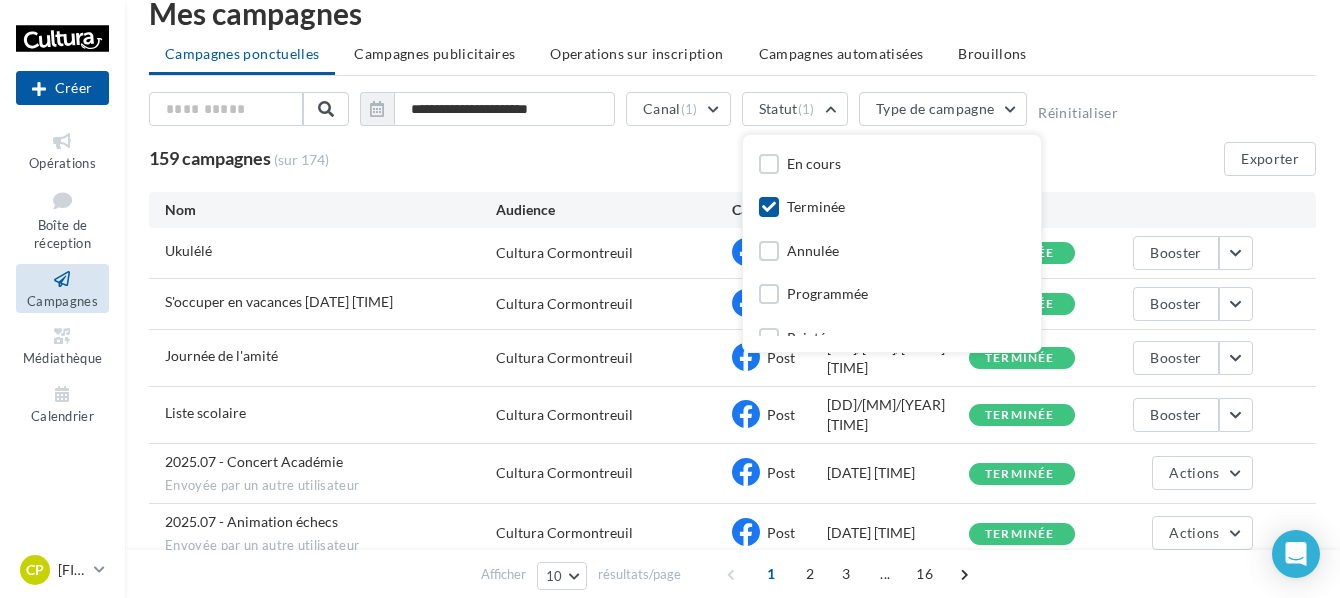 scroll, scrollTop: 0, scrollLeft: 0, axis: both 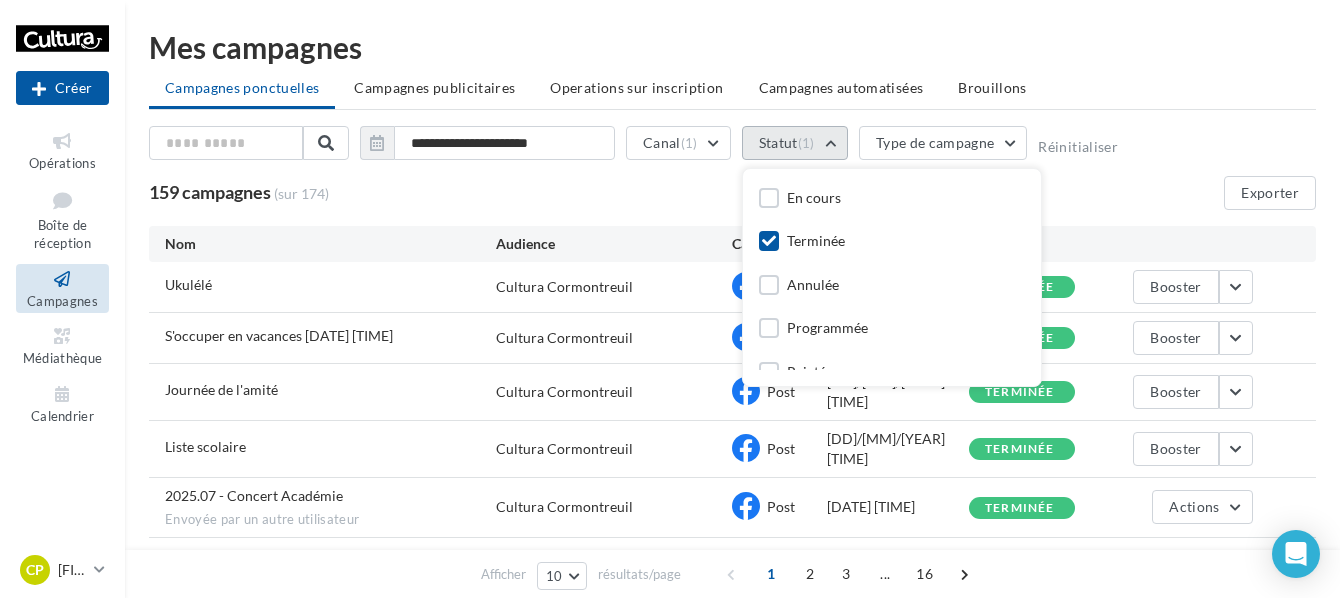 drag, startPoint x: 715, startPoint y: 172, endPoint x: 805, endPoint y: 156, distance: 91.411156 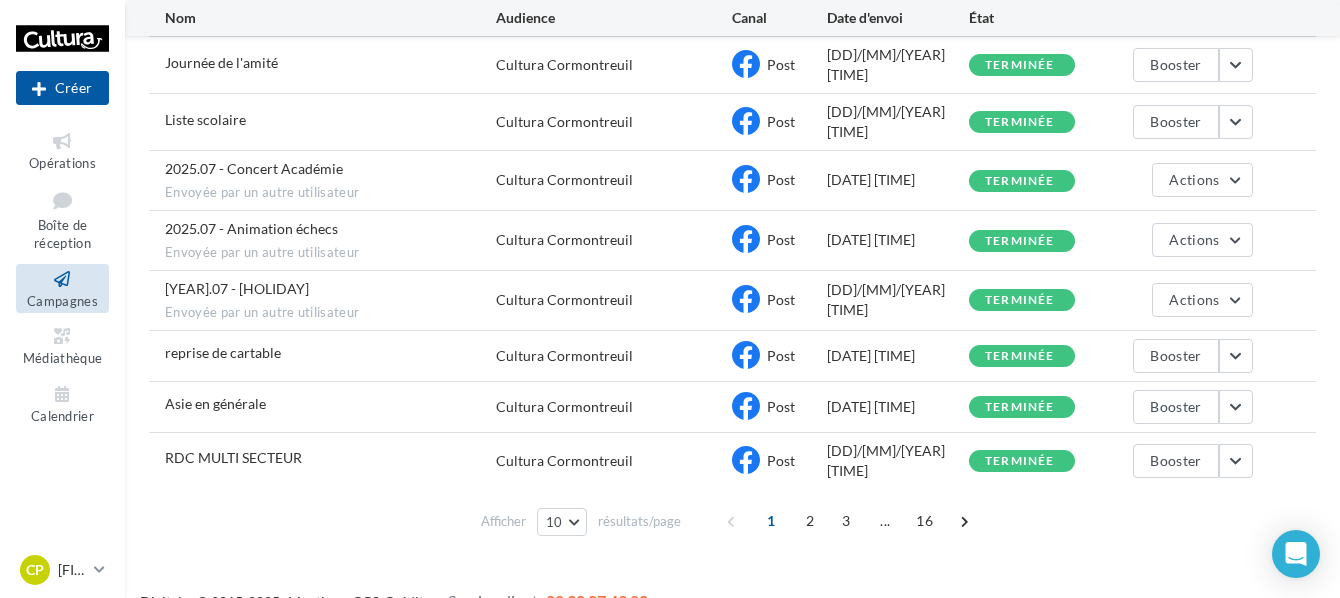 scroll, scrollTop: 342, scrollLeft: 0, axis: vertical 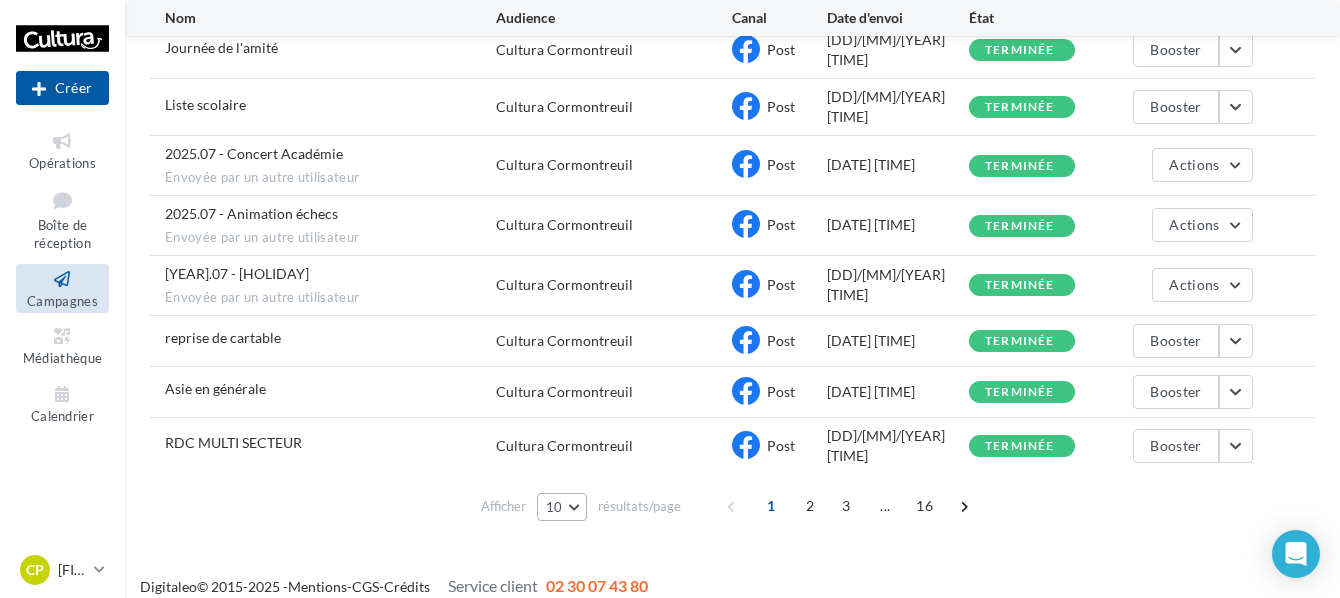 click on "10" at bounding box center (562, 507) 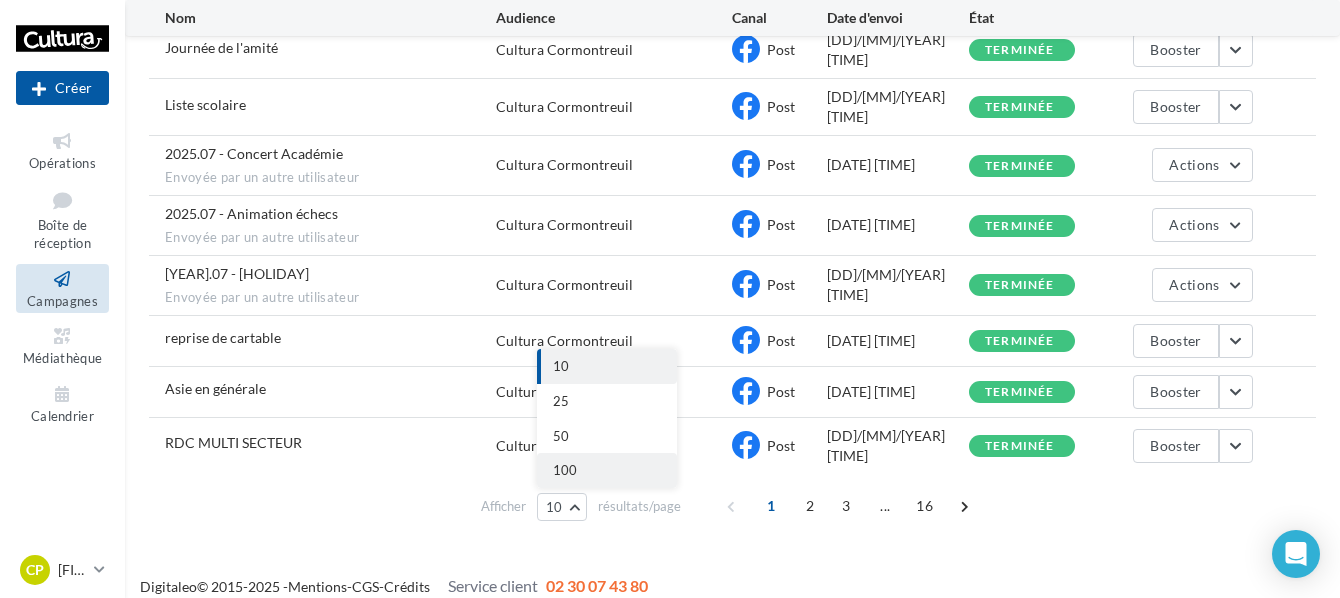 click on "100" at bounding box center (607, 470) 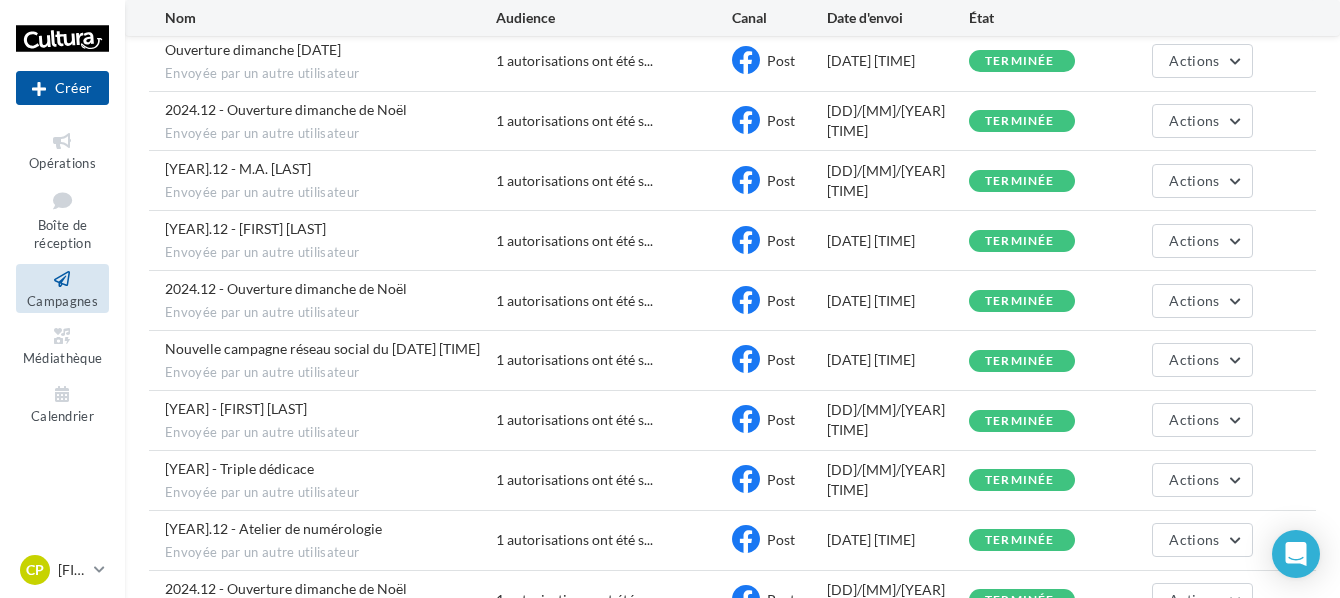 scroll, scrollTop: 5668, scrollLeft: 0, axis: vertical 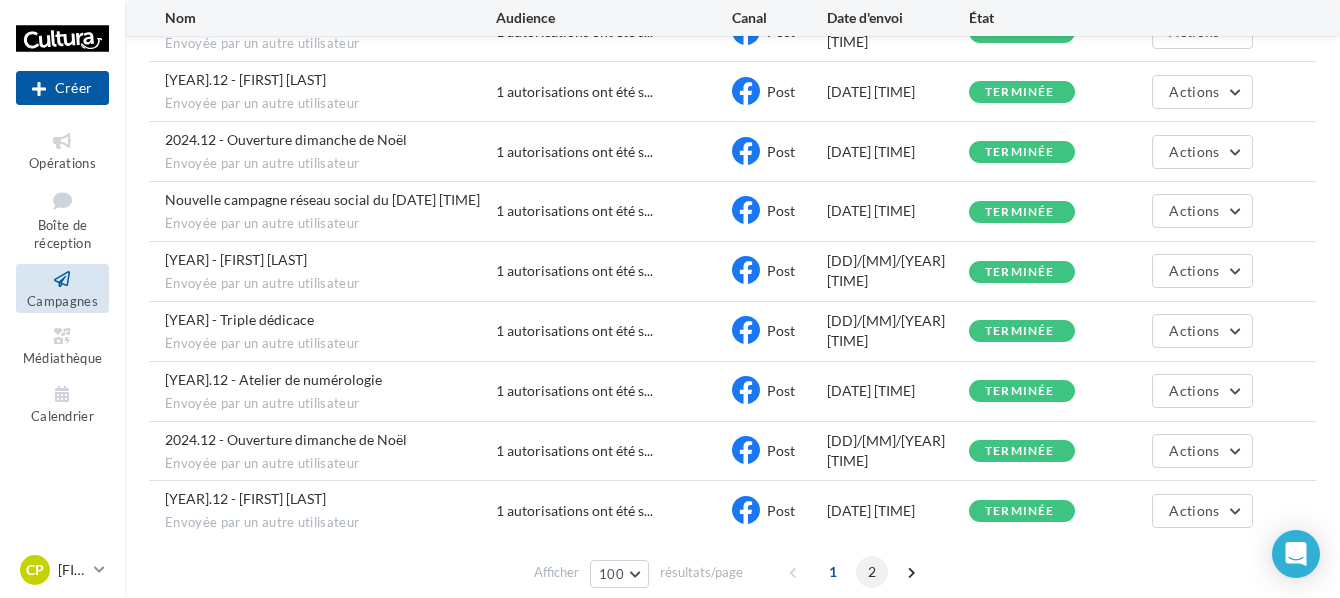 click on "2" at bounding box center (872, 572) 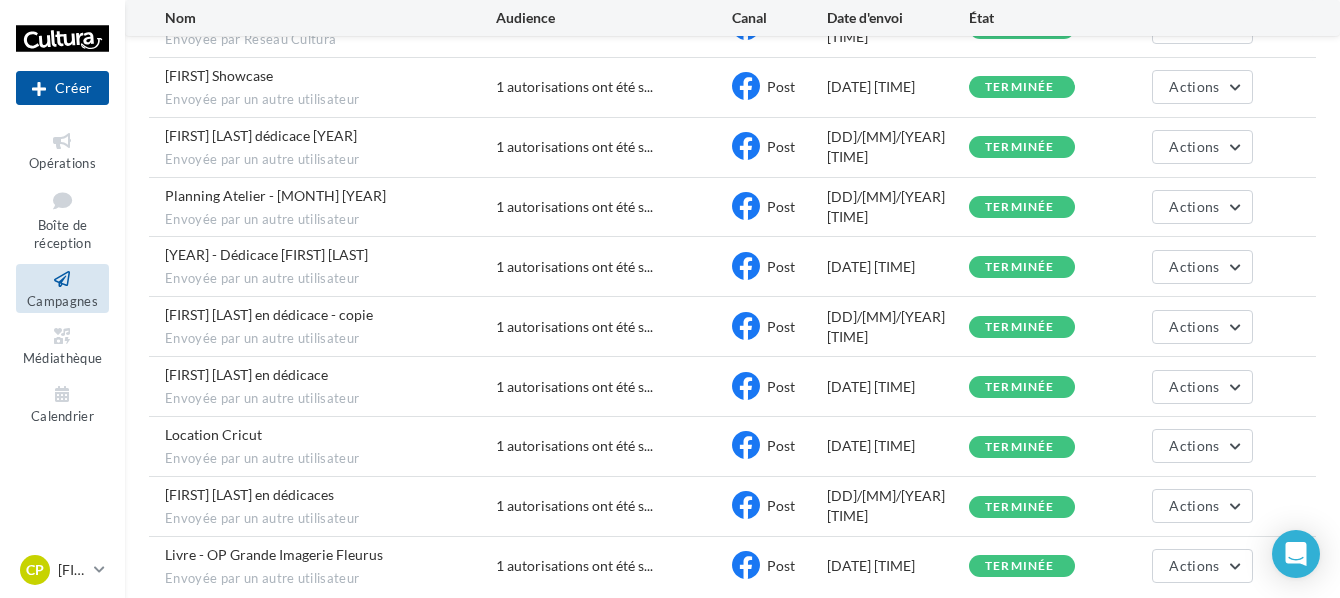 scroll, scrollTop: 3338, scrollLeft: 0, axis: vertical 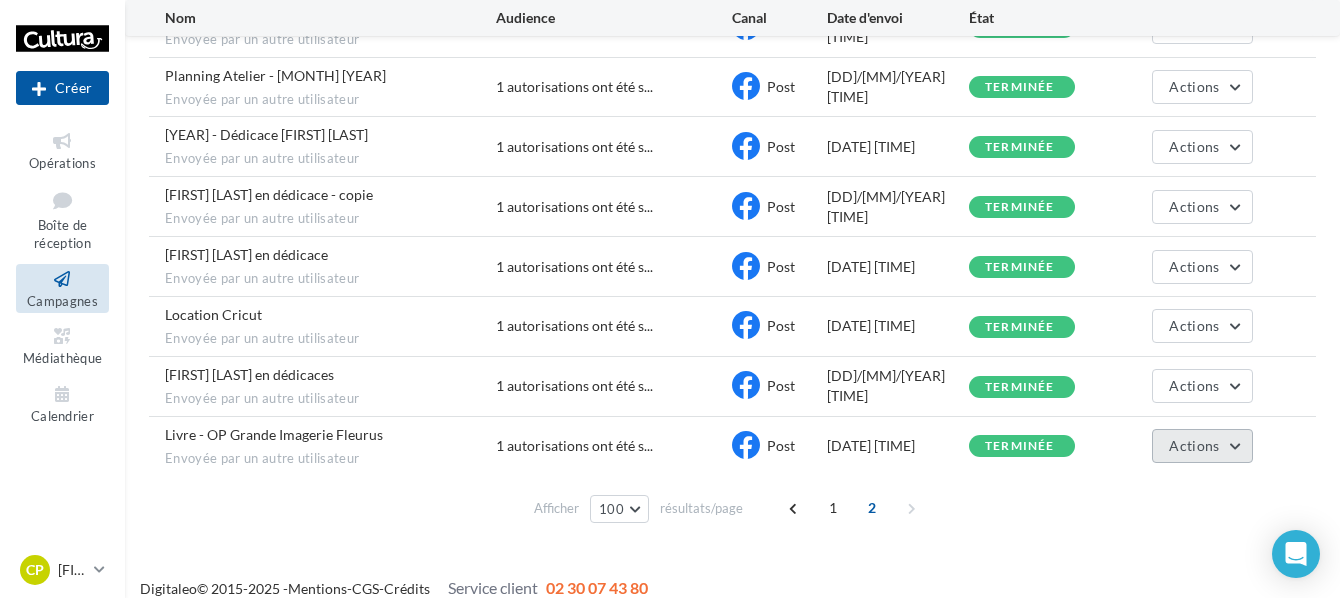 click on "Actions" at bounding box center (1202, 446) 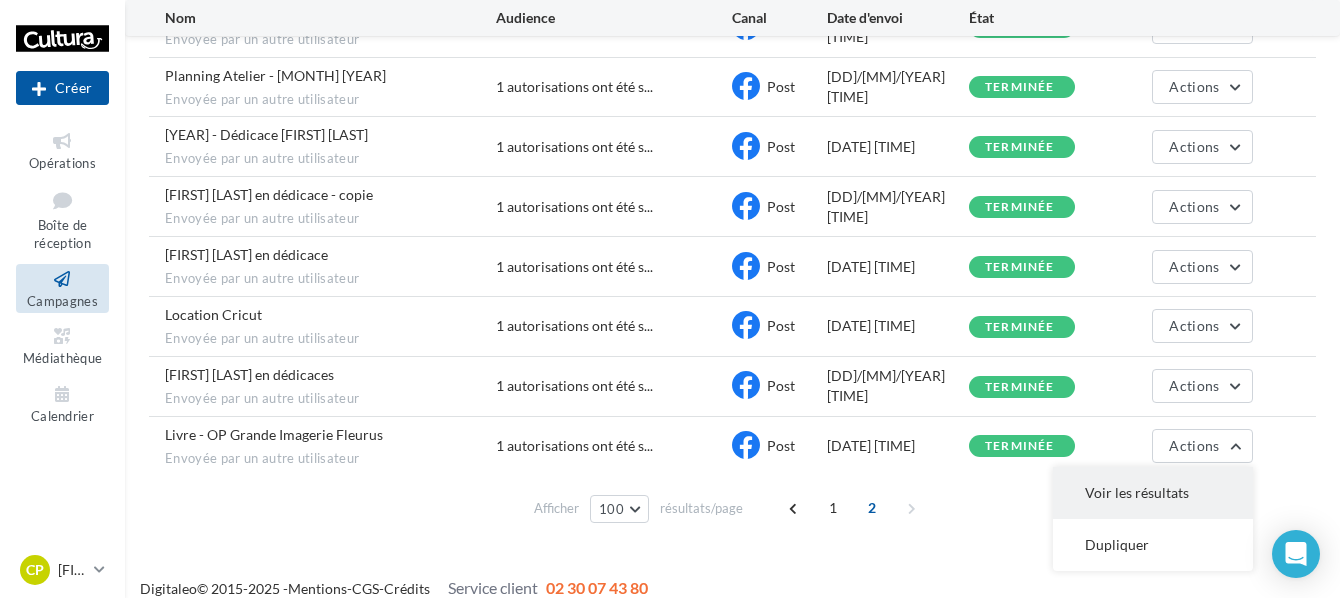 click on "Voir les résultats" at bounding box center [1153, 493] 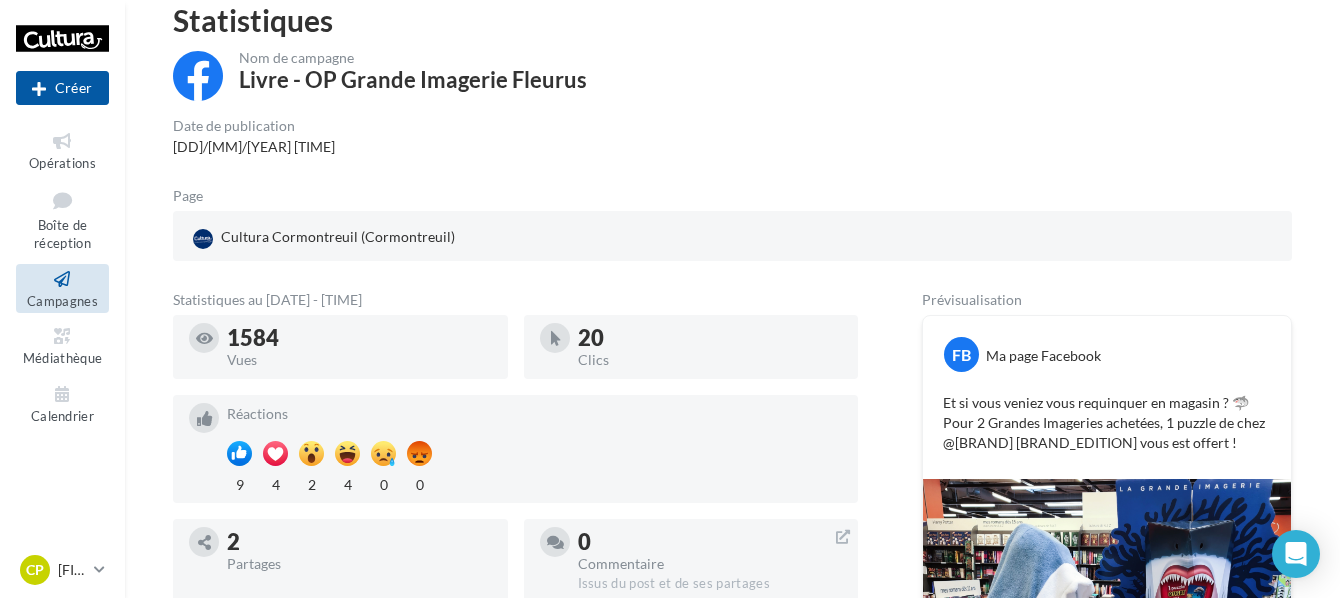 scroll, scrollTop: 2, scrollLeft: 0, axis: vertical 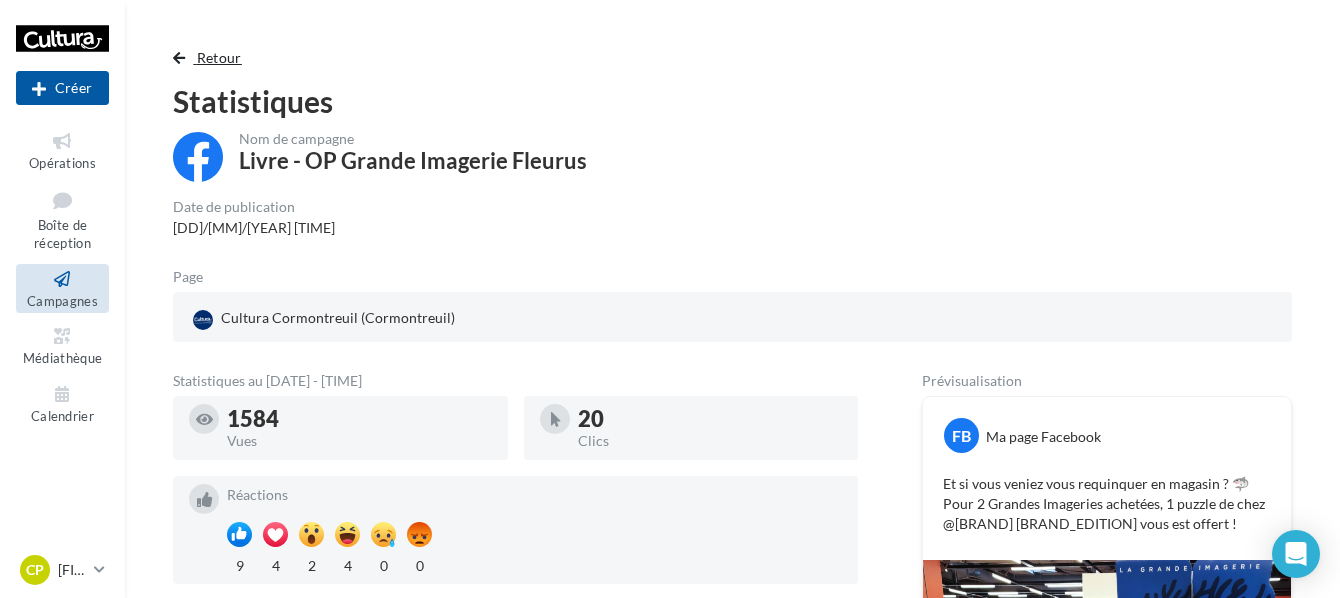 click on "Retour" at bounding box center [219, 57] 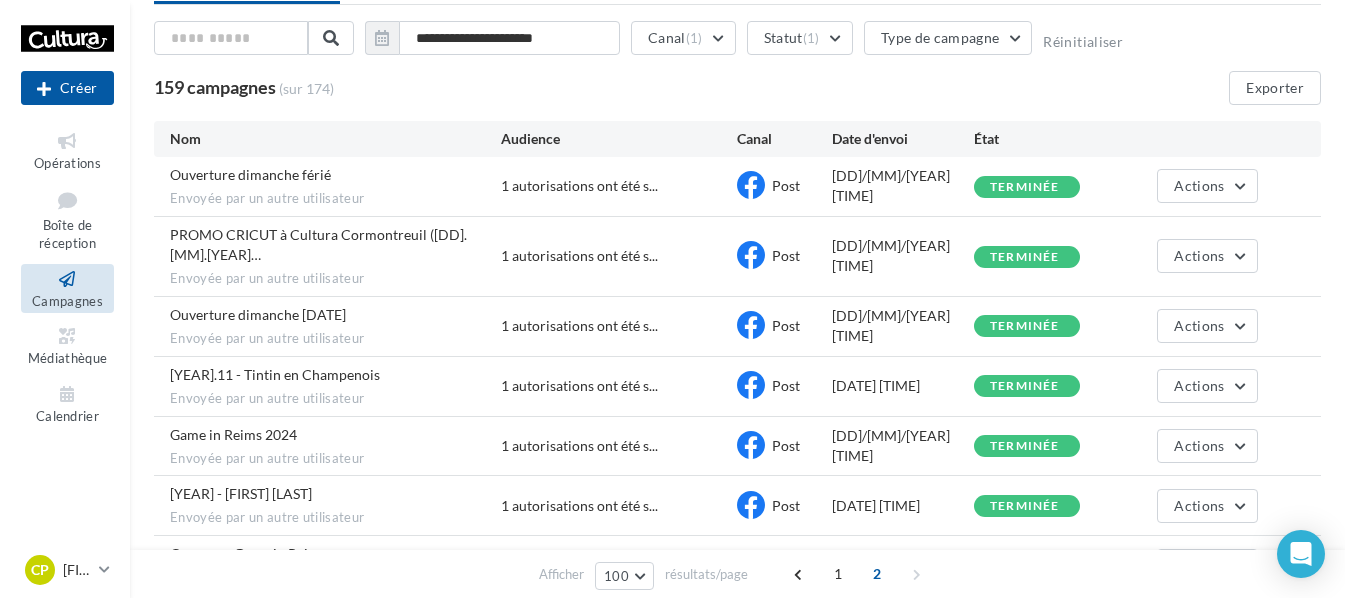 scroll, scrollTop: 0, scrollLeft: 0, axis: both 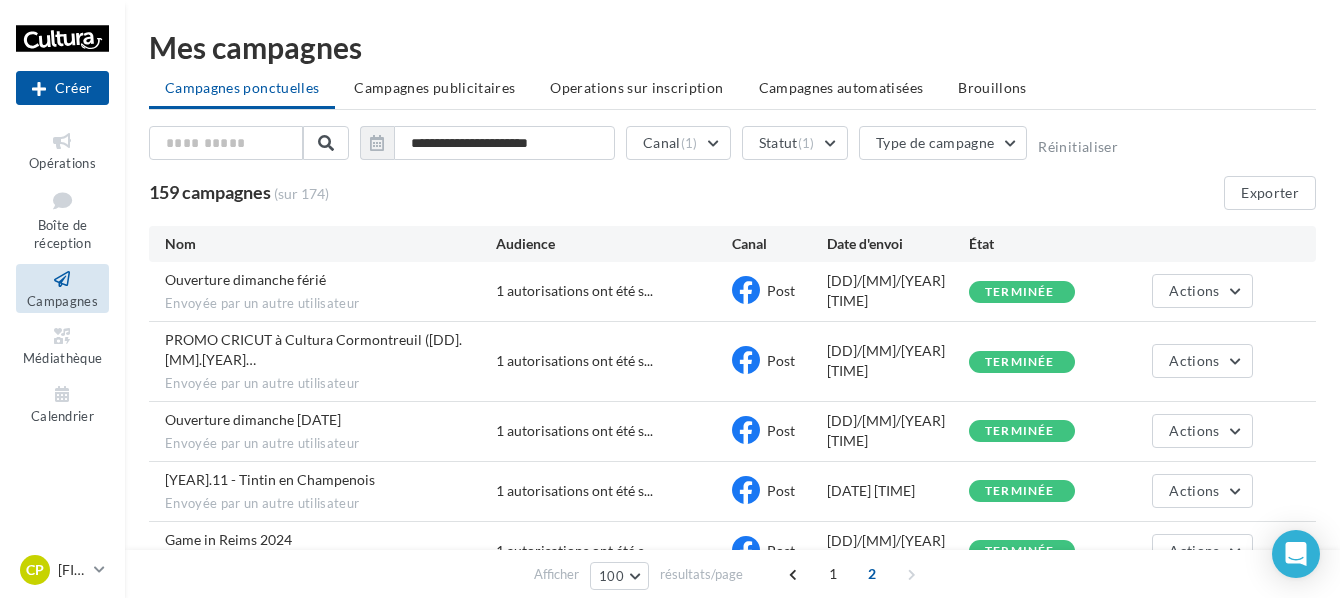 click on "Campagnes publicitaires" at bounding box center [434, 87] 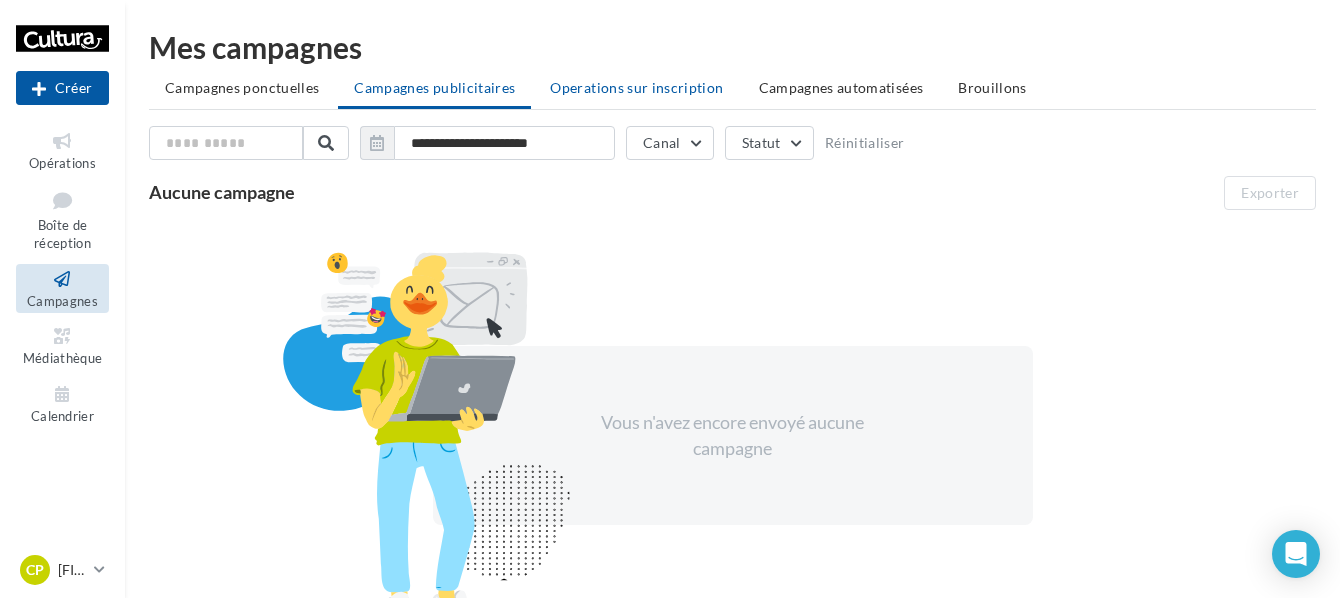 click on "Operations sur inscription" at bounding box center [636, 88] 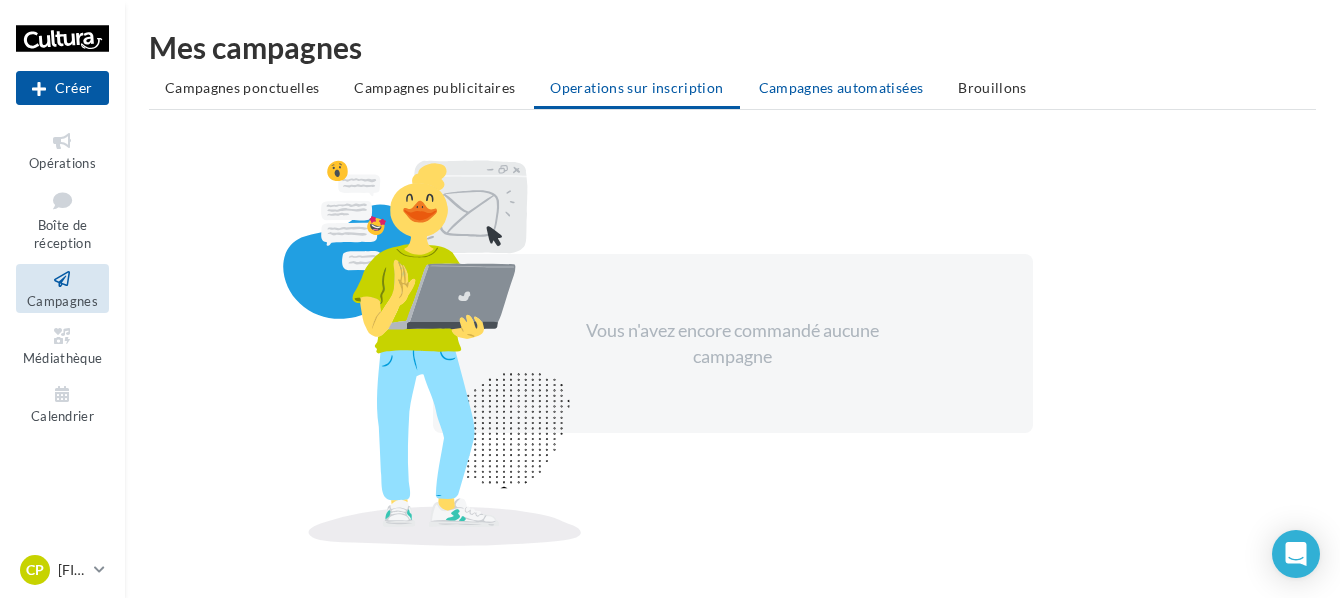 click on "Campagnes automatisées" at bounding box center (841, 87) 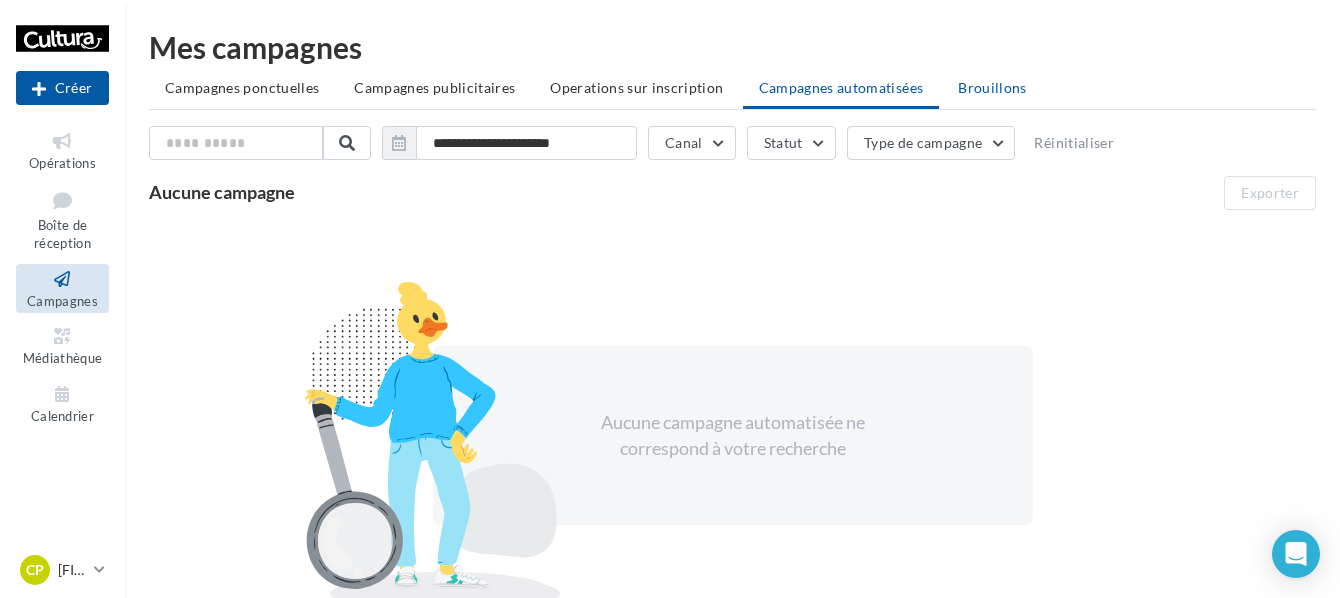 click on "Brouillons" at bounding box center [992, 87] 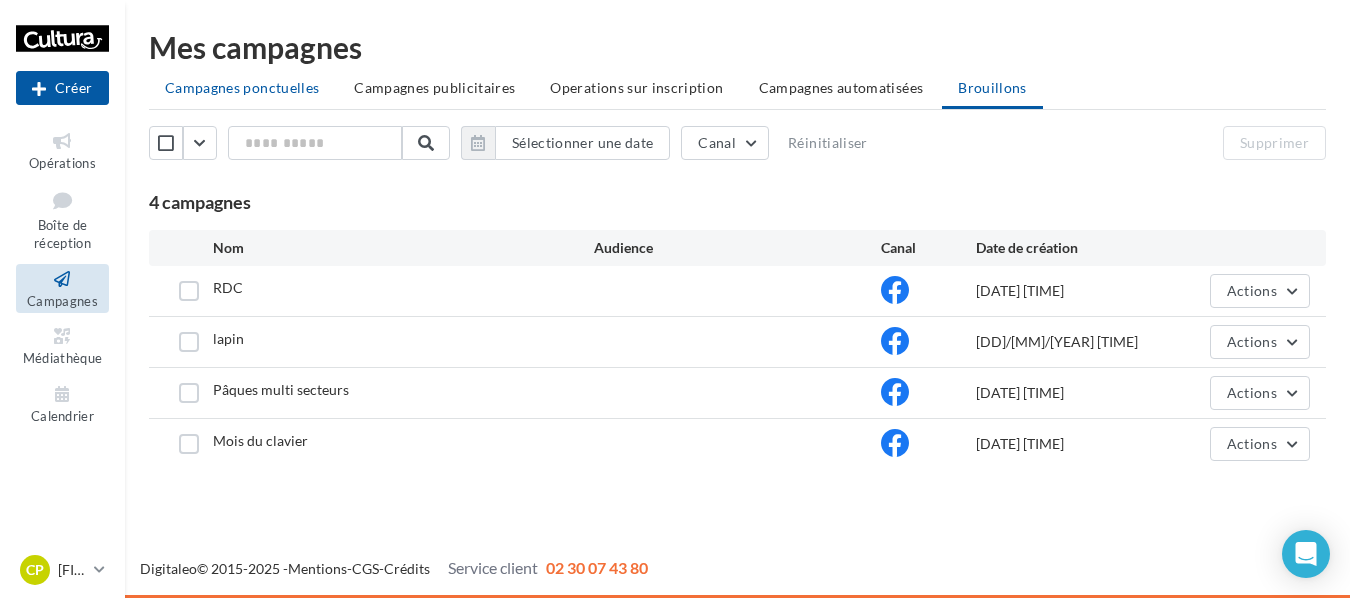 click on "Campagnes ponctuelles" at bounding box center (242, 88) 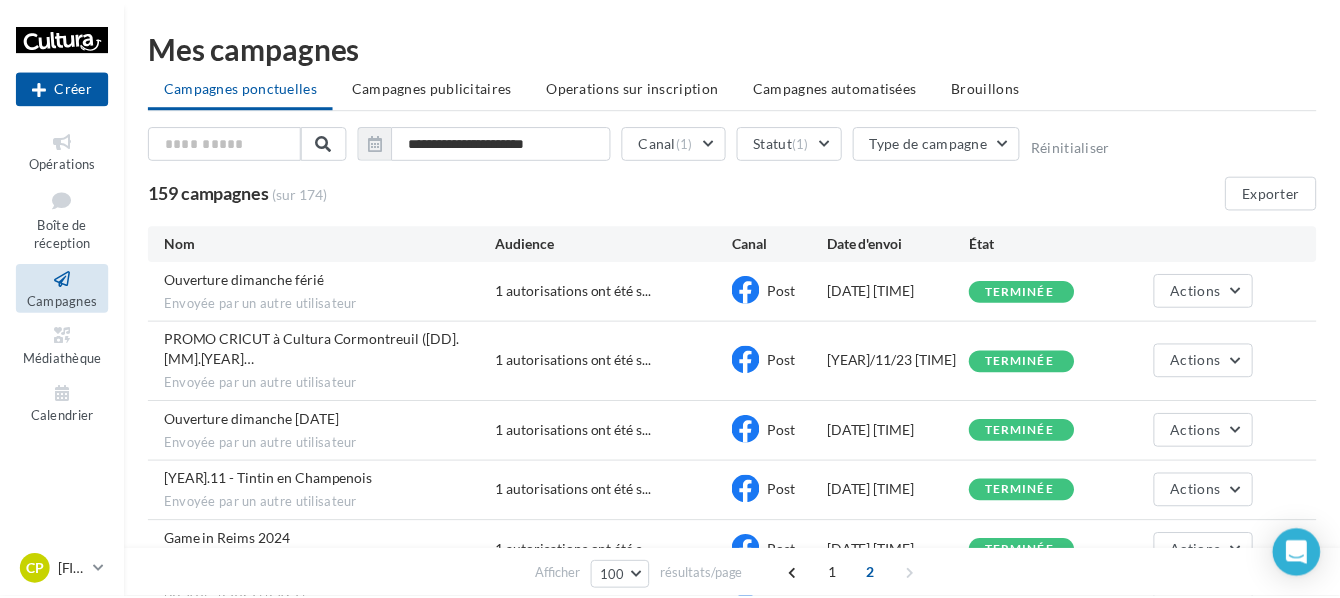 scroll, scrollTop: 700, scrollLeft: 0, axis: vertical 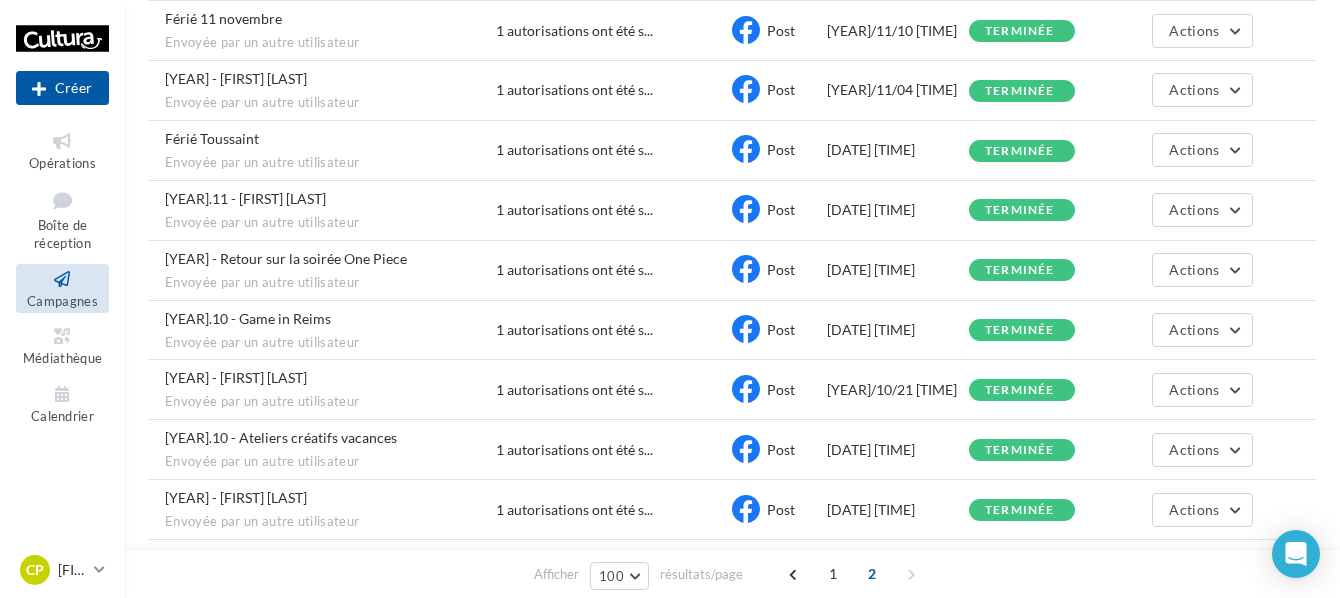 click on "PROMO CRICUT à Cultura Cormontreuil ([DATE])...     Envoyée par un autre utilisateur      1 autorisations ont été s..." at bounding box center [732, 1251] 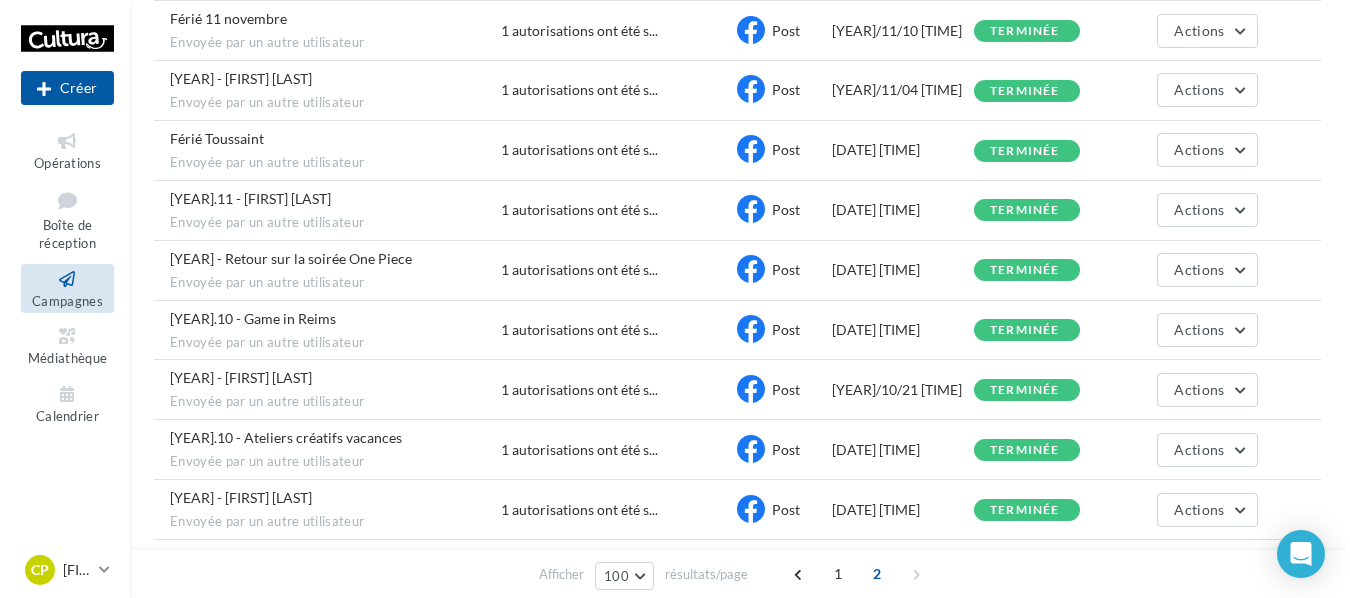 scroll, scrollTop: 0, scrollLeft: 0, axis: both 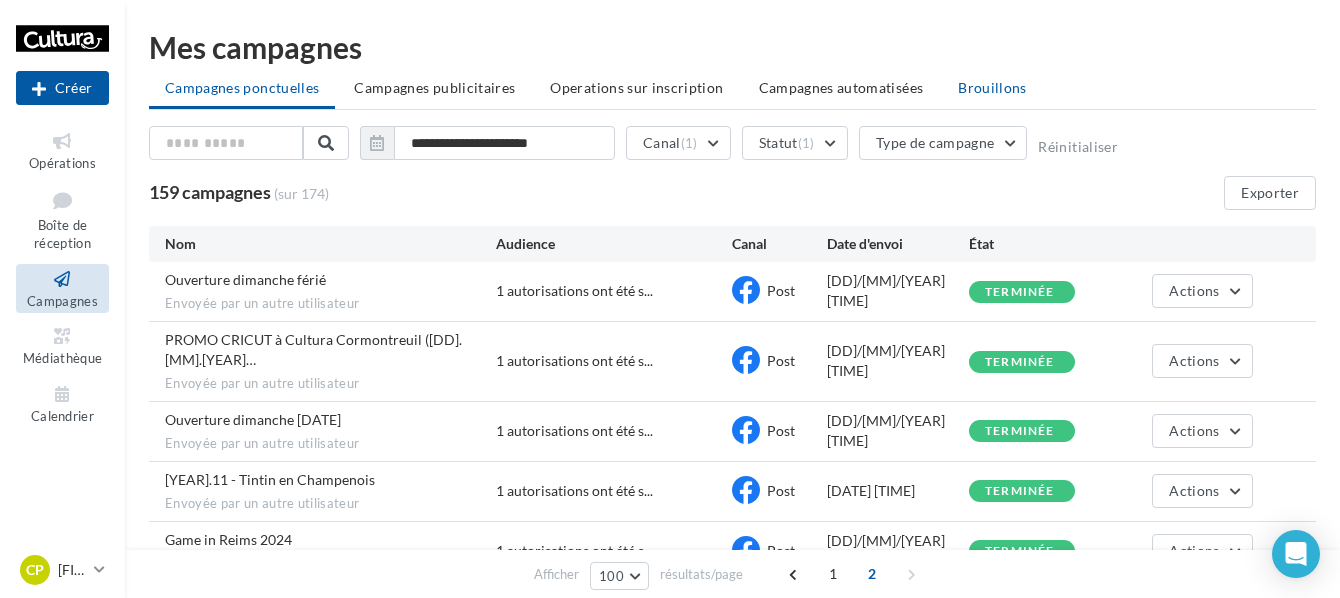click on "Brouillons" at bounding box center (992, 88) 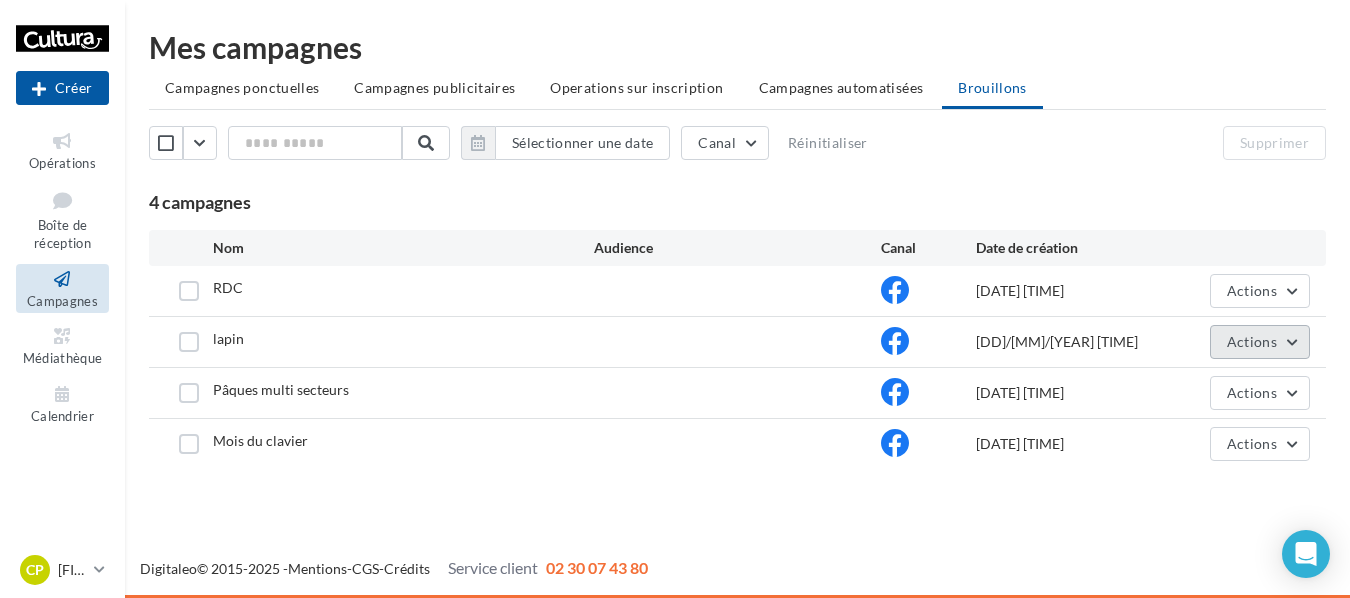 click on "Actions" at bounding box center (1252, 341) 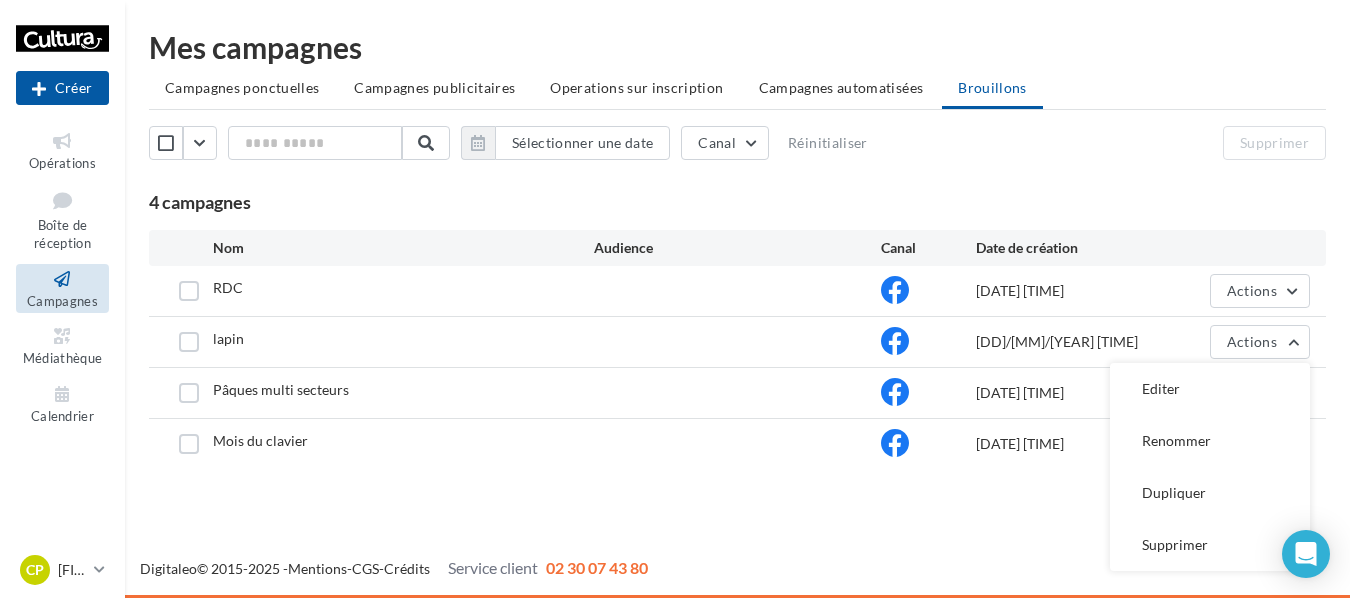 click on "Editer" at bounding box center [1210, 389] 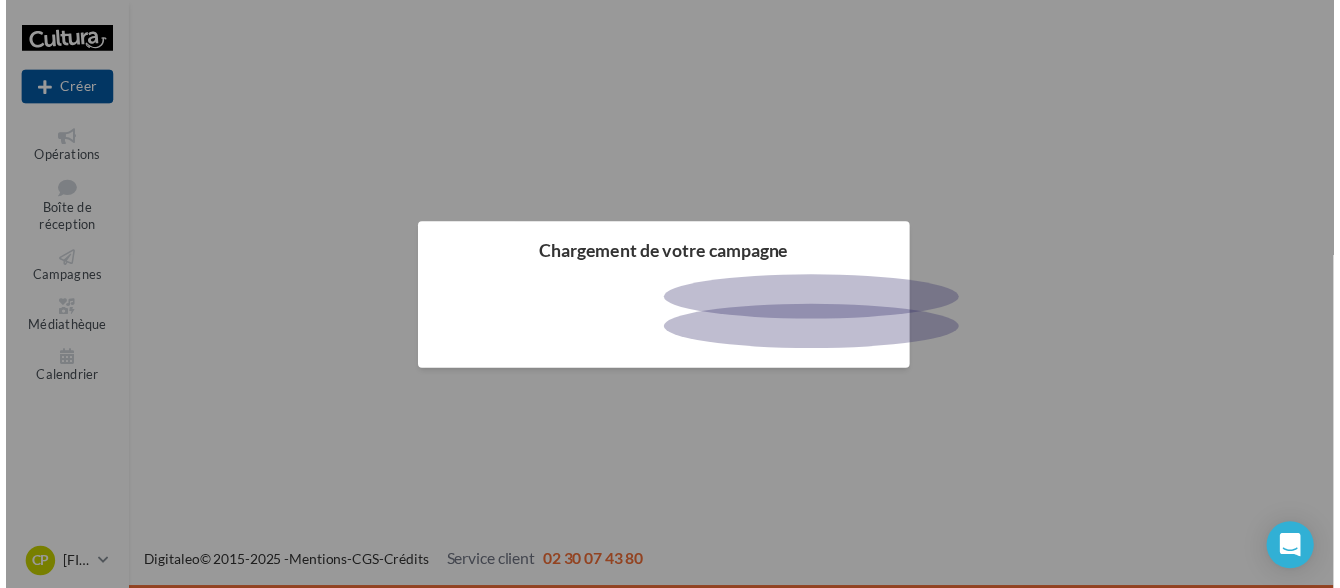 scroll, scrollTop: 0, scrollLeft: 0, axis: both 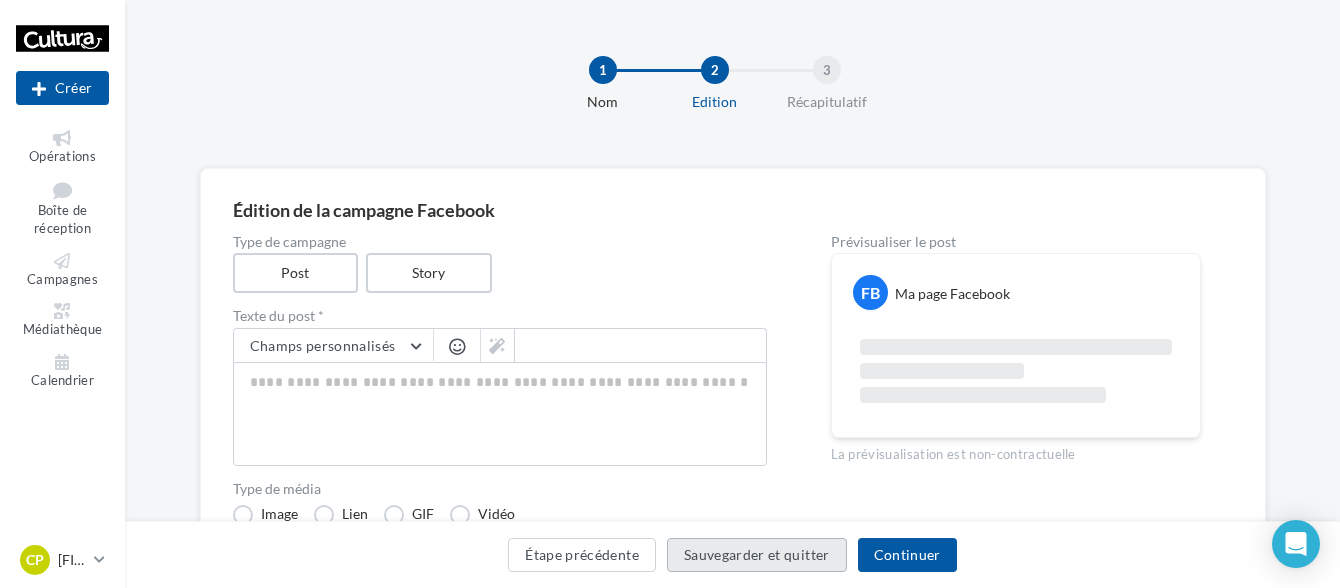 click on "Sauvegarder et quitter" at bounding box center [757, 555] 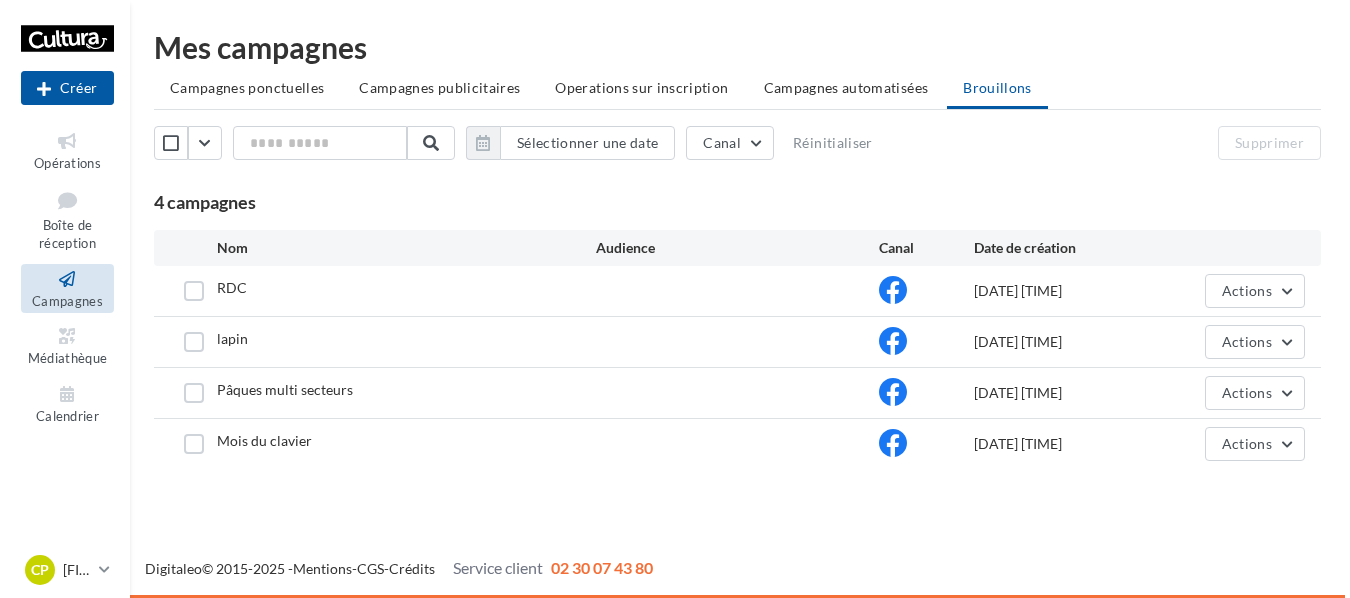 scroll, scrollTop: 0, scrollLeft: 0, axis: both 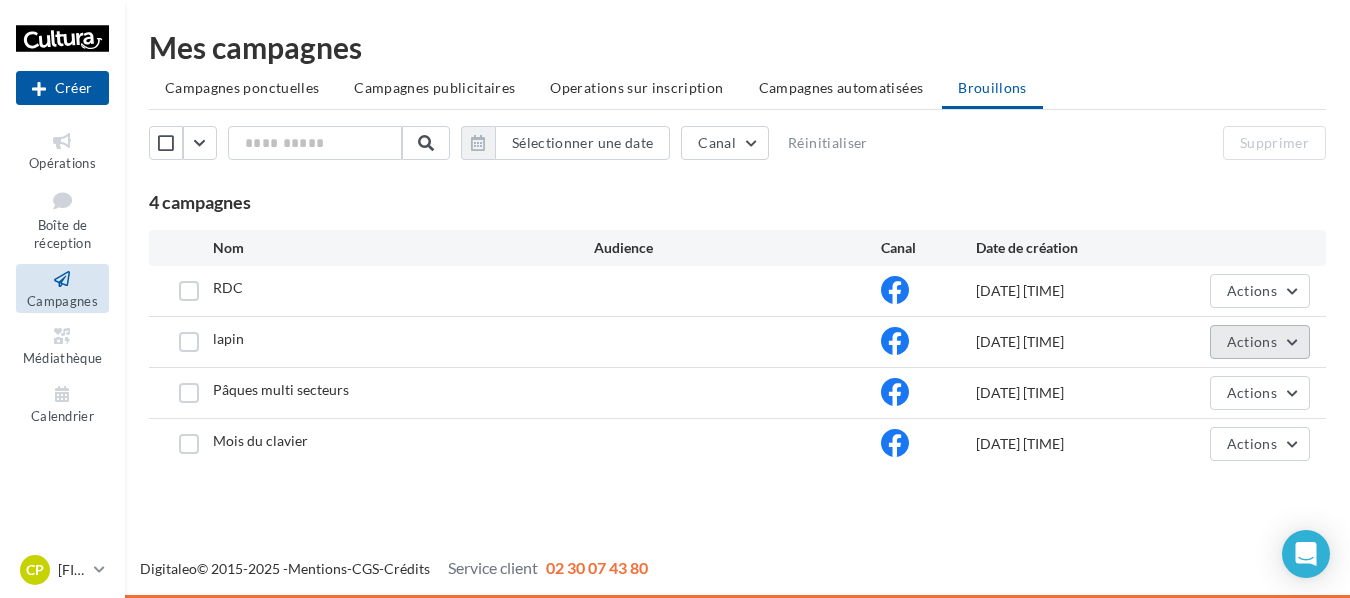 click on "Actions" at bounding box center [1260, 342] 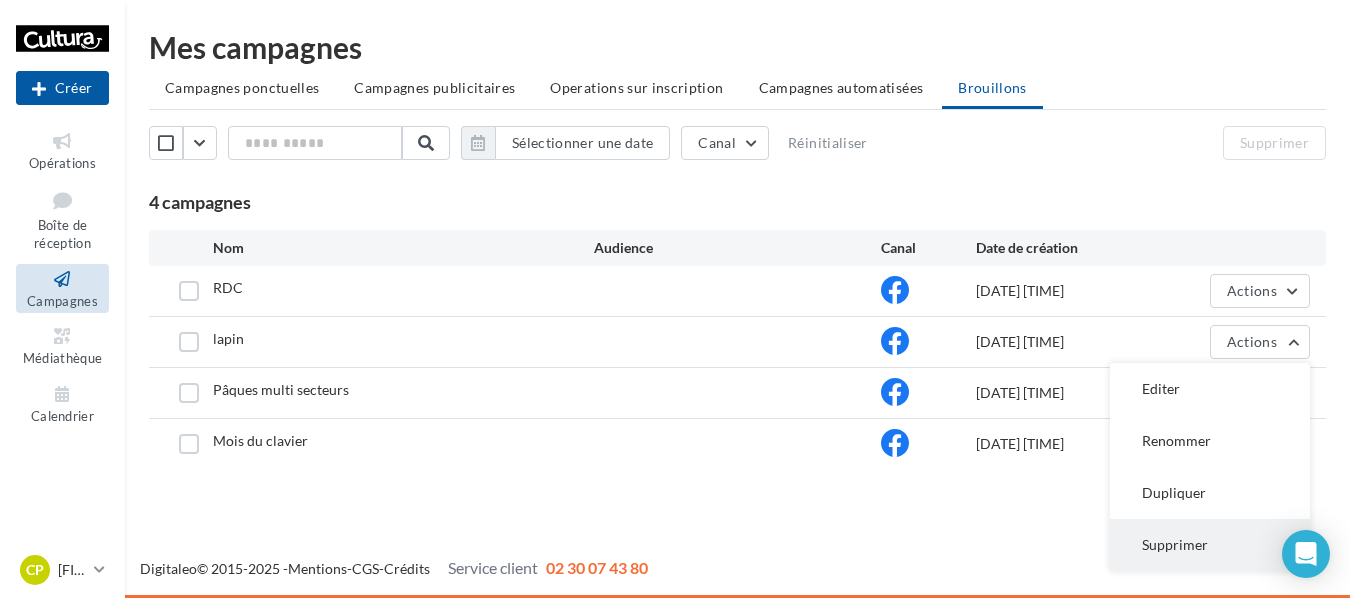 drag, startPoint x: 1206, startPoint y: 536, endPoint x: 1205, endPoint y: 519, distance: 17.029387 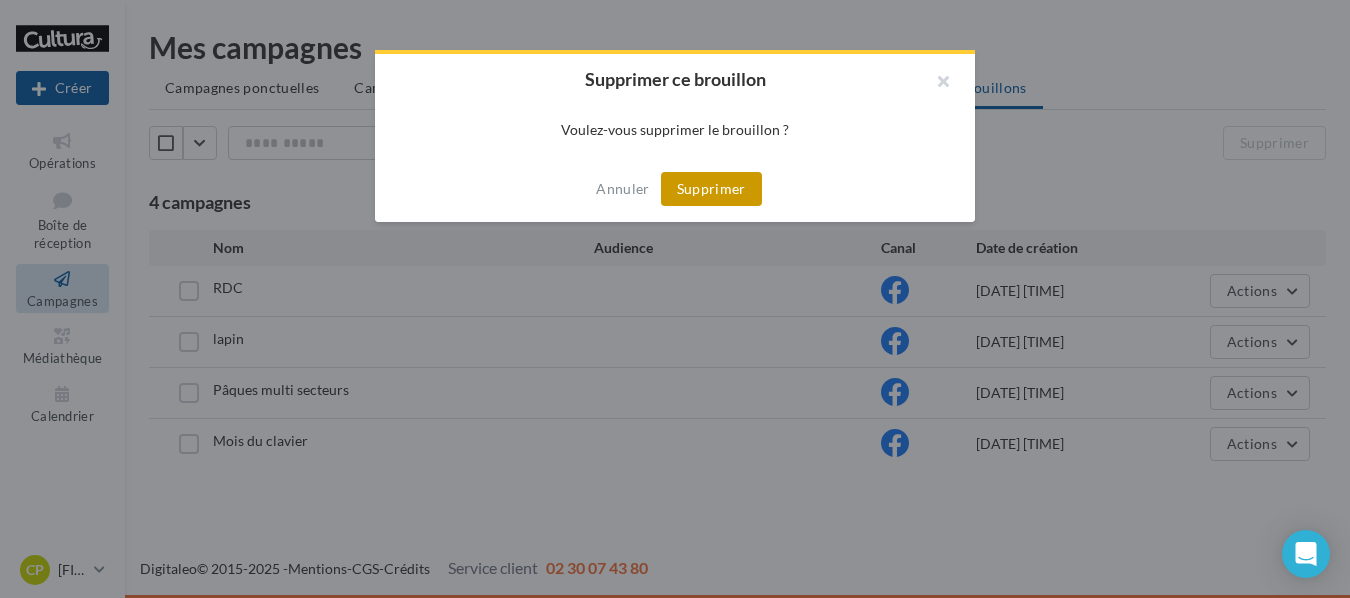 click on "Supprimer" at bounding box center (711, 189) 